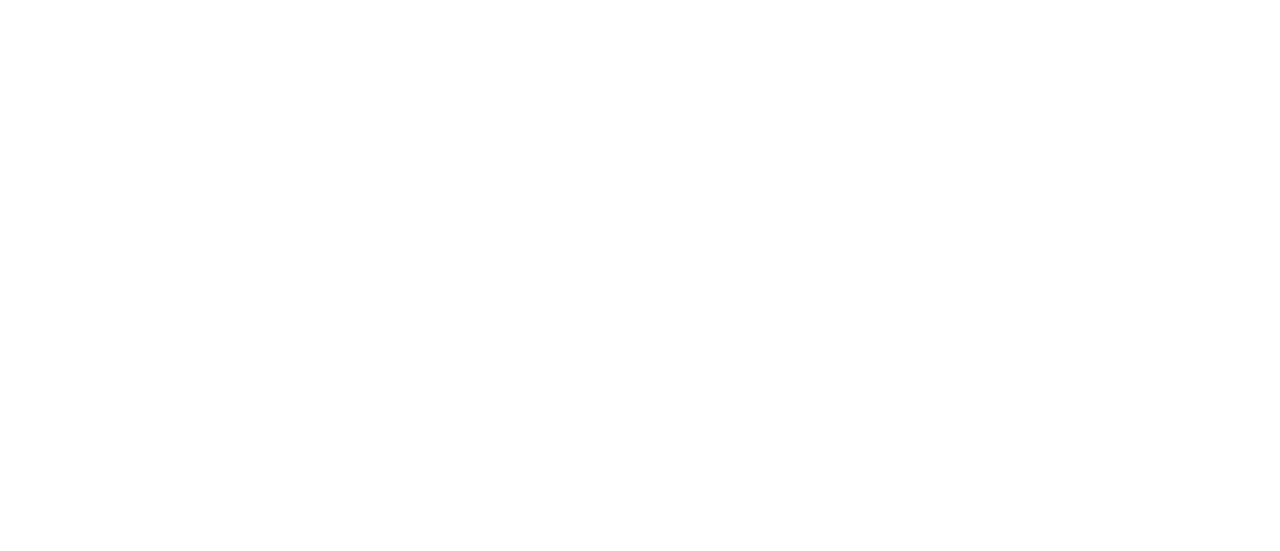 scroll, scrollTop: 0, scrollLeft: 0, axis: both 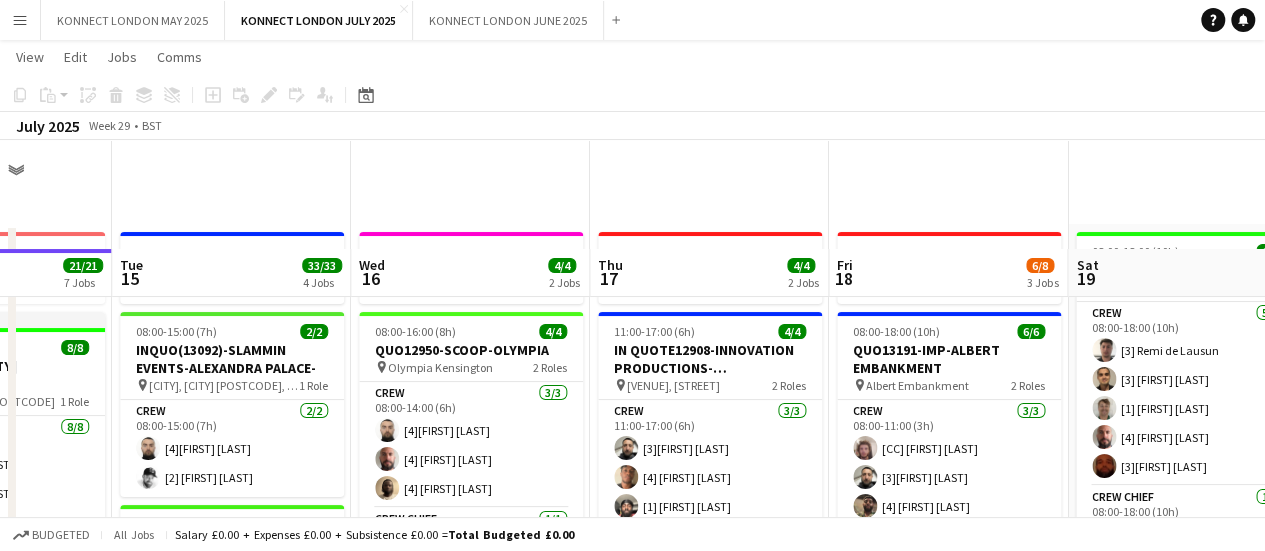 click on "HAN OFF      11:00-17:00 (6h)    4/4   IN QUOTE12908-INNOVATION PRODUCTIONS-SHUTTLESWORTH *OOT*
pin
Shuttleworth, Old Warden Park   2 Roles   Crew   3/3   11:00-17:00 (6h)
[3]Mario Refahi [4] Daniel Solomon [1] Peter Osuhon  Crew Chief   1/1   11:00-17:00 (6h)
[4]Luke Ryder" at bounding box center [709, 1078] 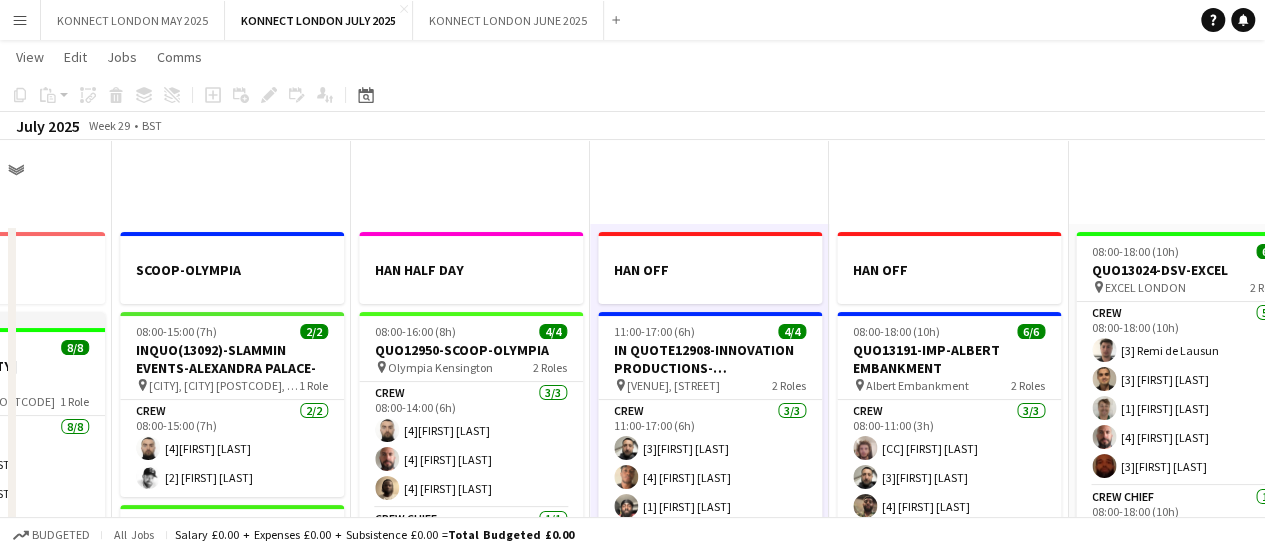 scroll, scrollTop: 378, scrollLeft: 0, axis: vertical 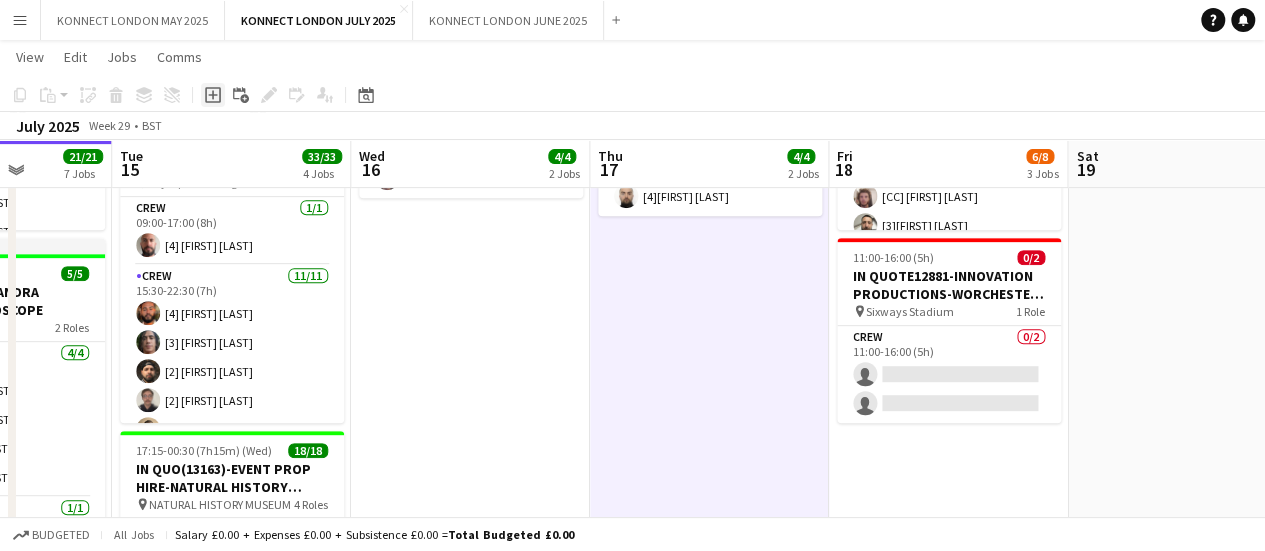 click on "Add job" at bounding box center (213, 95) 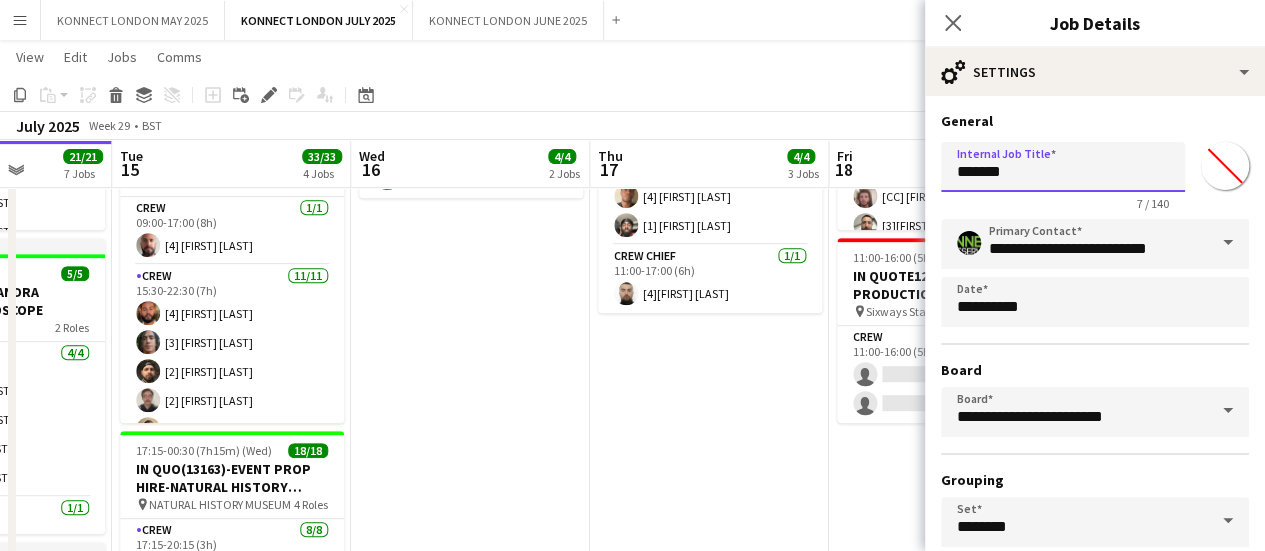 click on "*******" at bounding box center (1063, 167) 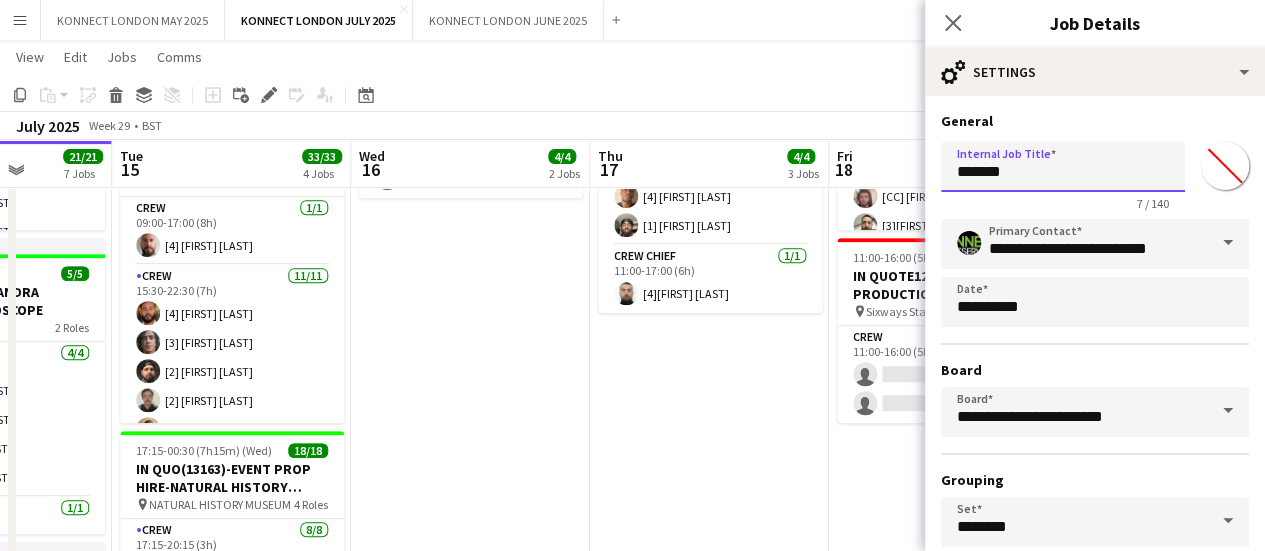 click on "*******" at bounding box center [1063, 167] 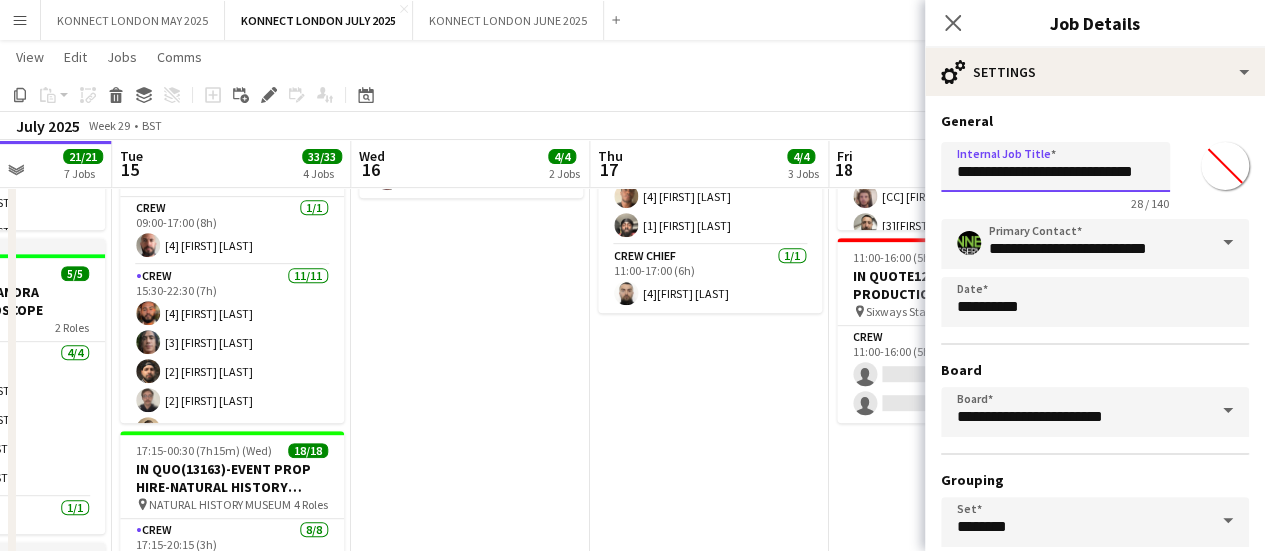 scroll, scrollTop: 0, scrollLeft: 29, axis: horizontal 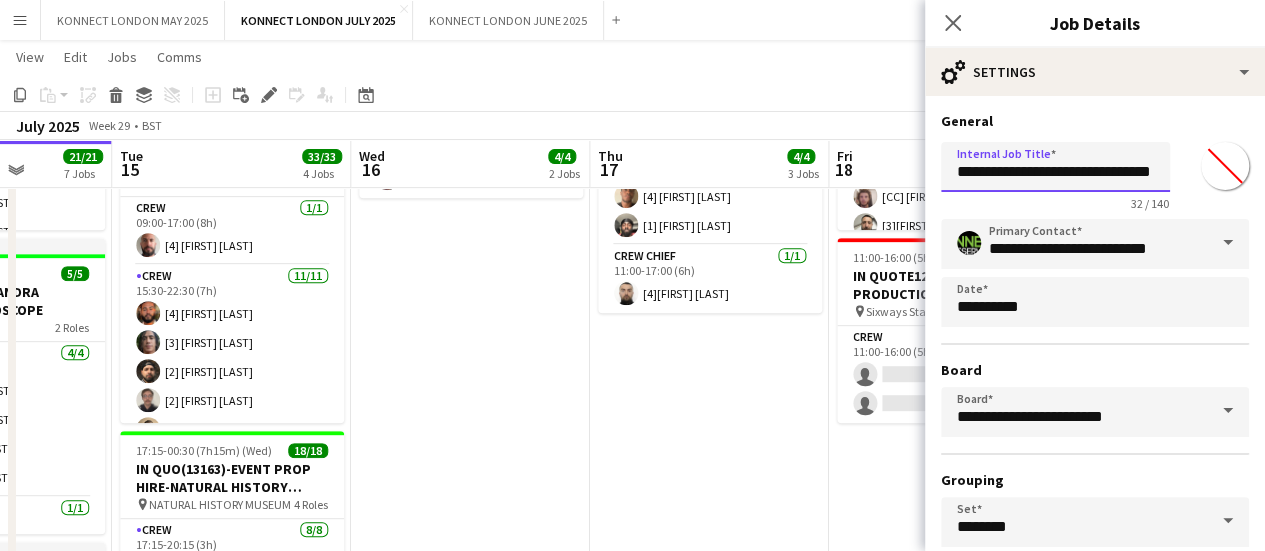 type on "**********" 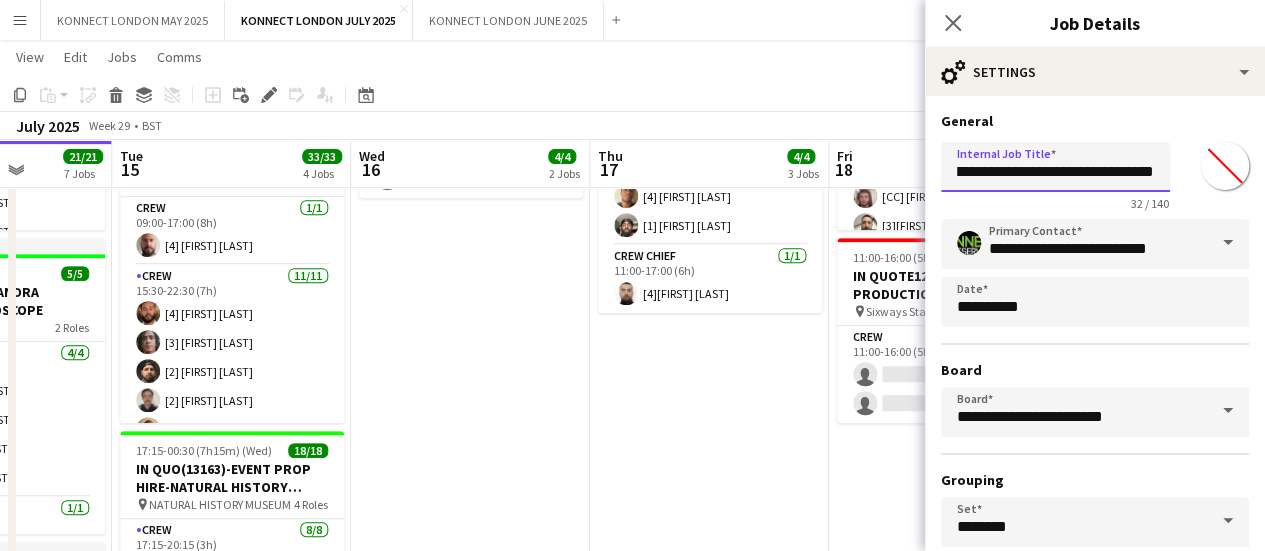 scroll, scrollTop: 0, scrollLeft: 65, axis: horizontal 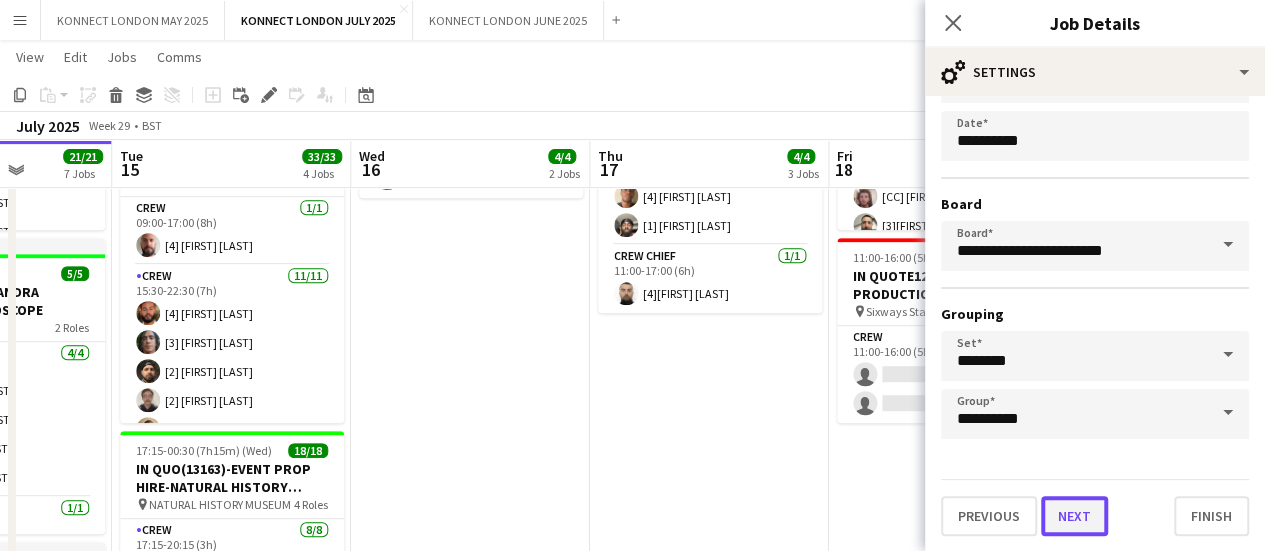 click on "Next" at bounding box center (1074, 516) 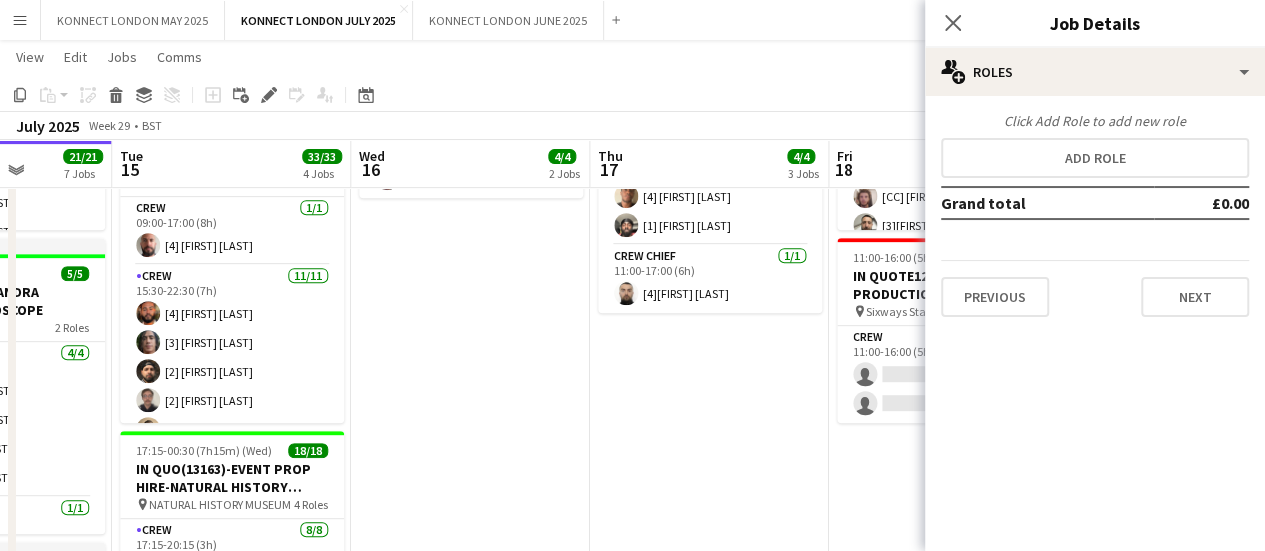 scroll, scrollTop: 0, scrollLeft: 0, axis: both 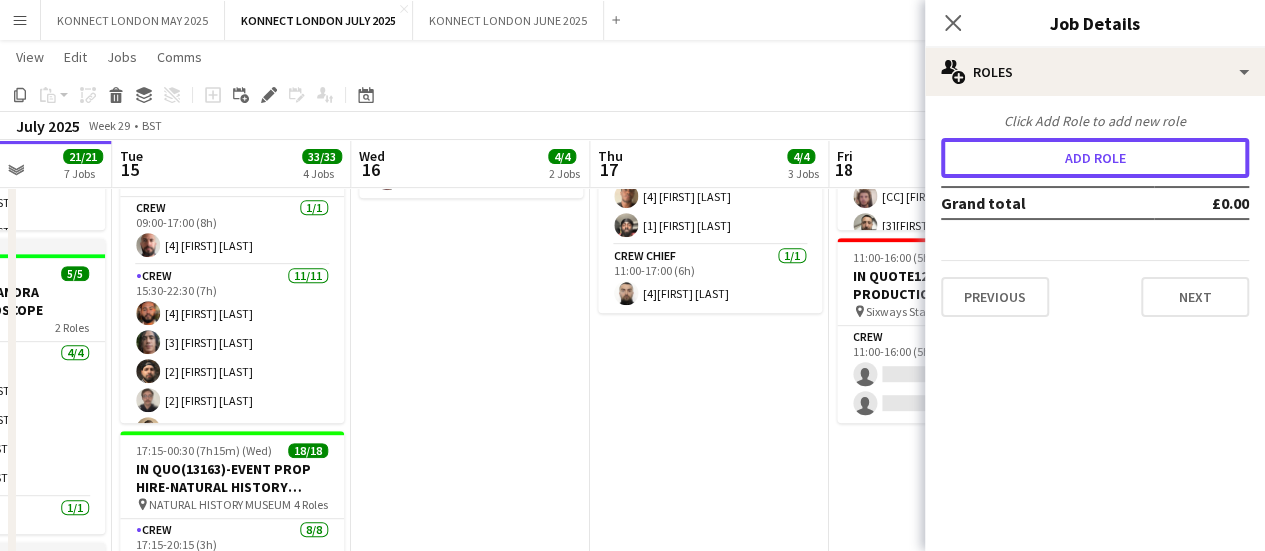 click on "Add role" at bounding box center [1095, 158] 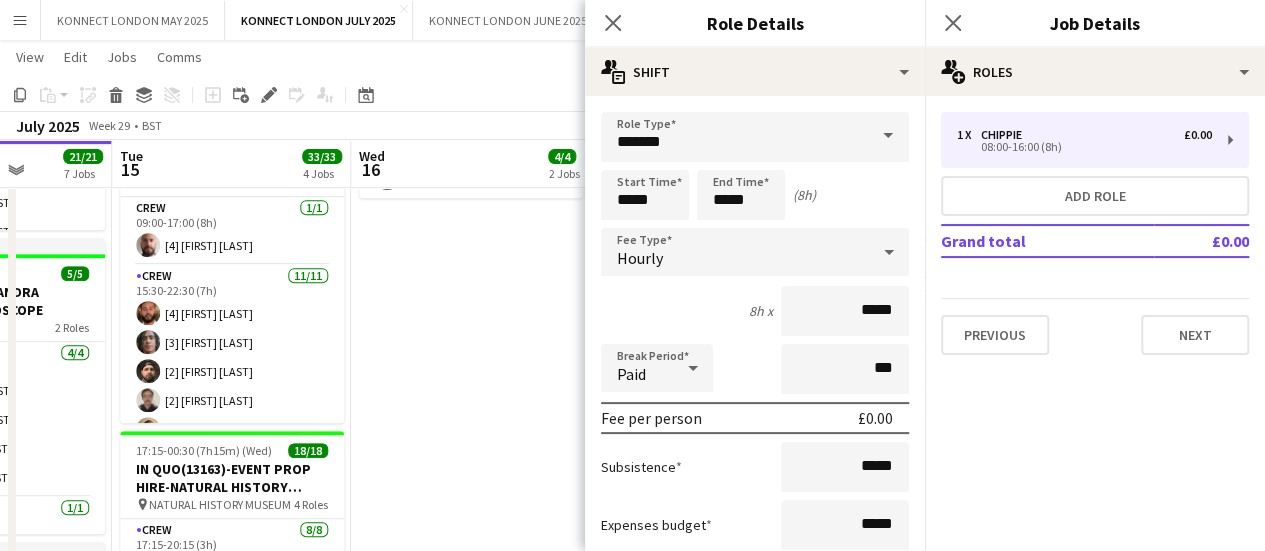 click on "Role Type  *******  Start Time  *****  End Time  *****  (8h)   Fee Type  Hourly  8h x  *****  Break Period  Paid ***  Fee per person   £0.00   Subsistence  *****  Expenses budget  *****  Total fee per person   £0.00   People required   £0.00   x  *  Total fee   £0.00   Role Description  default   Heading 1   Heading 2   Heading 3   Heading 4   Heading 5   Heading 6   Heading 7   Paragraph   Predefined   Standard   default  Times New Roman   Arial   Times New Roman   Calibri   Comic Sans MS  3   1   2   3   4   5   6   7  ******* ******* Specific details about this role  0 / 2000   Job Board Visibility
information-circle
Set options for visibility on the Crew App’s Job Board   Display Role on Job Board   Yes   No   Previous   Next" at bounding box center [755, 682] 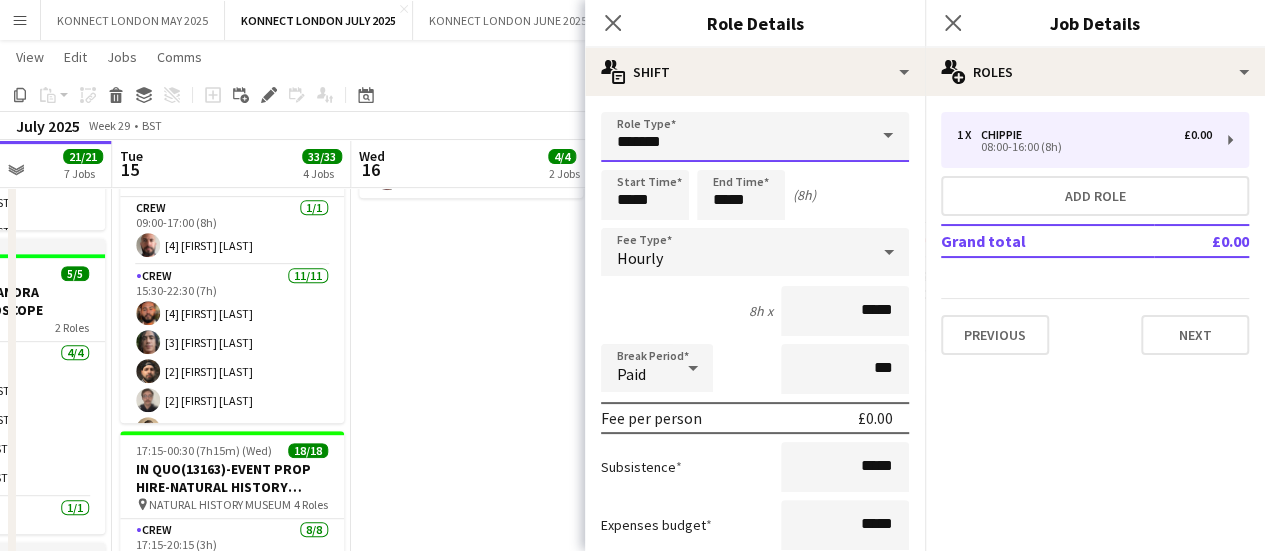 click on "*******" at bounding box center (755, 137) 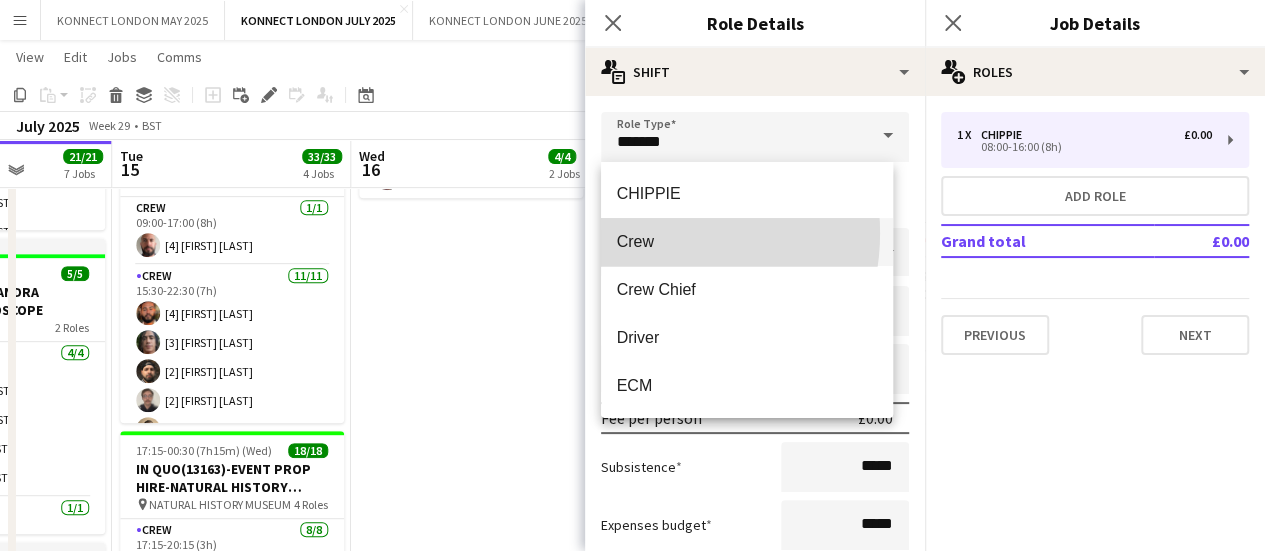 click on "Crew" at bounding box center (747, 241) 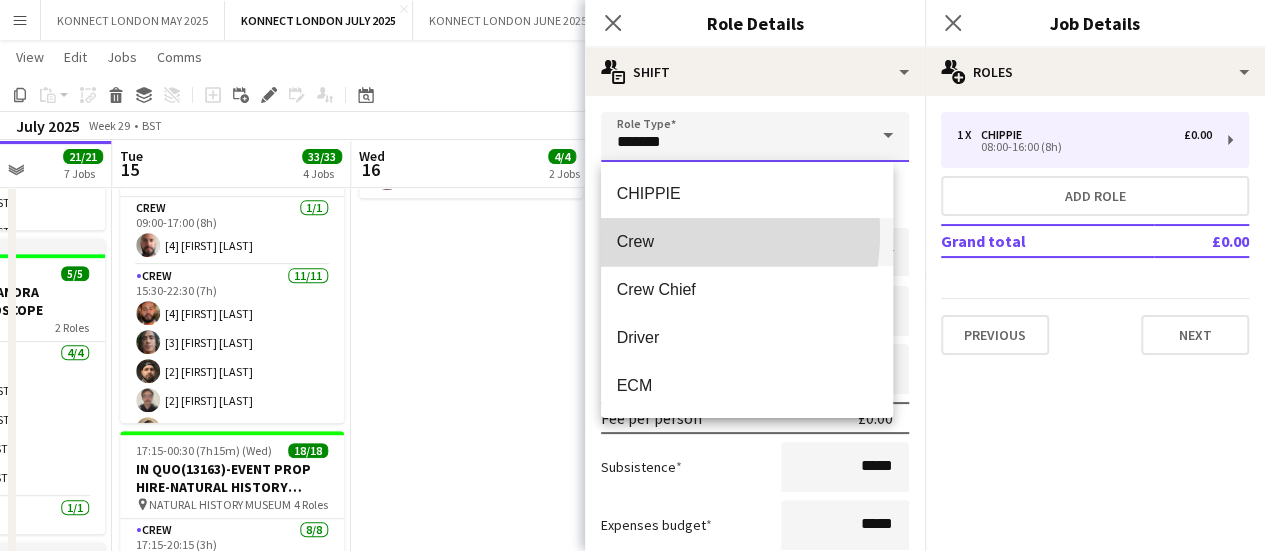 type on "****" 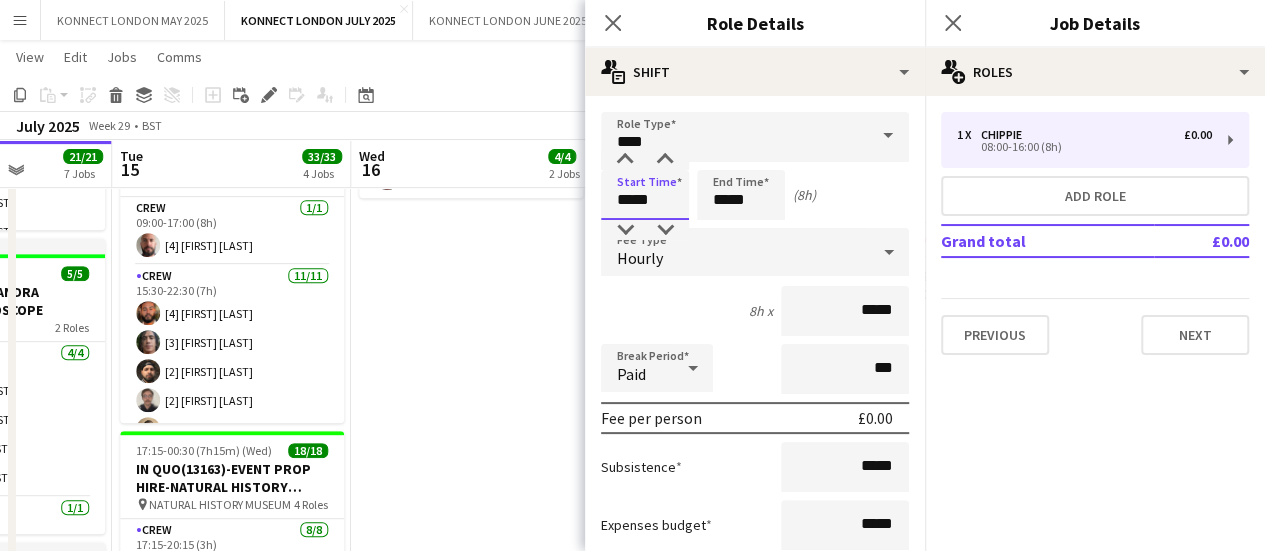 click on "*****" at bounding box center [645, 195] 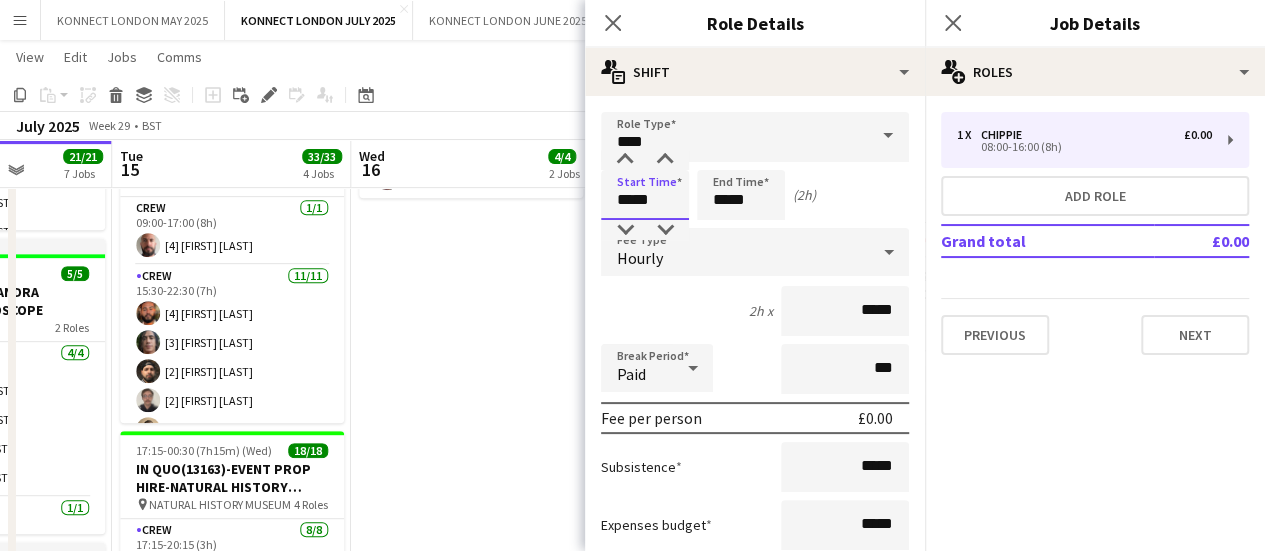 type on "*****" 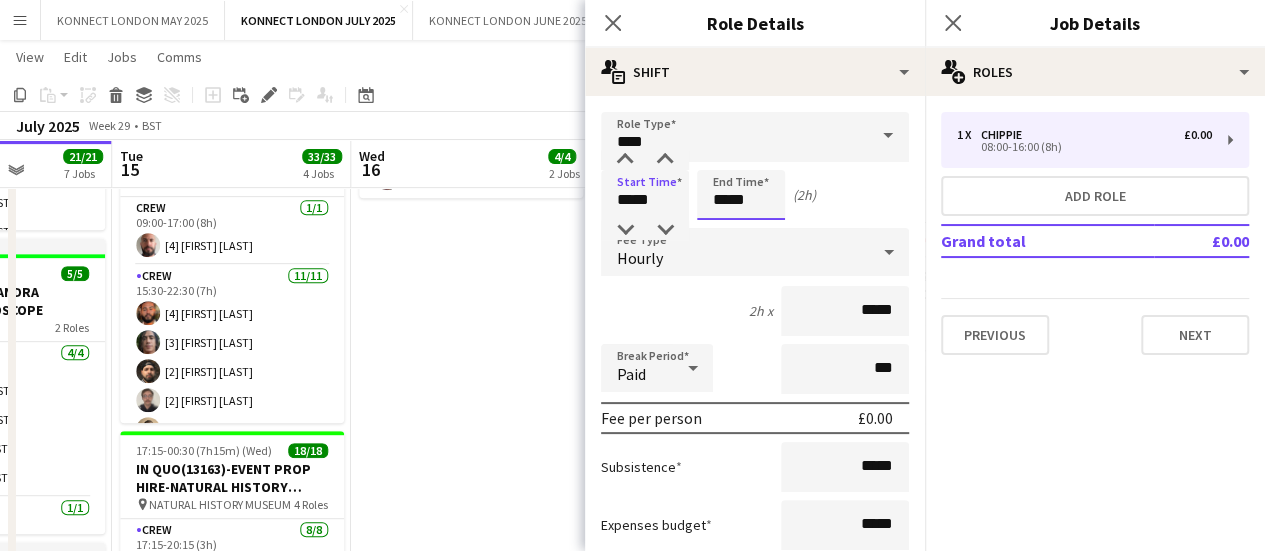 click on "*****" at bounding box center (741, 195) 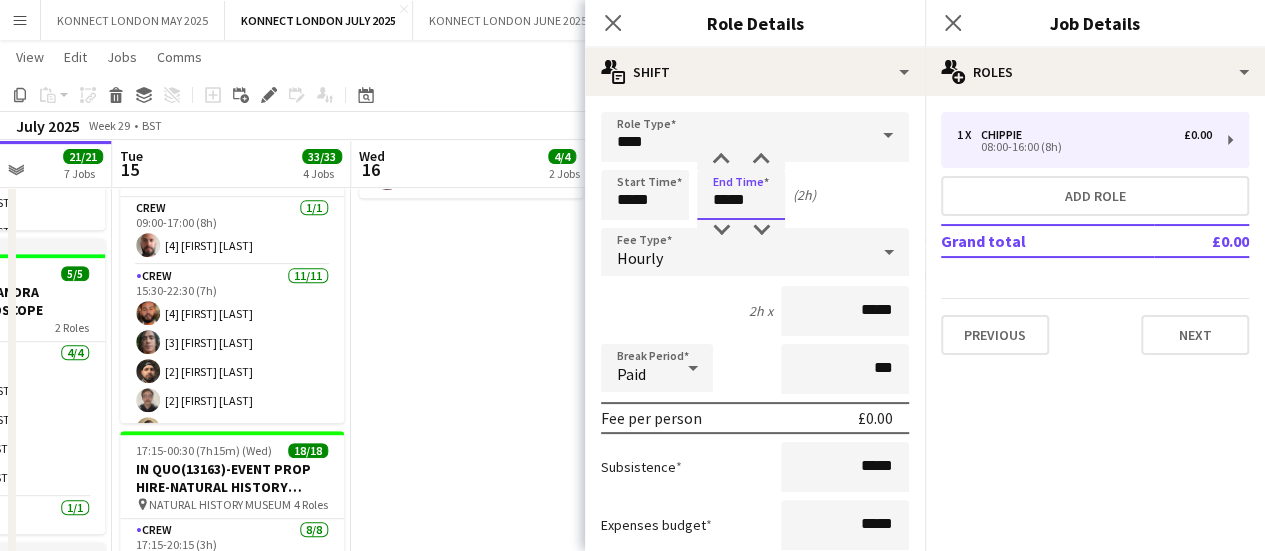 click on "*****" at bounding box center [741, 195] 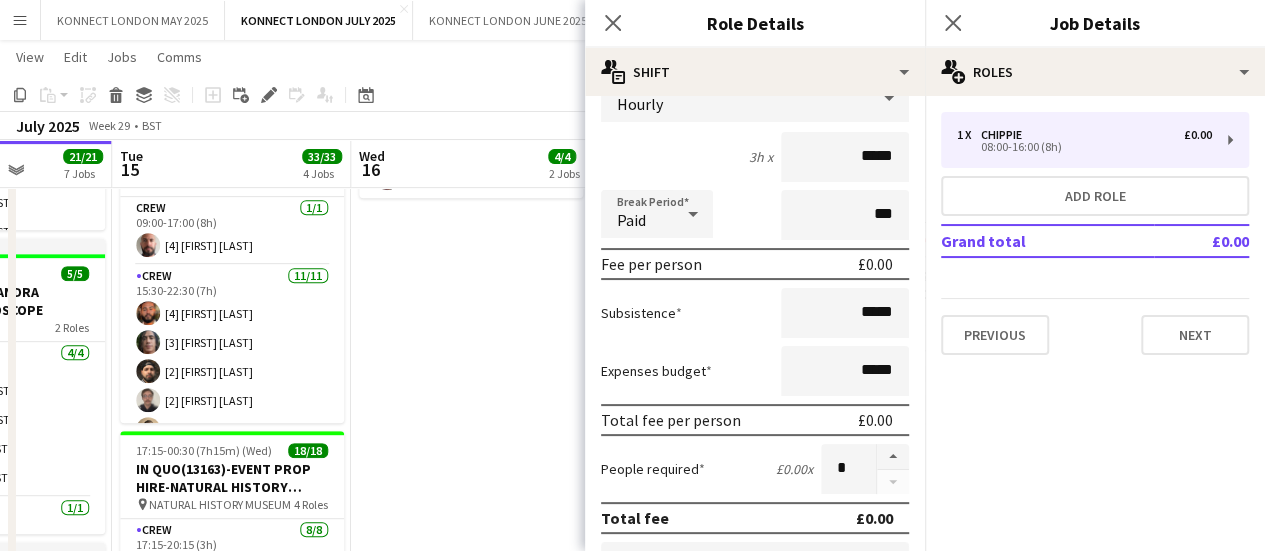 scroll, scrollTop: 156, scrollLeft: 0, axis: vertical 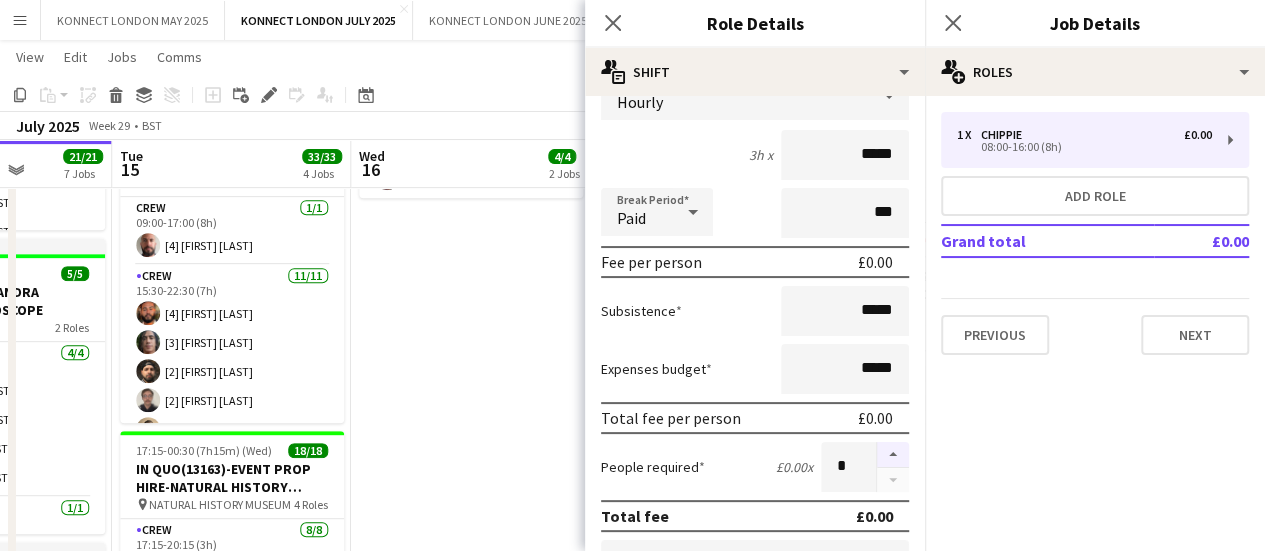 type on "*****" 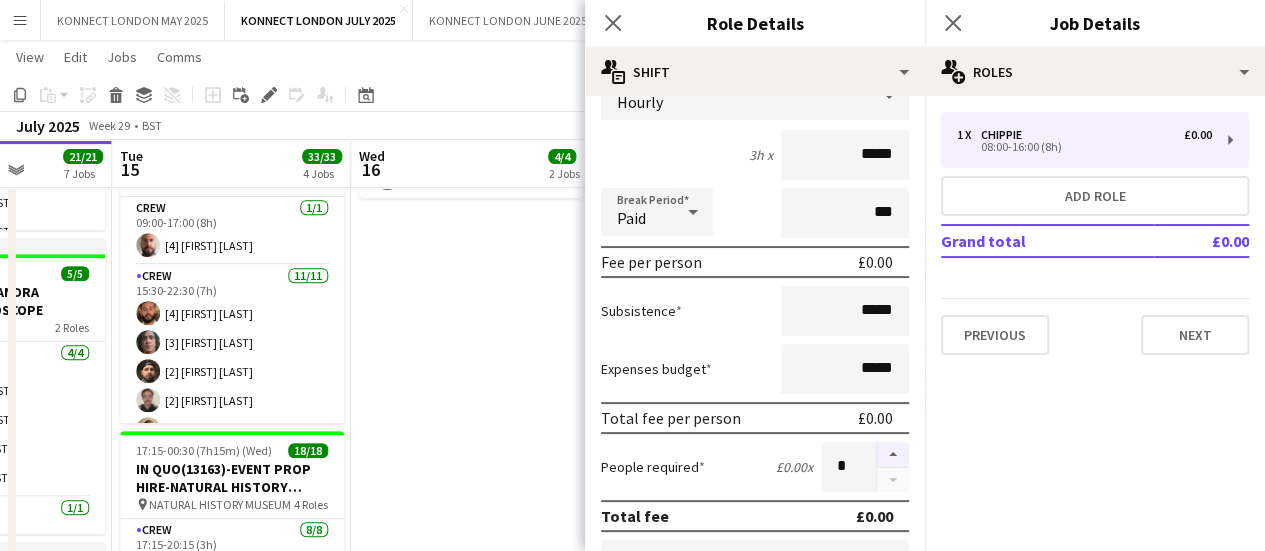 click at bounding box center (893, 455) 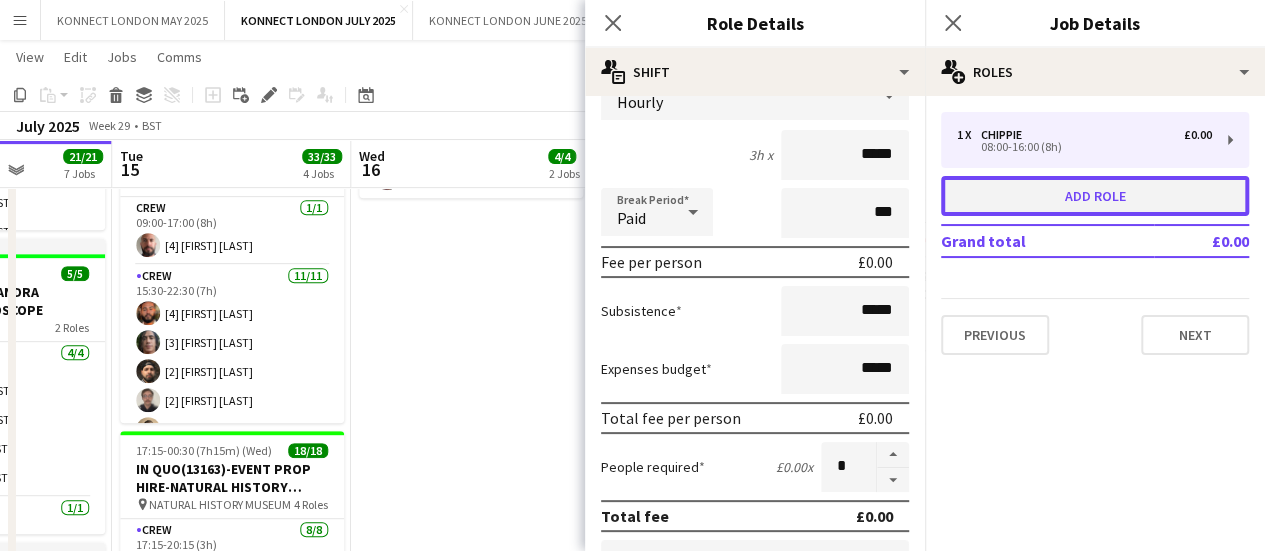 click on "Add role" at bounding box center (1095, 196) 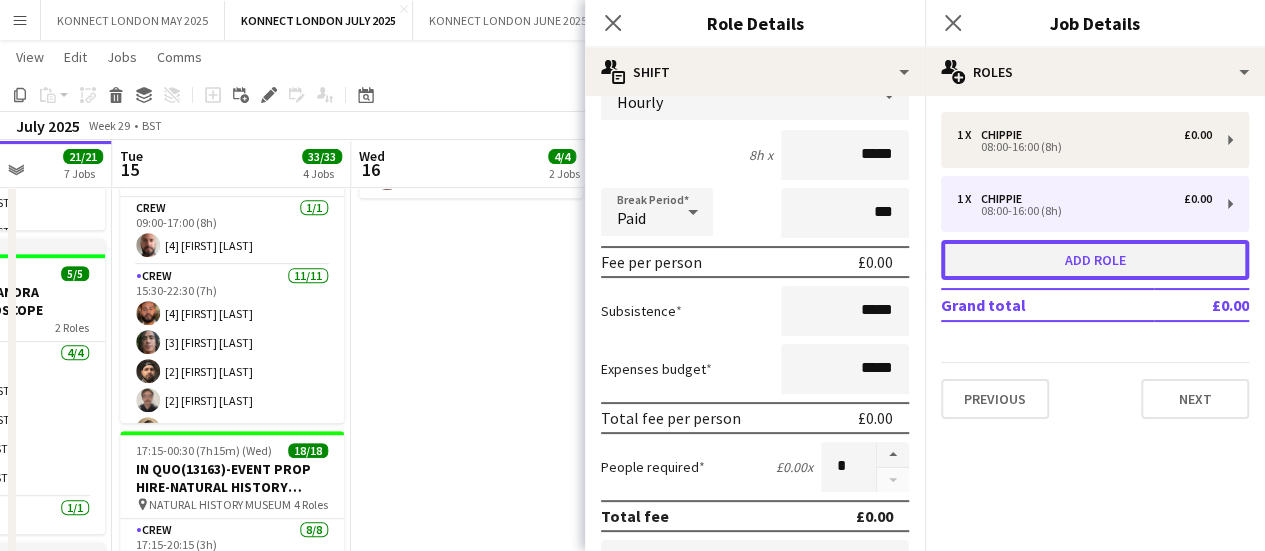 type on "*******" 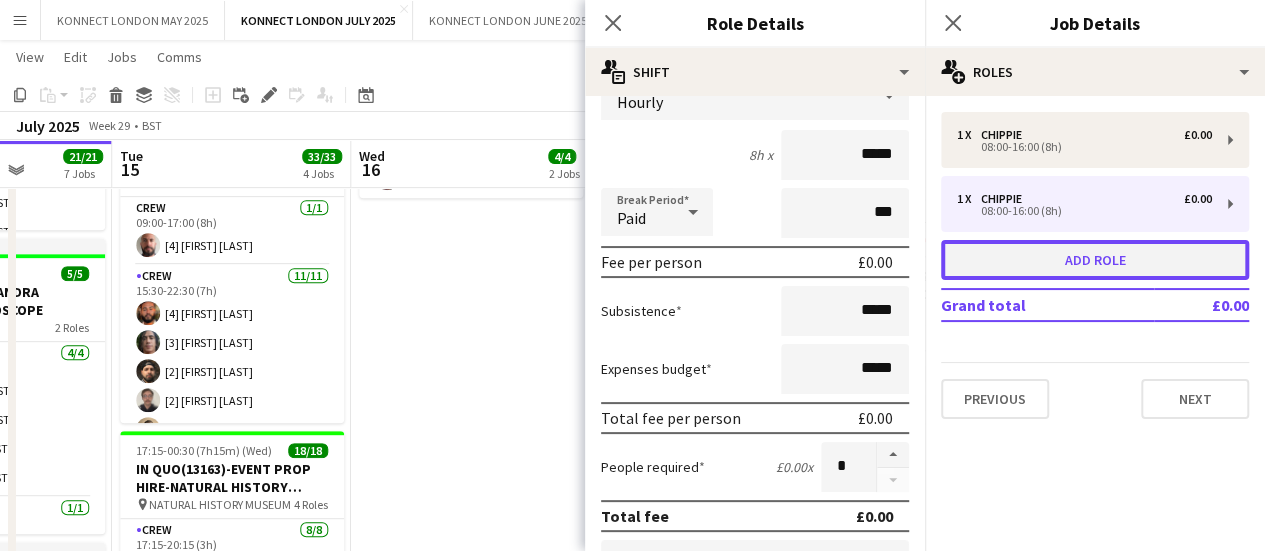 type on "*****" 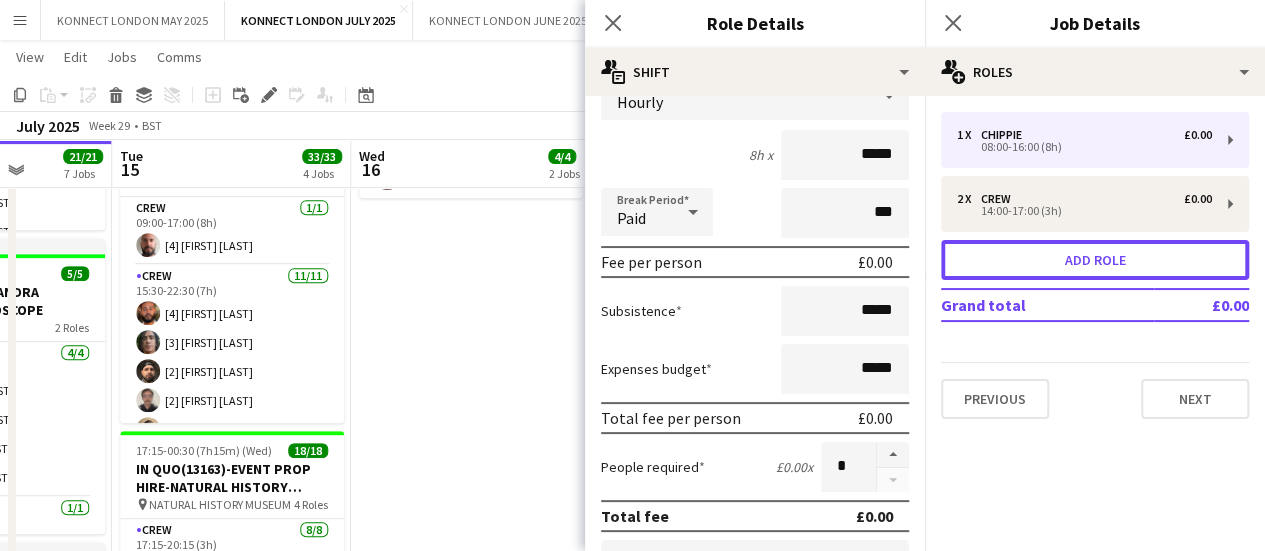 scroll, scrollTop: 0, scrollLeft: 0, axis: both 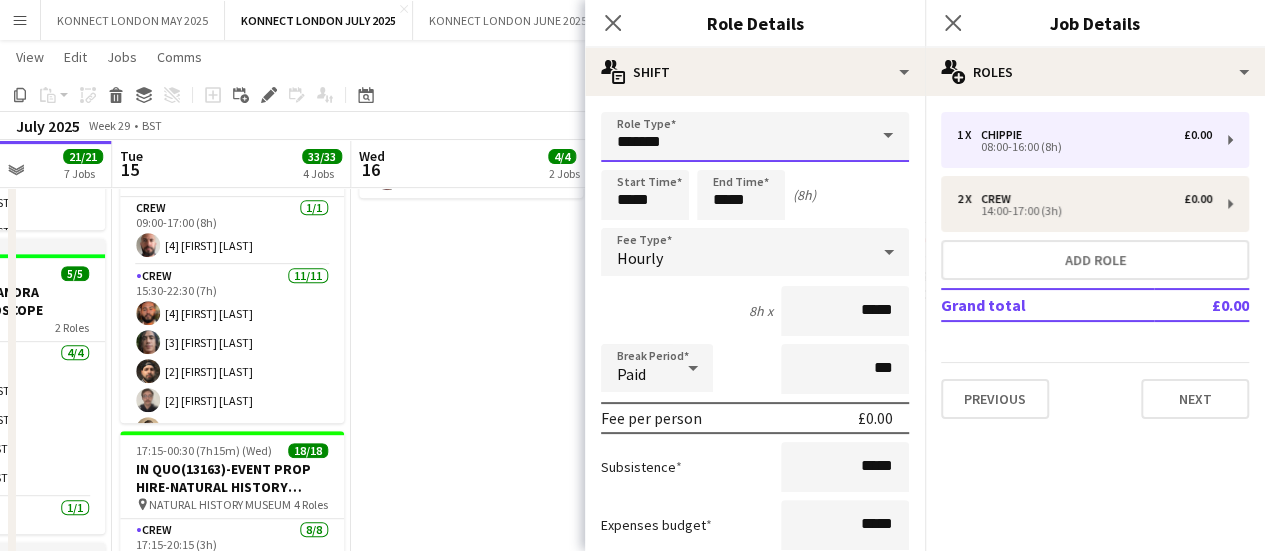 click on "*******" at bounding box center (755, 137) 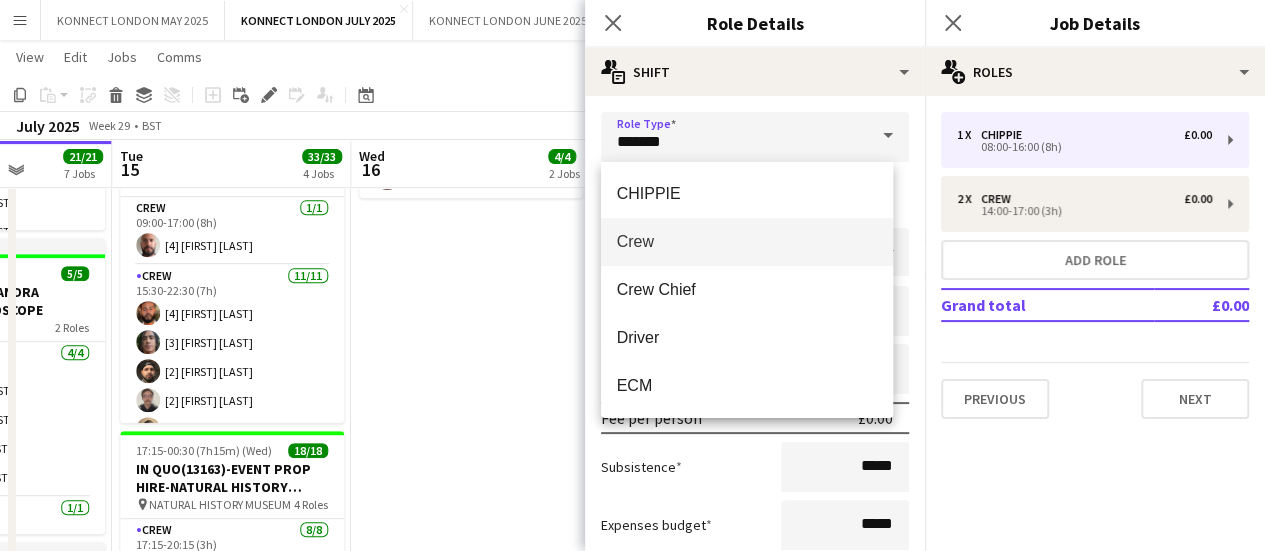 click on "Crew" at bounding box center [747, 241] 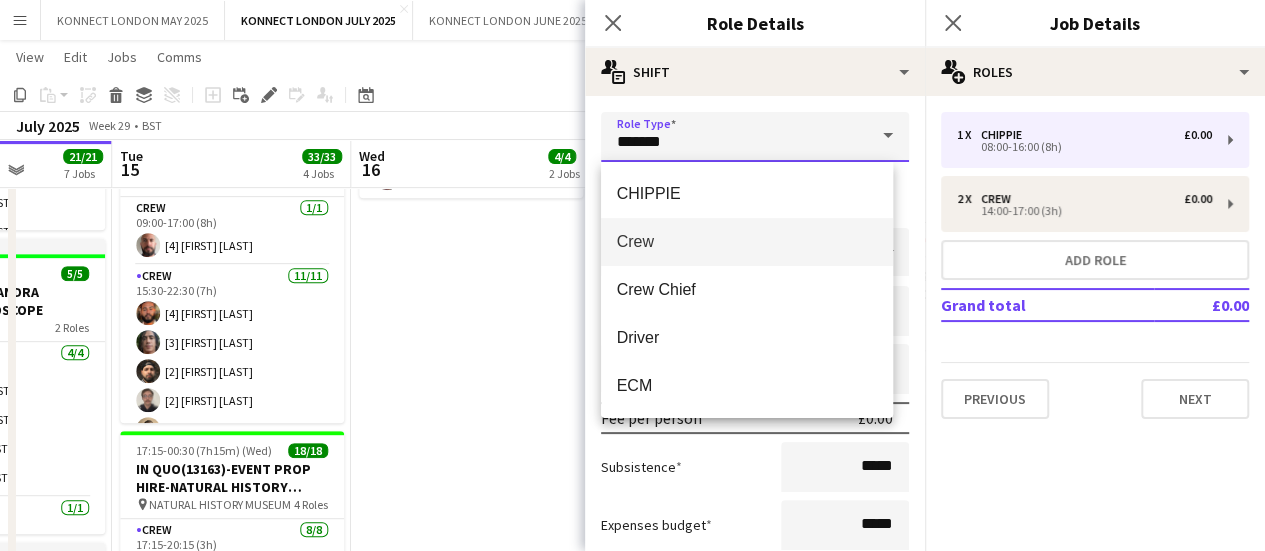 type on "****" 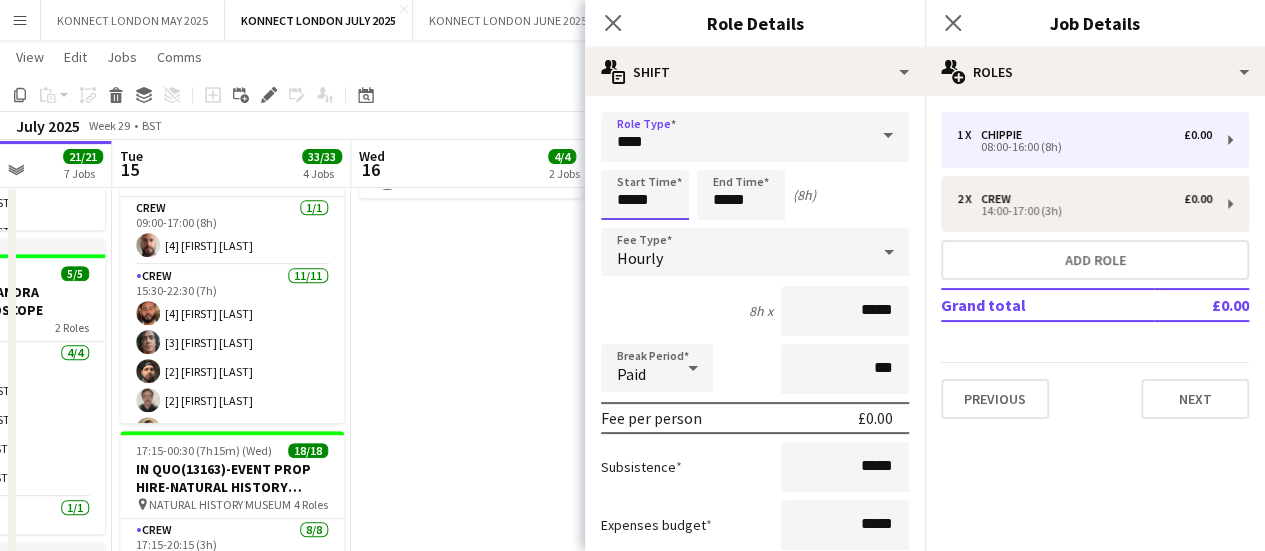 click on "*****" at bounding box center [645, 195] 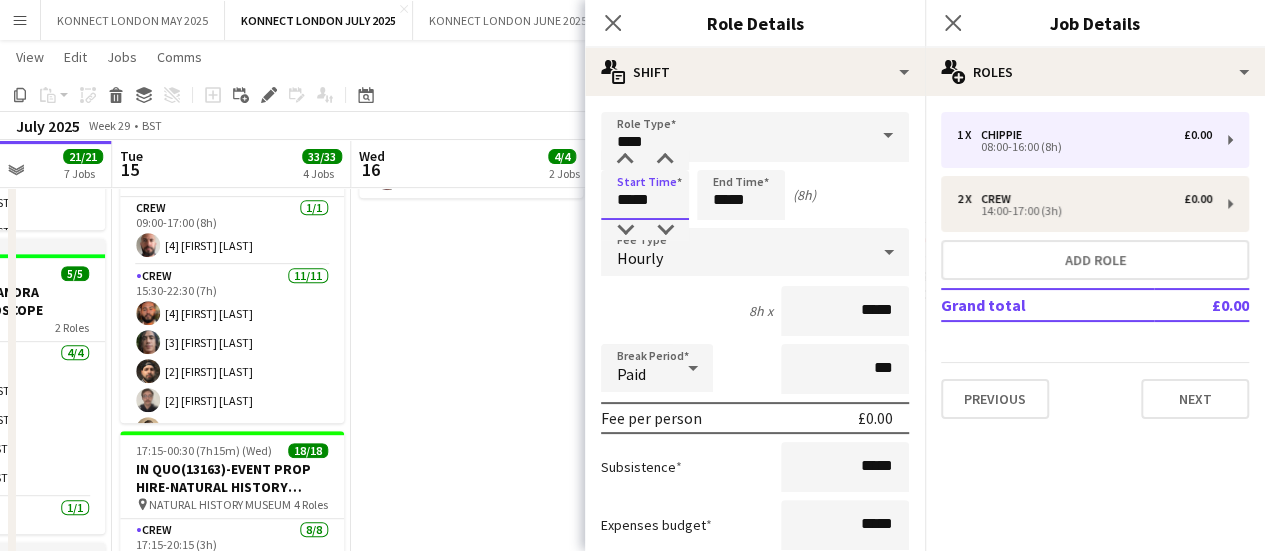 click on "*****" at bounding box center (645, 195) 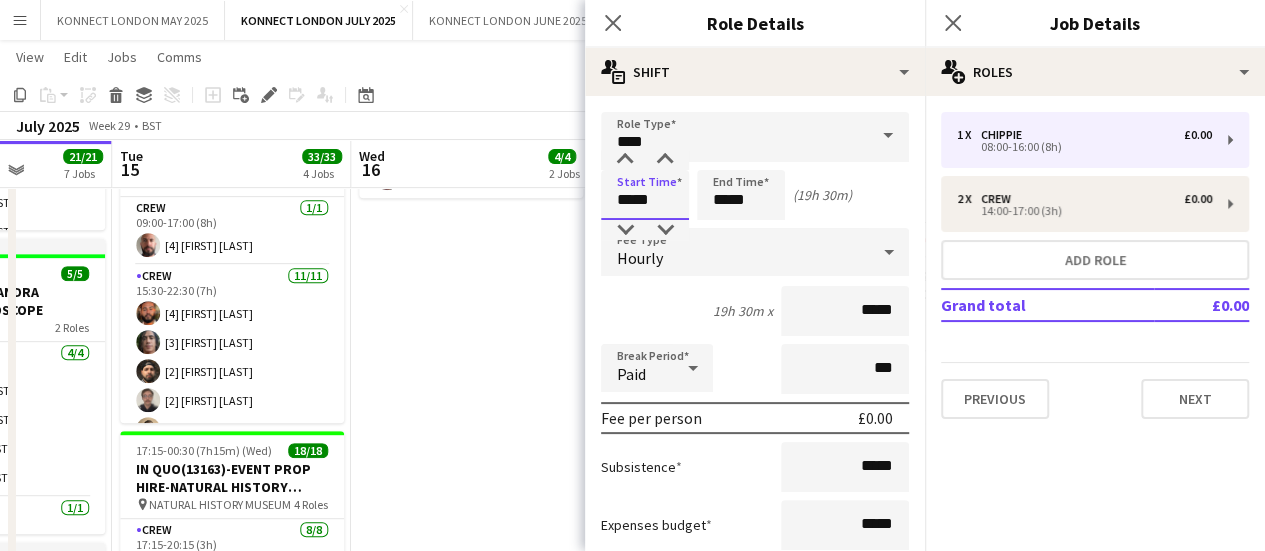 type on "*****" 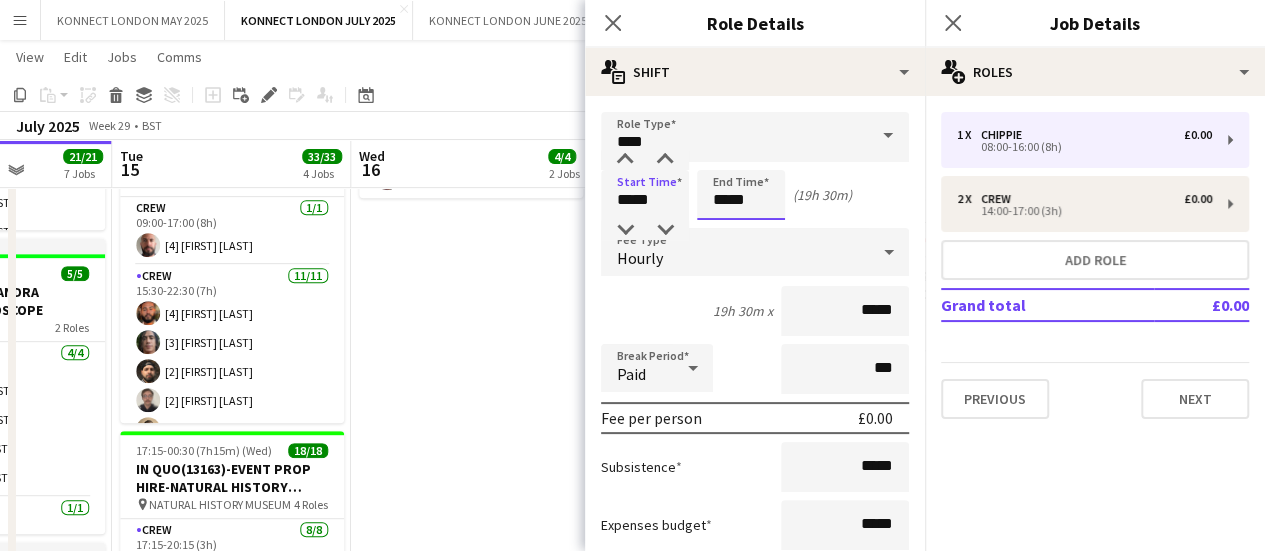 click on "*****" at bounding box center [741, 195] 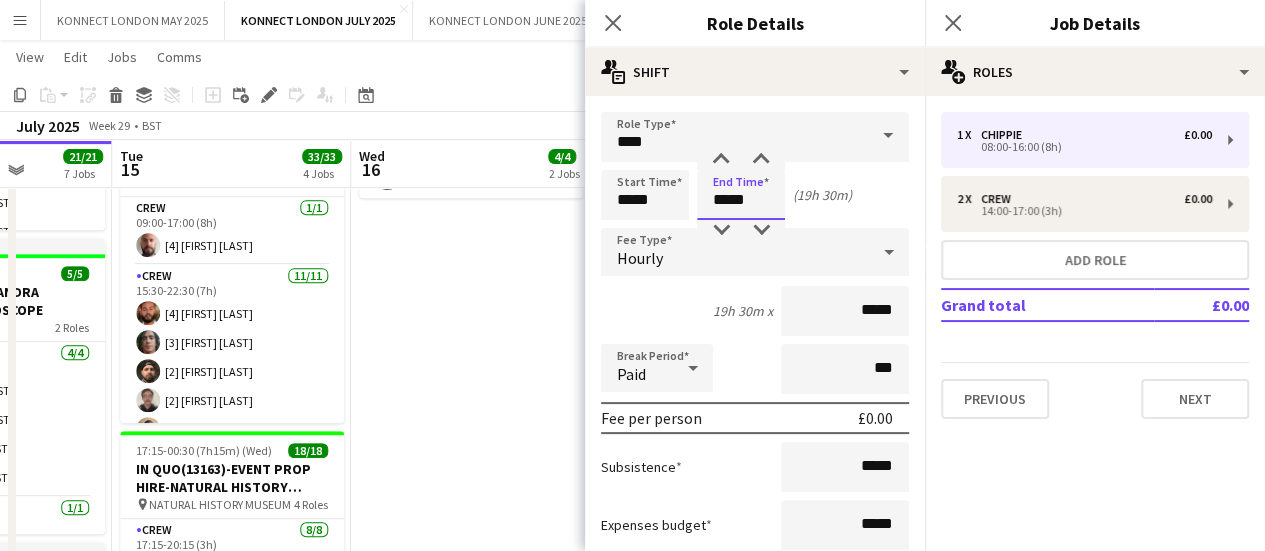 click on "*****" at bounding box center [741, 195] 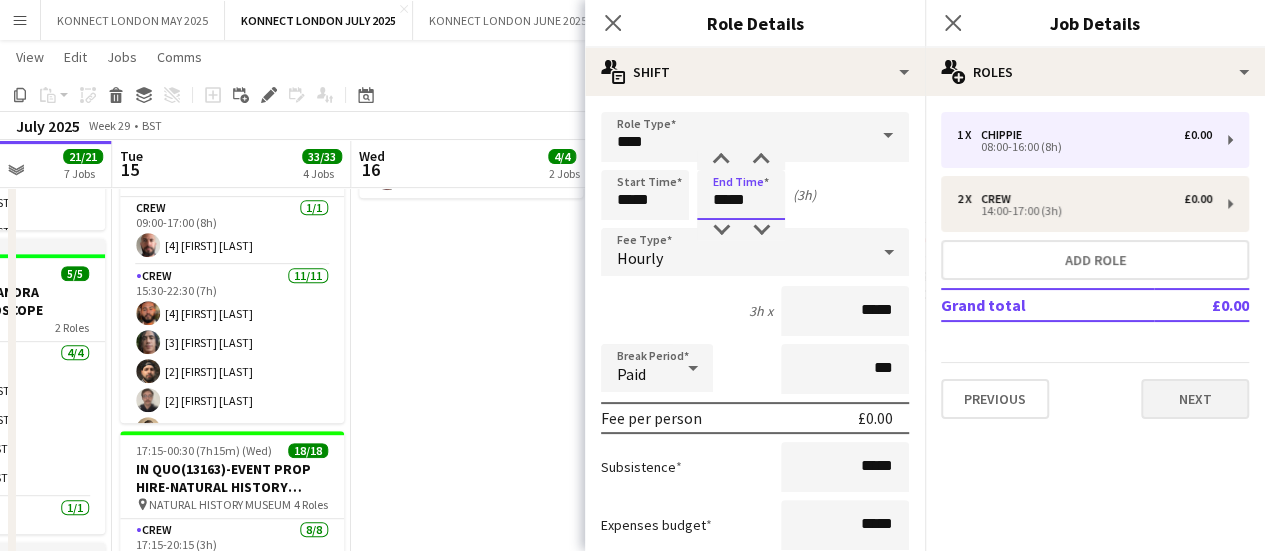 type on "*****" 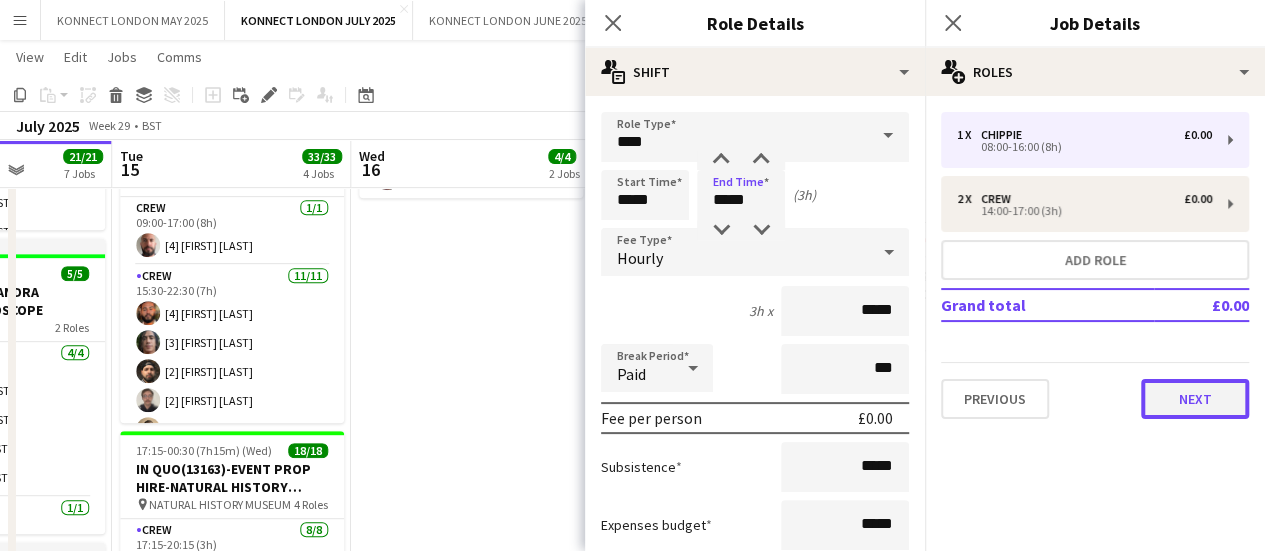click on "Next" at bounding box center (1195, 399) 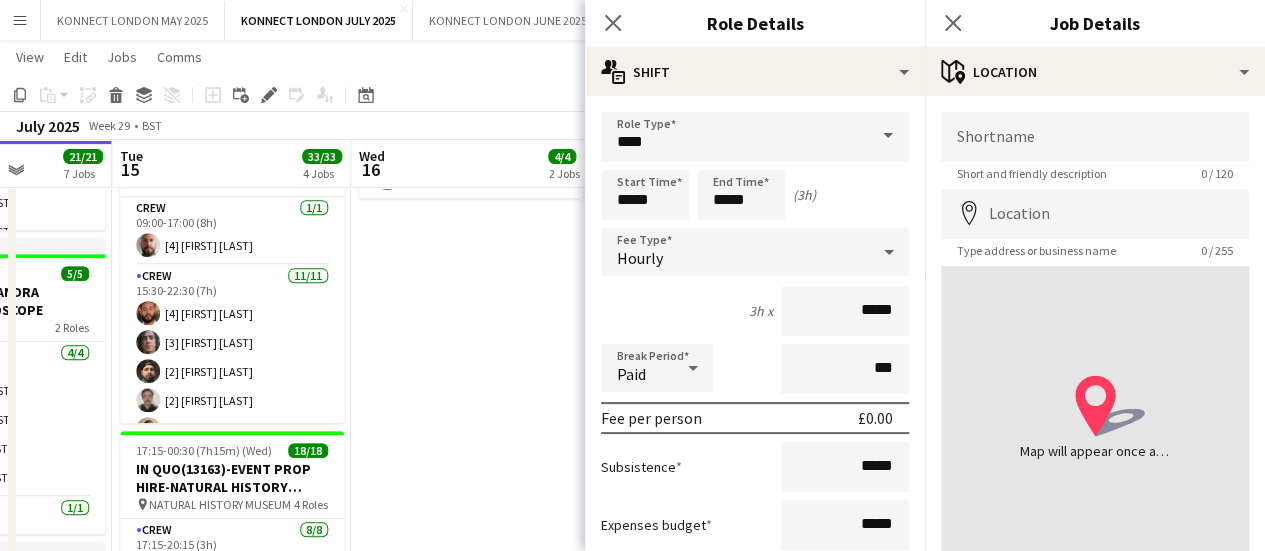 scroll, scrollTop: 378, scrollLeft: 0, axis: vertical 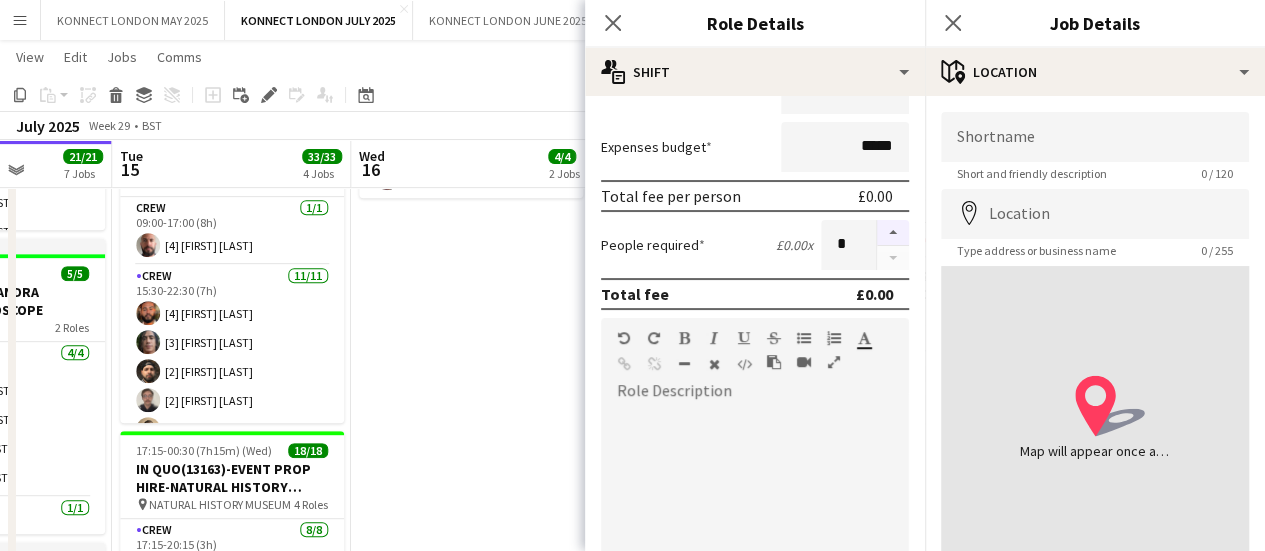 click at bounding box center (893, 233) 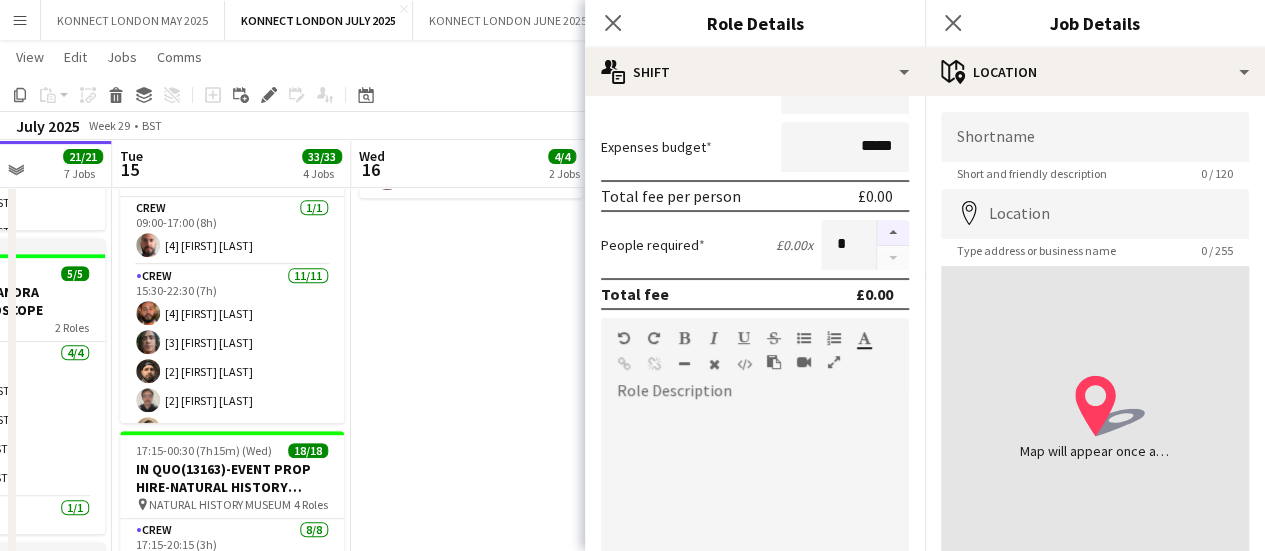 type on "*" 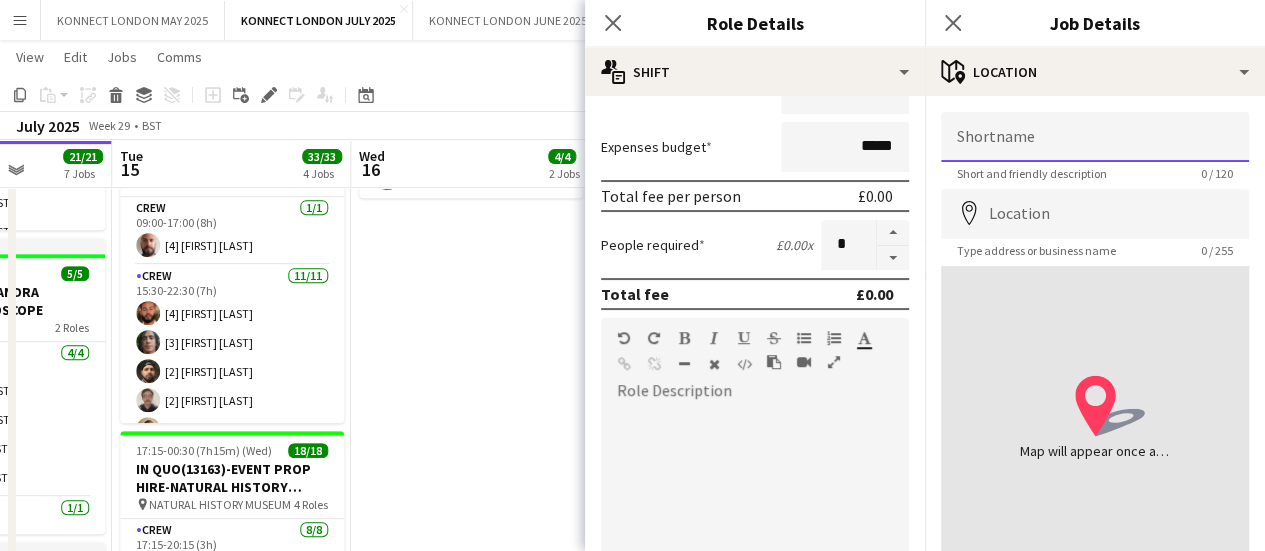 click on "Shortname" at bounding box center (1095, 137) 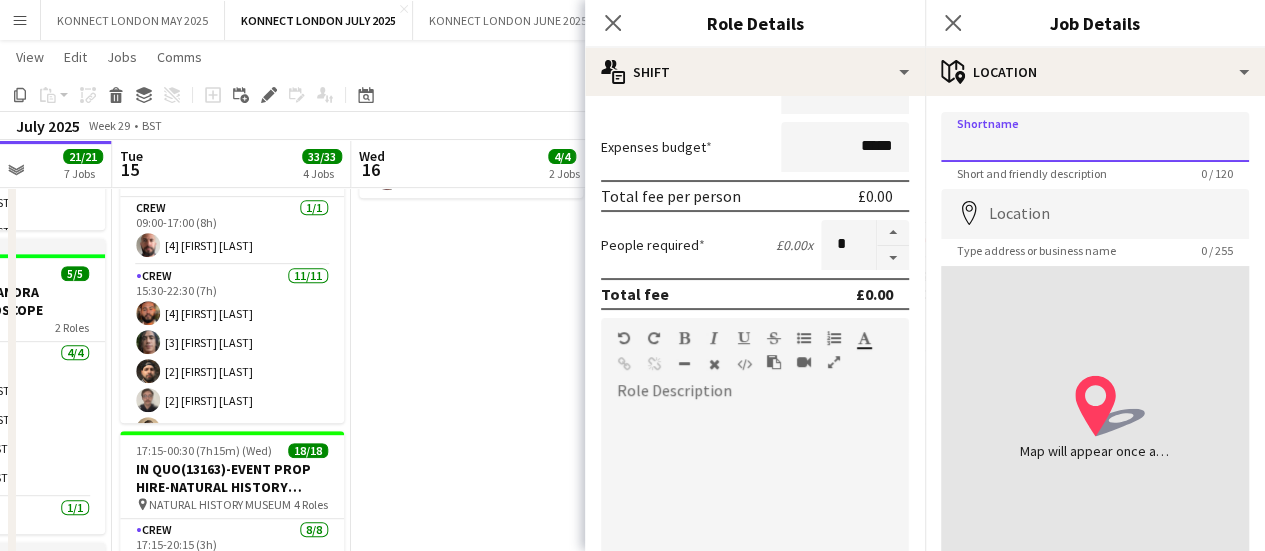 paste on "********" 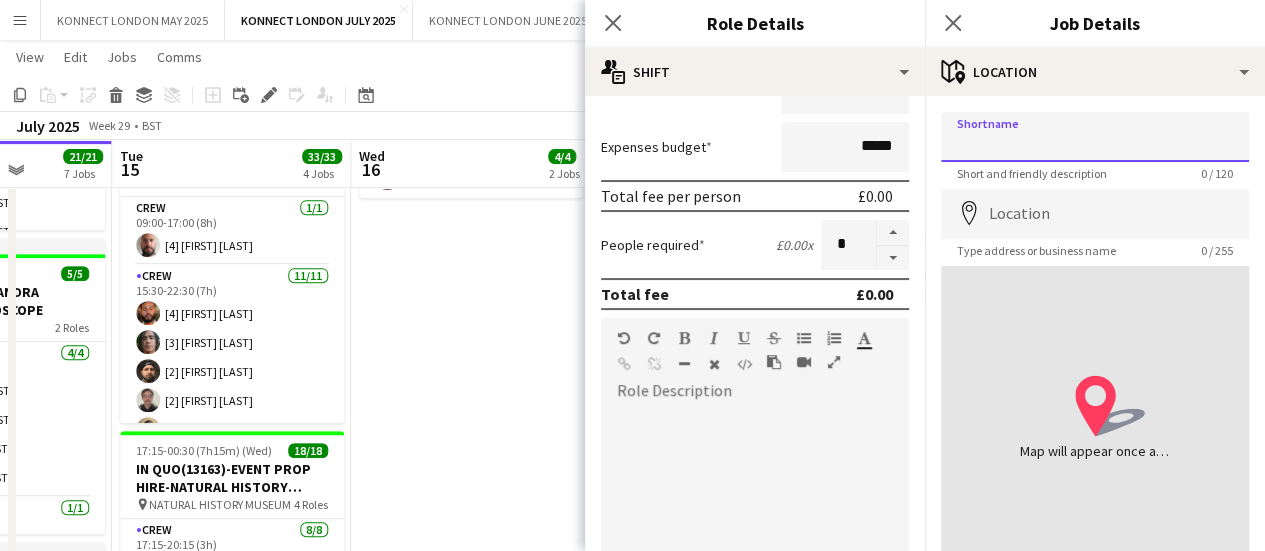 type on "********" 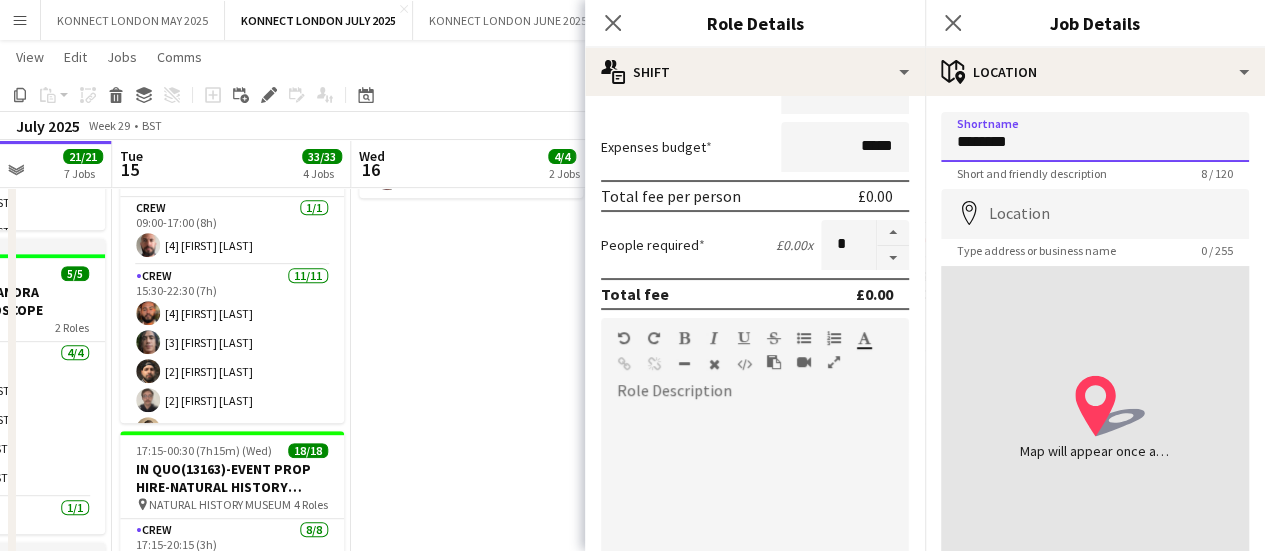 click on "********" at bounding box center [1095, 137] 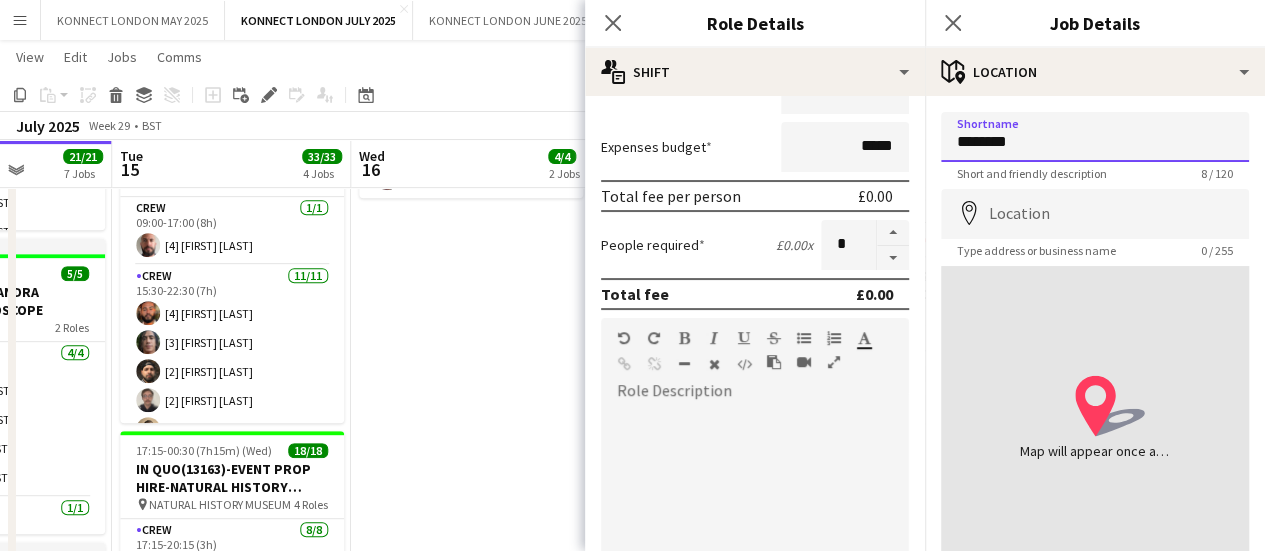 click on "********" at bounding box center (1095, 137) 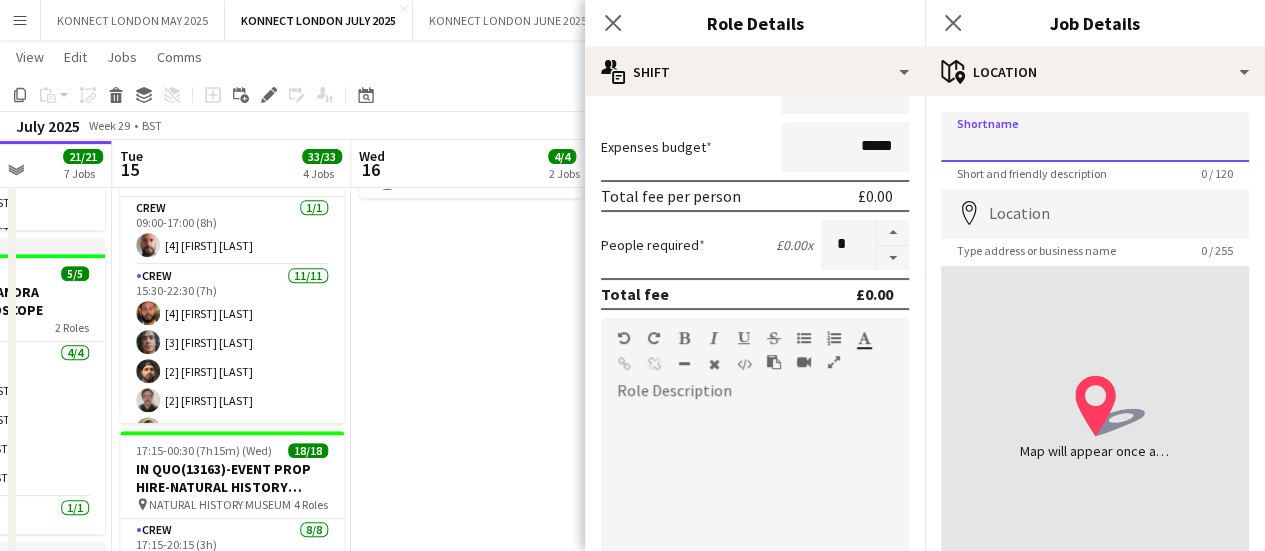 paste on "**********" 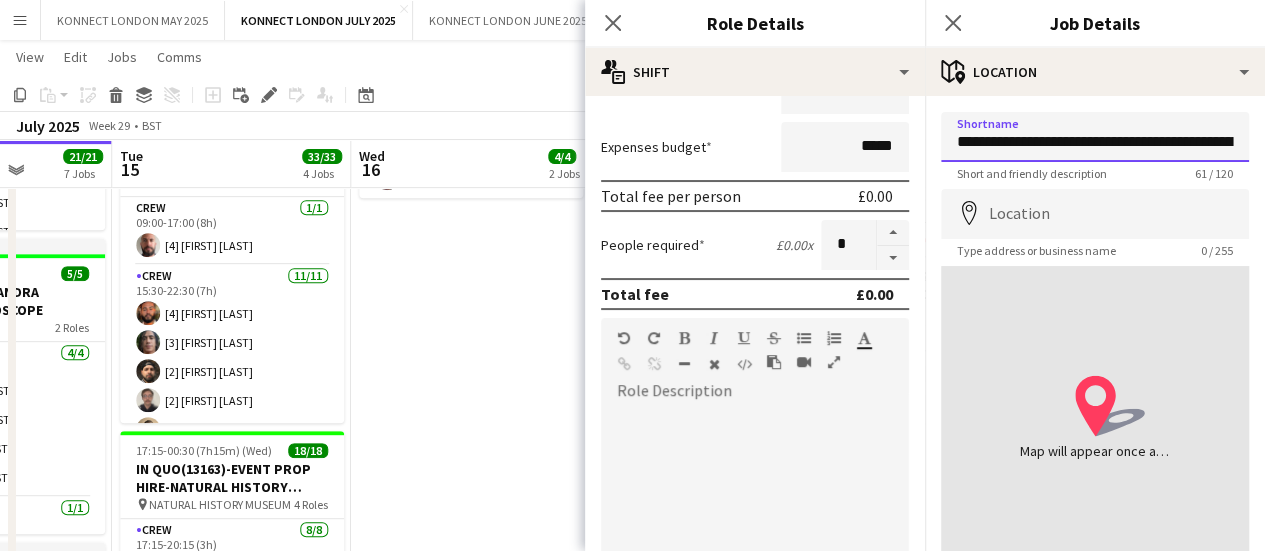scroll, scrollTop: 0, scrollLeft: 165, axis: horizontal 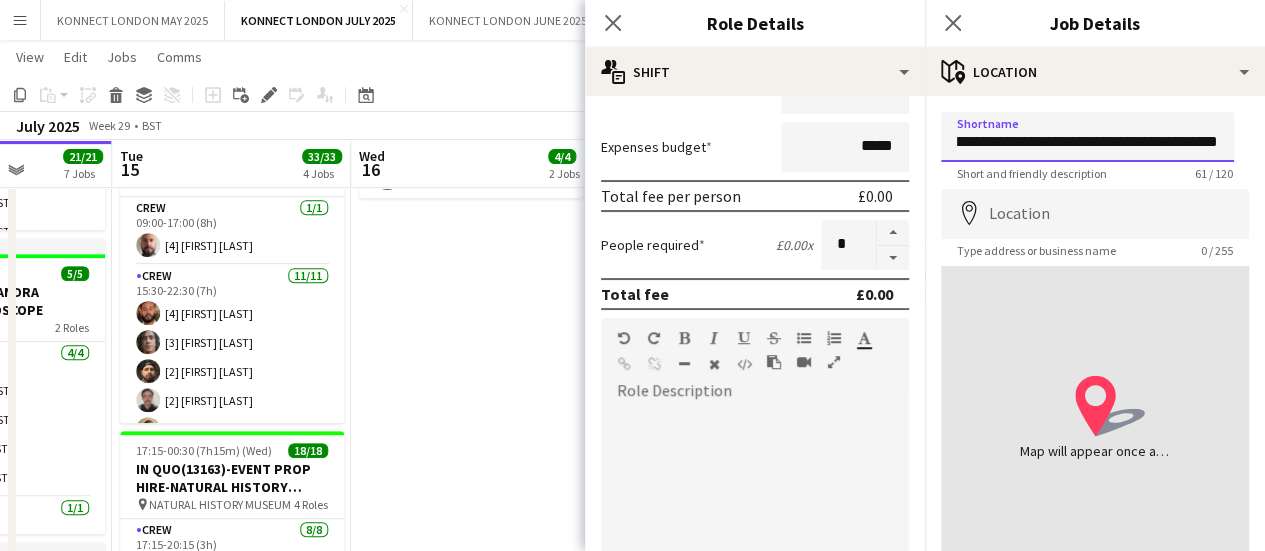 type on "**********" 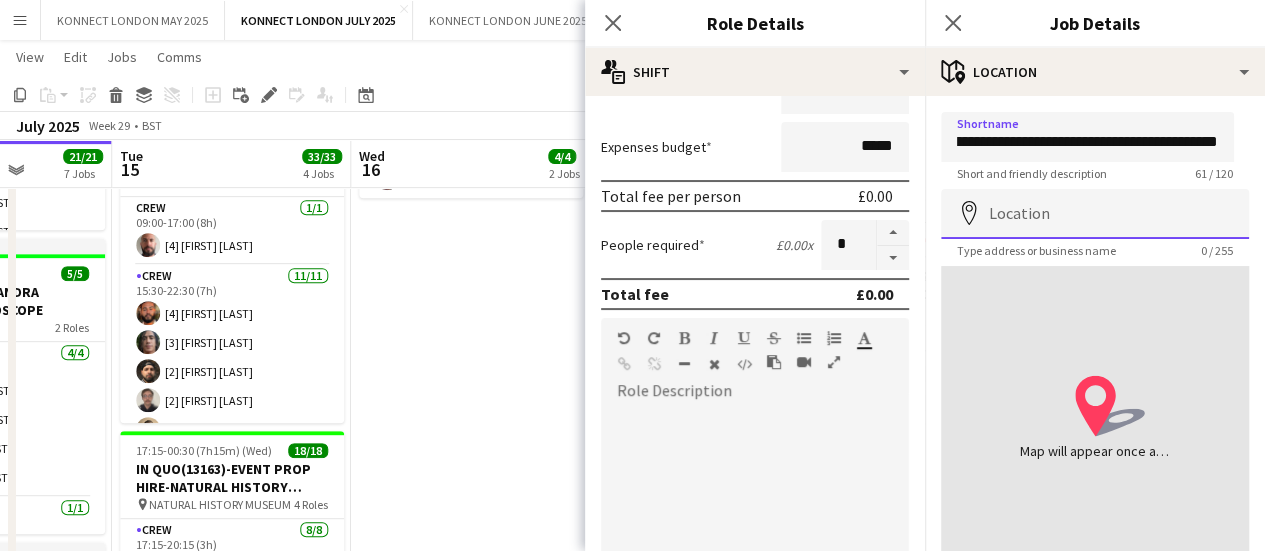 click on "Location" at bounding box center [1095, 214] 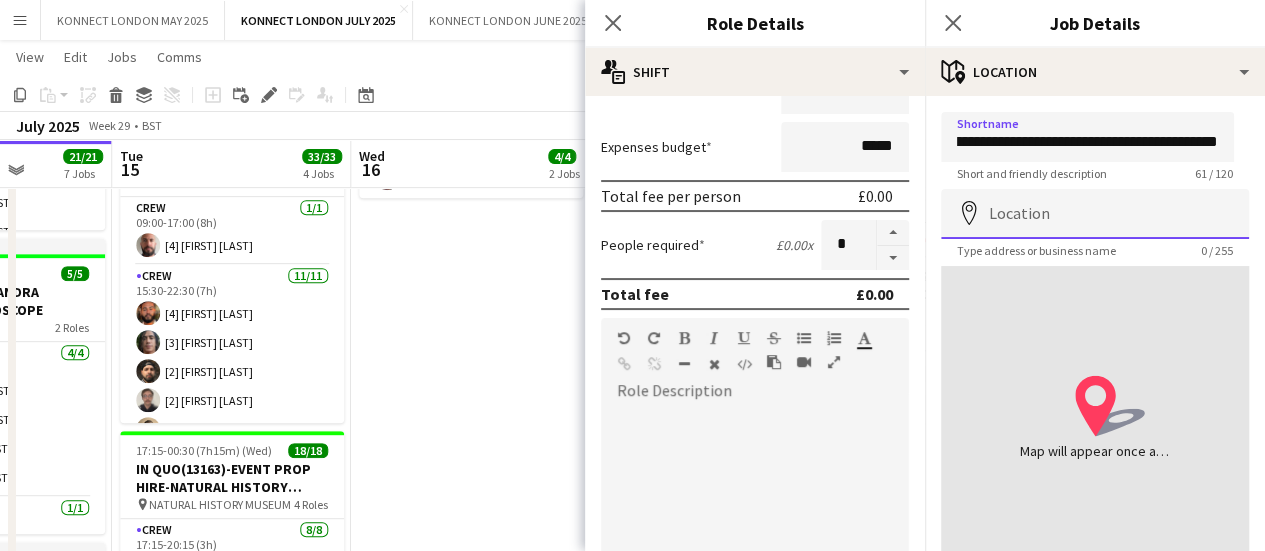 scroll, scrollTop: 0, scrollLeft: 0, axis: both 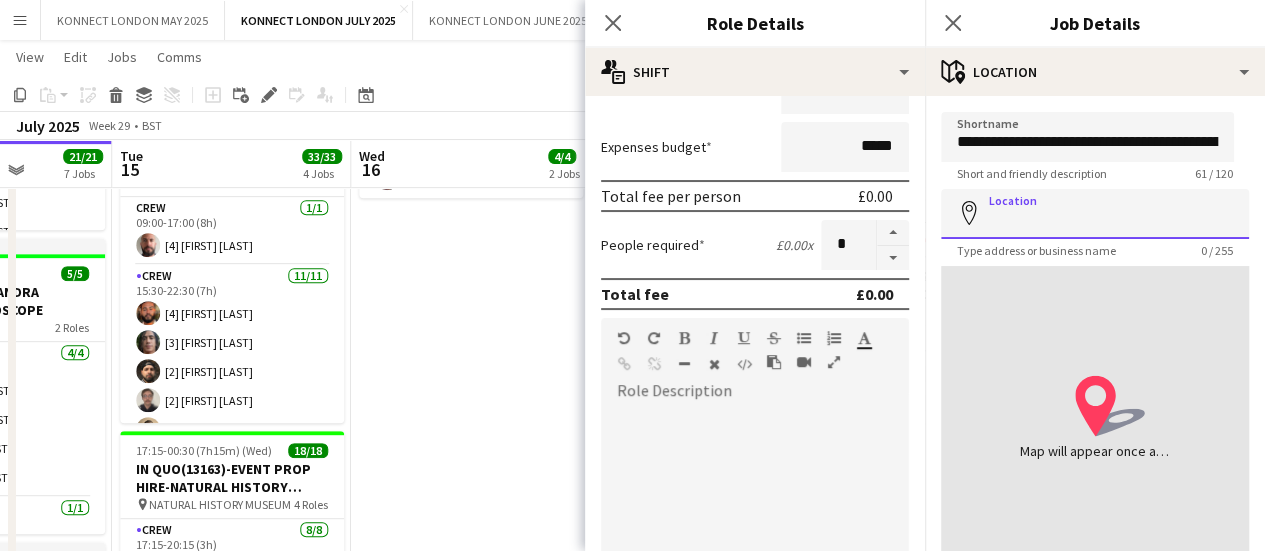 paste on "**********" 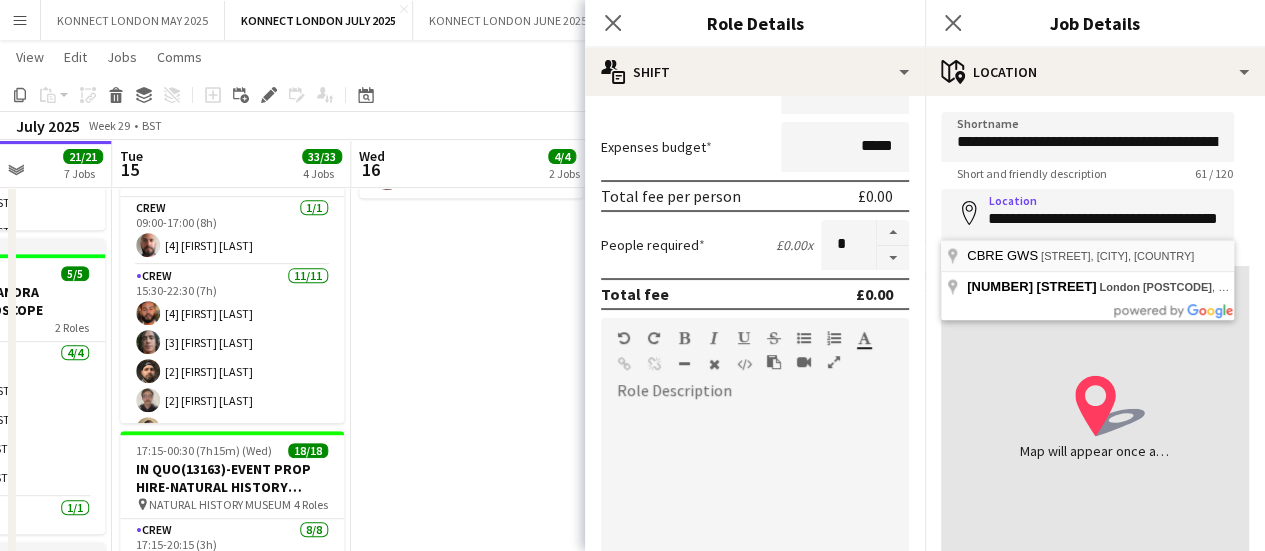 scroll, scrollTop: 0, scrollLeft: 0, axis: both 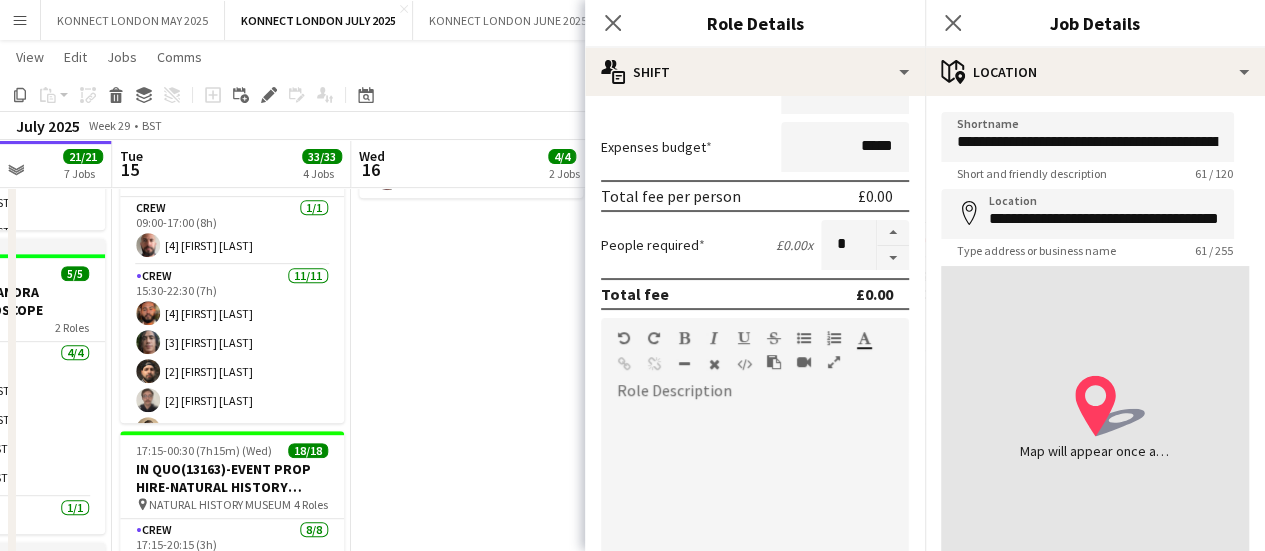 type on "**********" 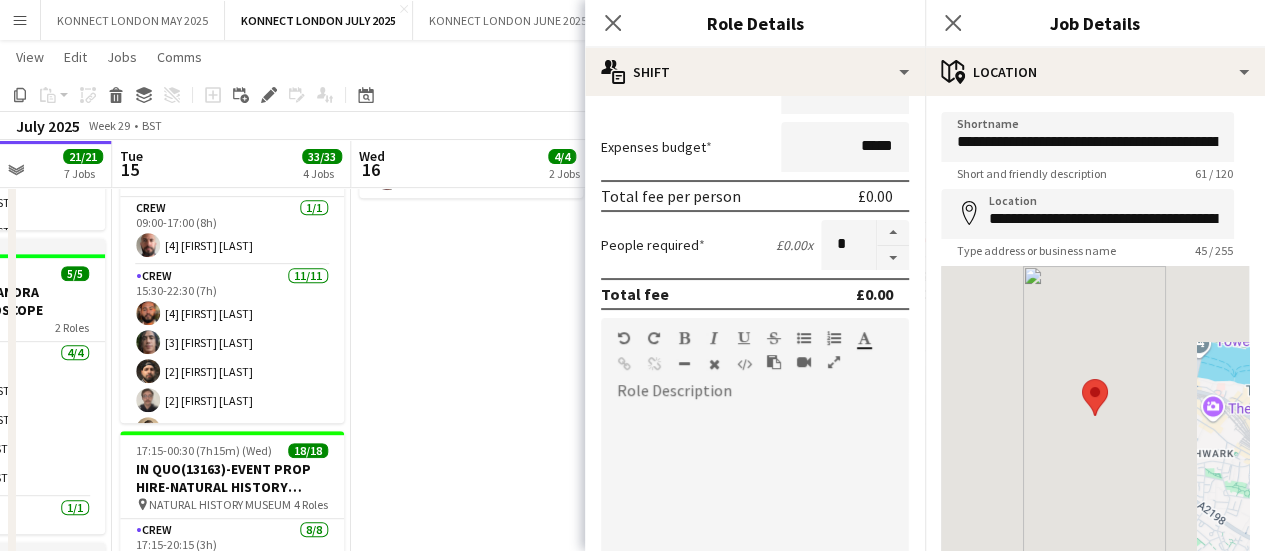 click on "HAN HALF DAY      08:00-16:00 (8h)    4/4   QUO12950-SCOOP-OLYMPIA
pin
Olympia Kensington   2 Roles   Crew   3/3   08:00-14:00 (6h)
[4]Luke Ryder [4] Jamal Khayyat [4] Sean Abbey  Crew Chief   1/1   08:00-16:00 (8h)
[CC] Lucas Medeiros" at bounding box center [470, 700] 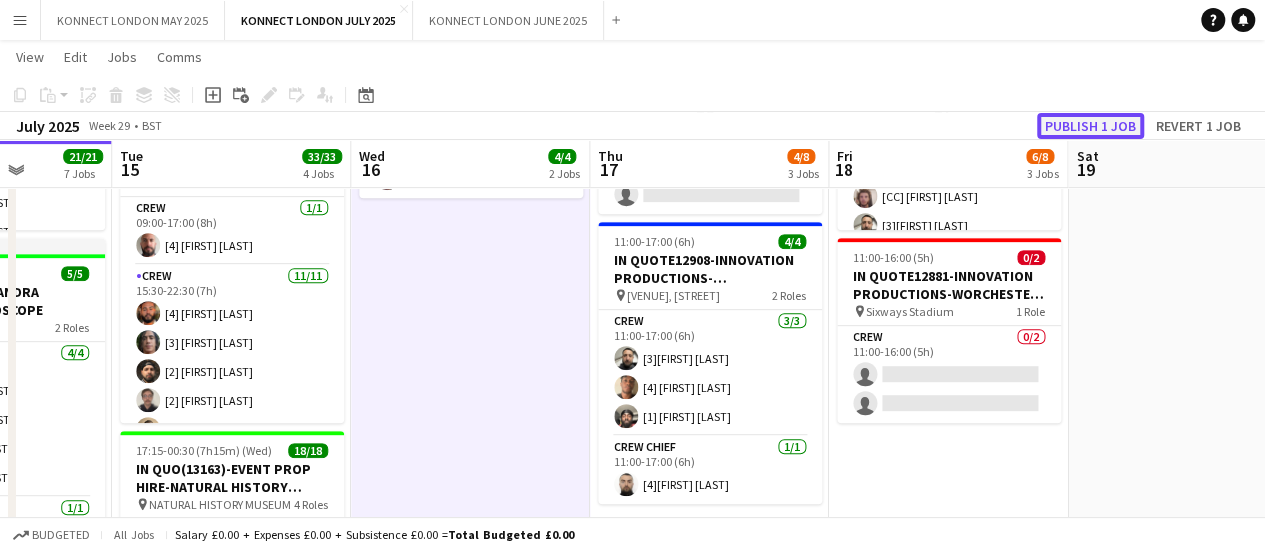 click on "Publish 1 job" 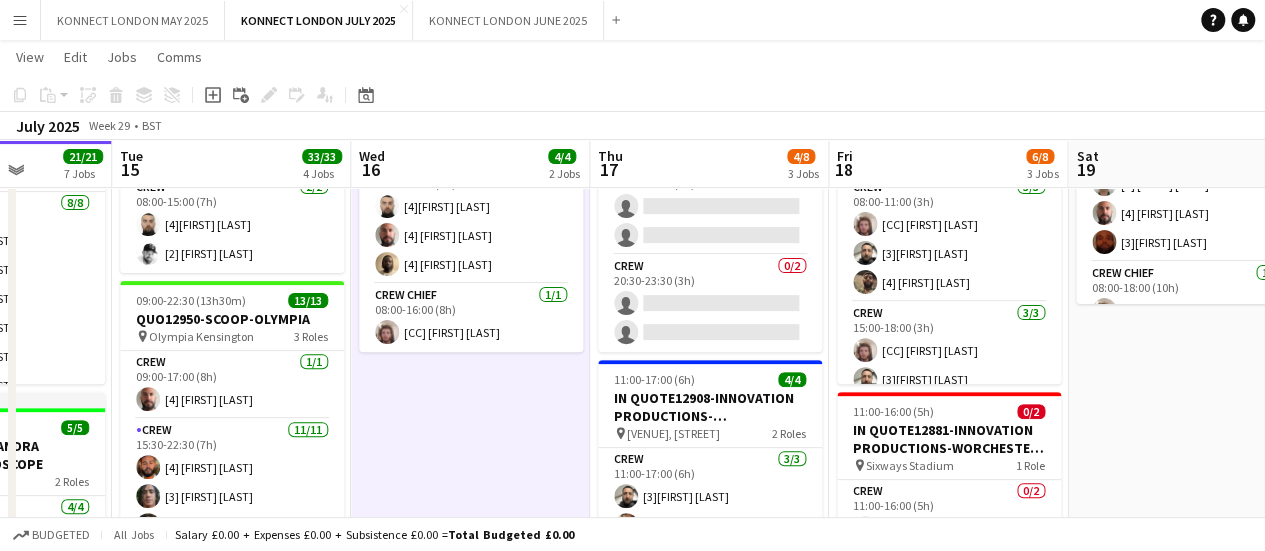 scroll, scrollTop: 220, scrollLeft: 0, axis: vertical 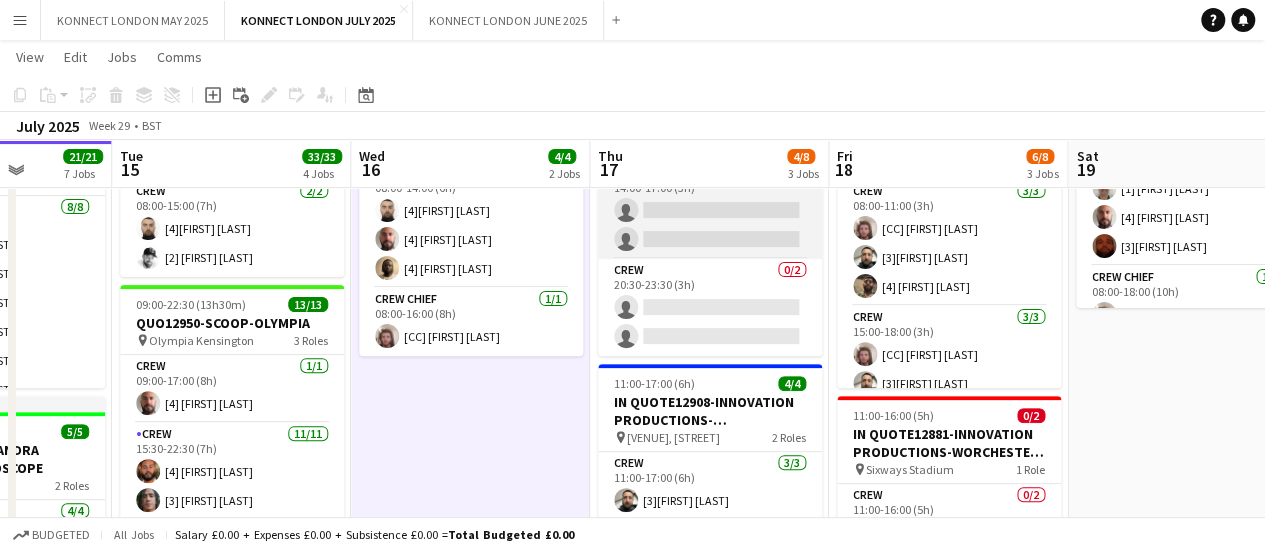 click on "Crew   0/2   14:00-17:00 (3h)
single-neutral-actions
single-neutral-actions" at bounding box center (710, 210) 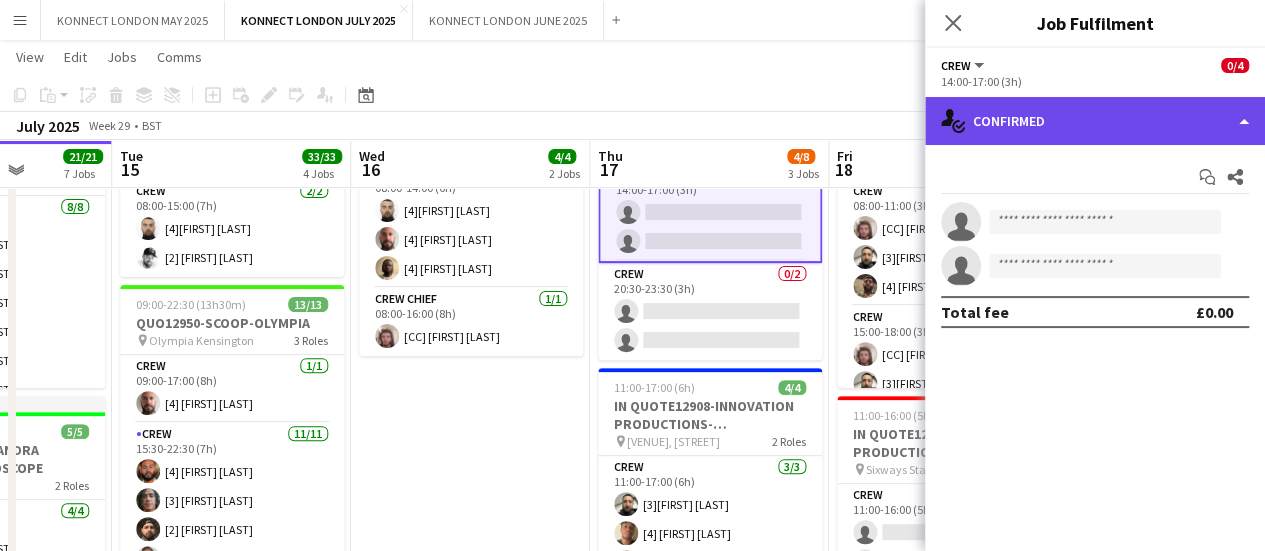 click on "single-neutral-actions-check-2
Confirmed" 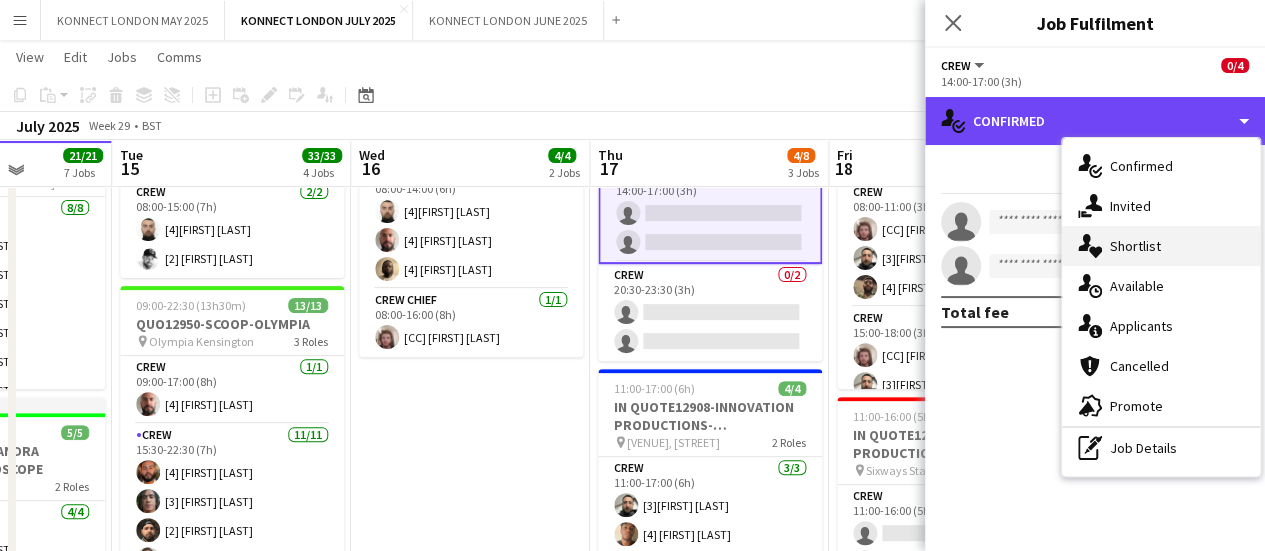 scroll, scrollTop: 218, scrollLeft: 0, axis: vertical 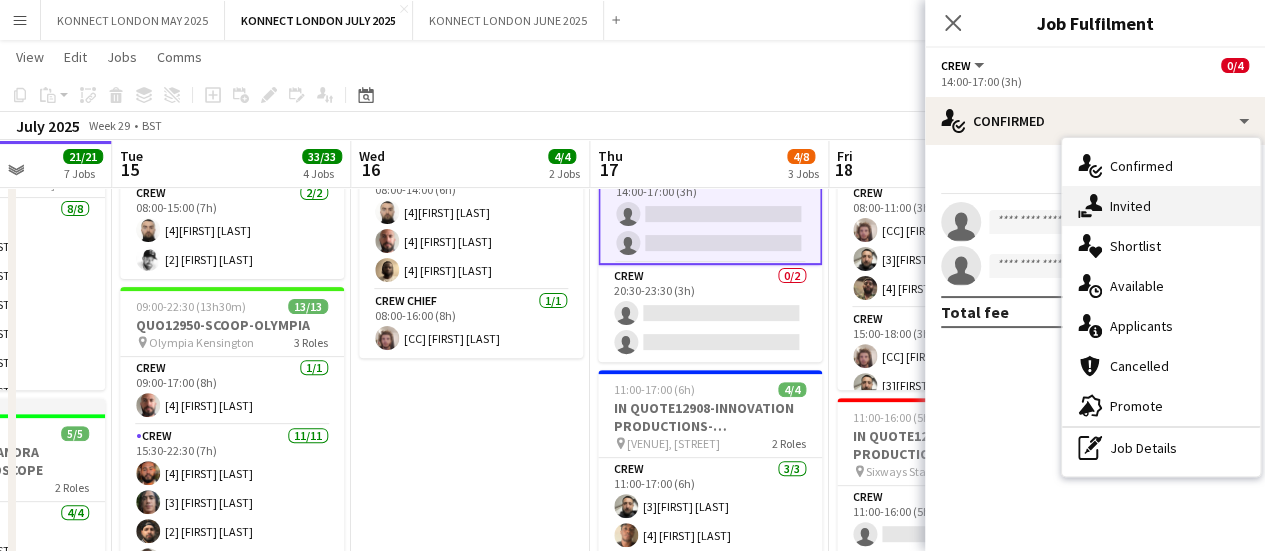 click on "single-neutral-actions-share-1
Invited" at bounding box center (1161, 206) 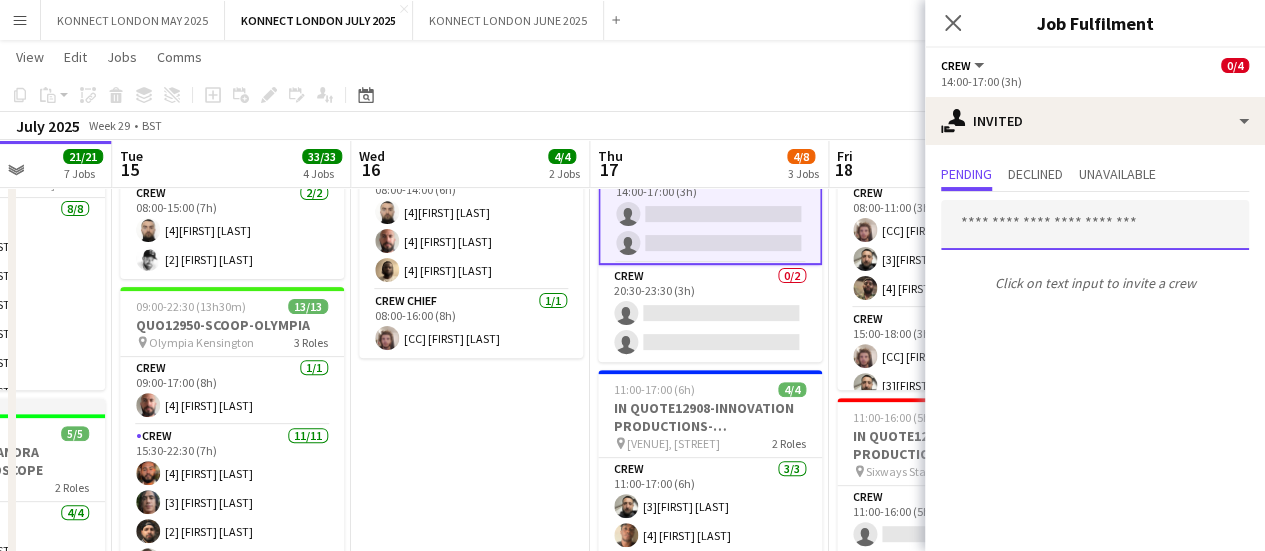 click at bounding box center [1095, 225] 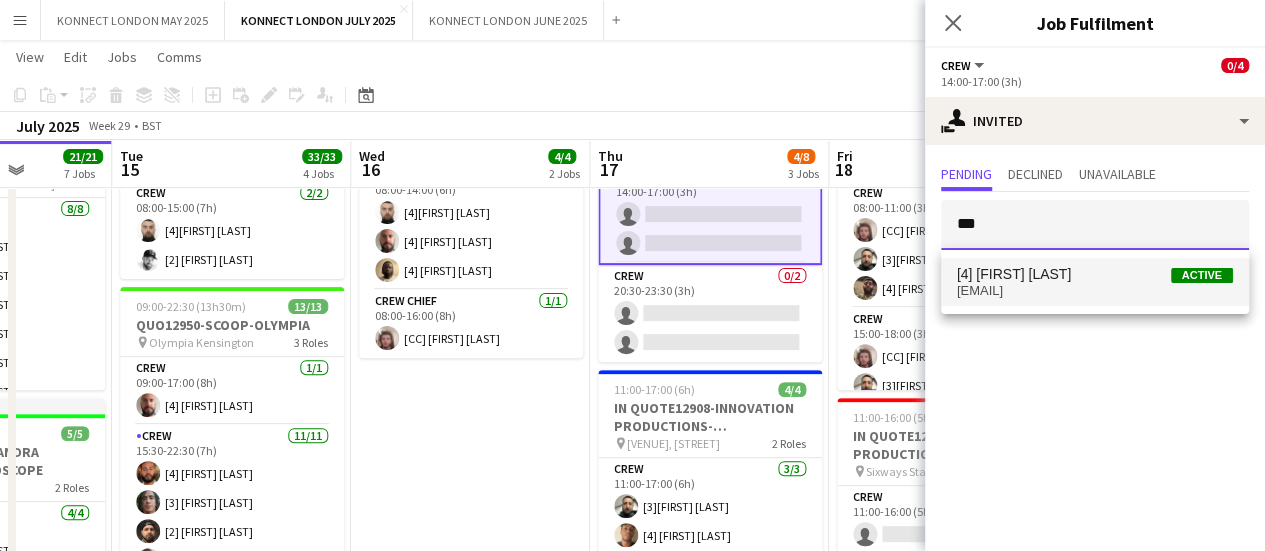 type on "***" 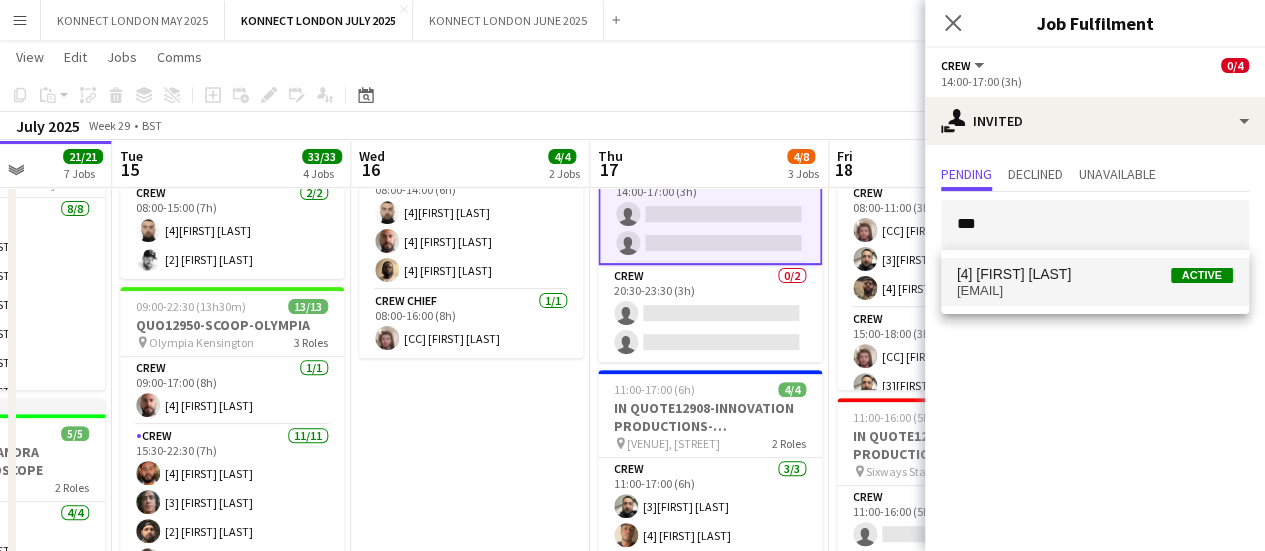 click on "[4] Sean Abbey  Active  slkabbey93@gmail.com" at bounding box center (1095, 282) 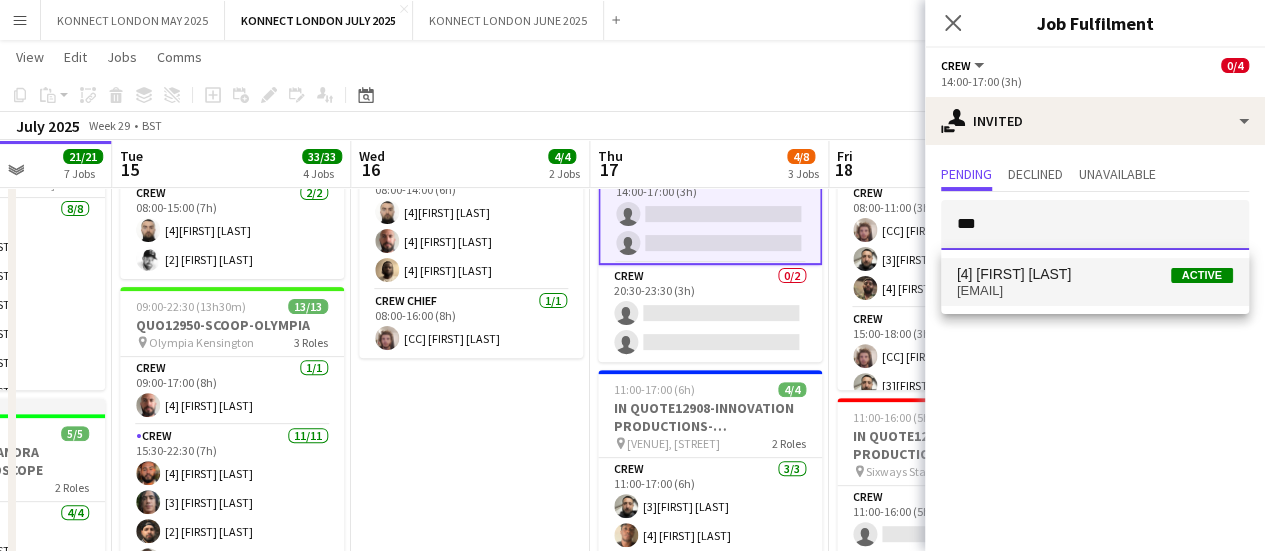 type 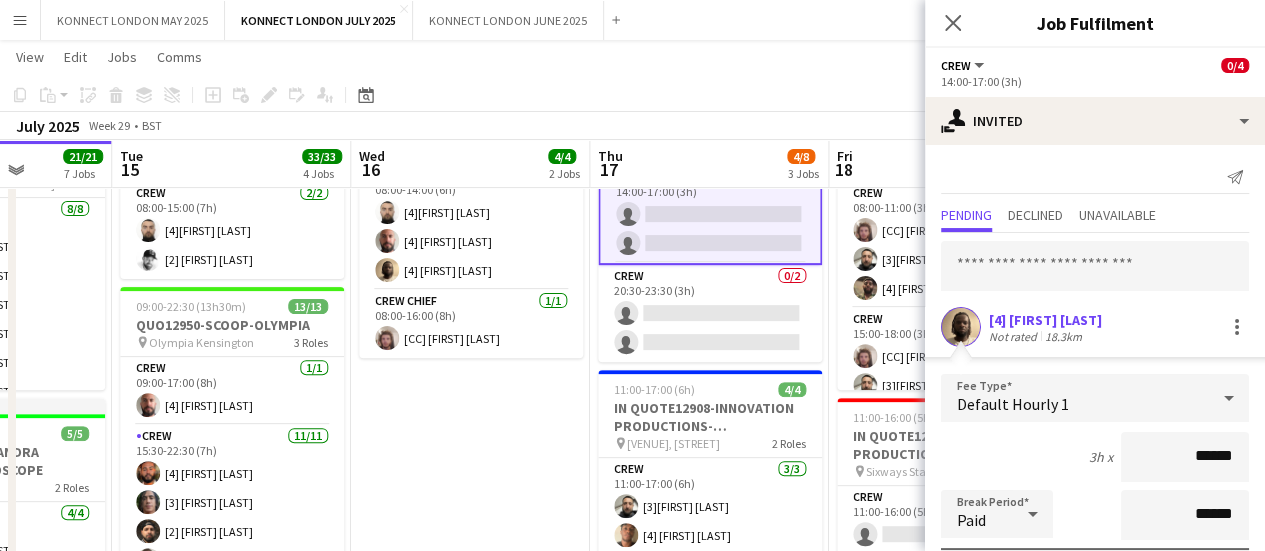 scroll, scrollTop: 268, scrollLeft: 0, axis: vertical 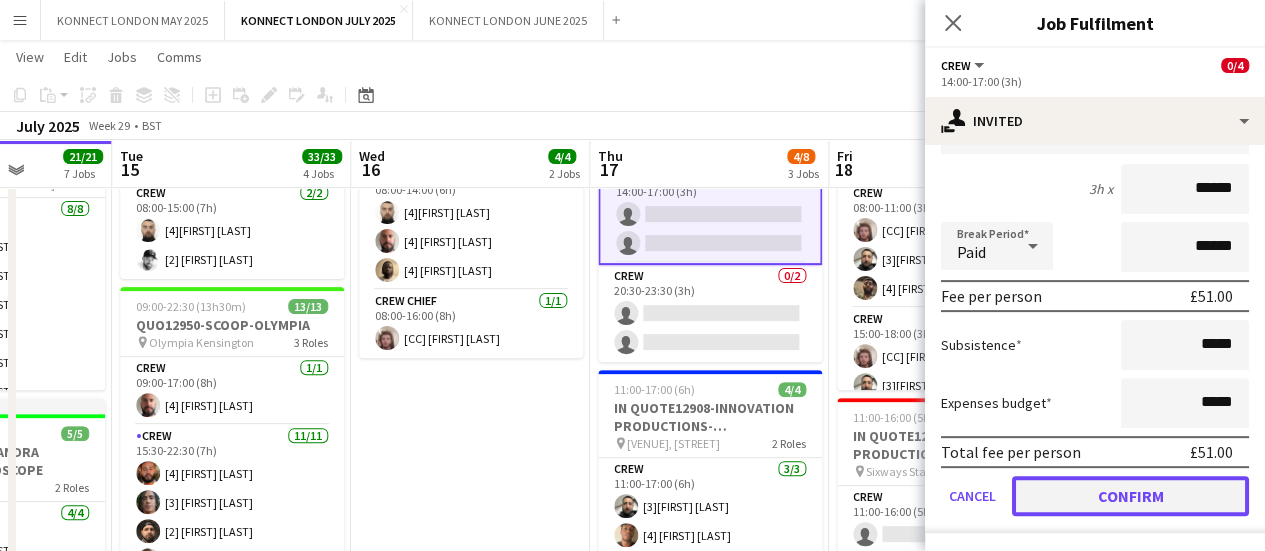 click on "Confirm" 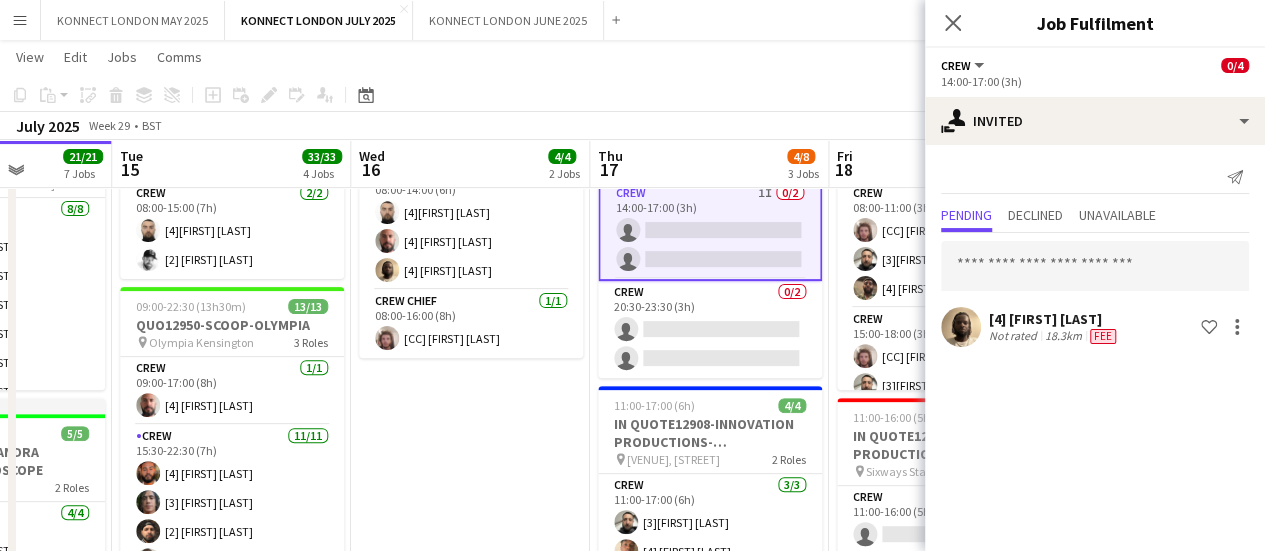 scroll, scrollTop: 0, scrollLeft: 0, axis: both 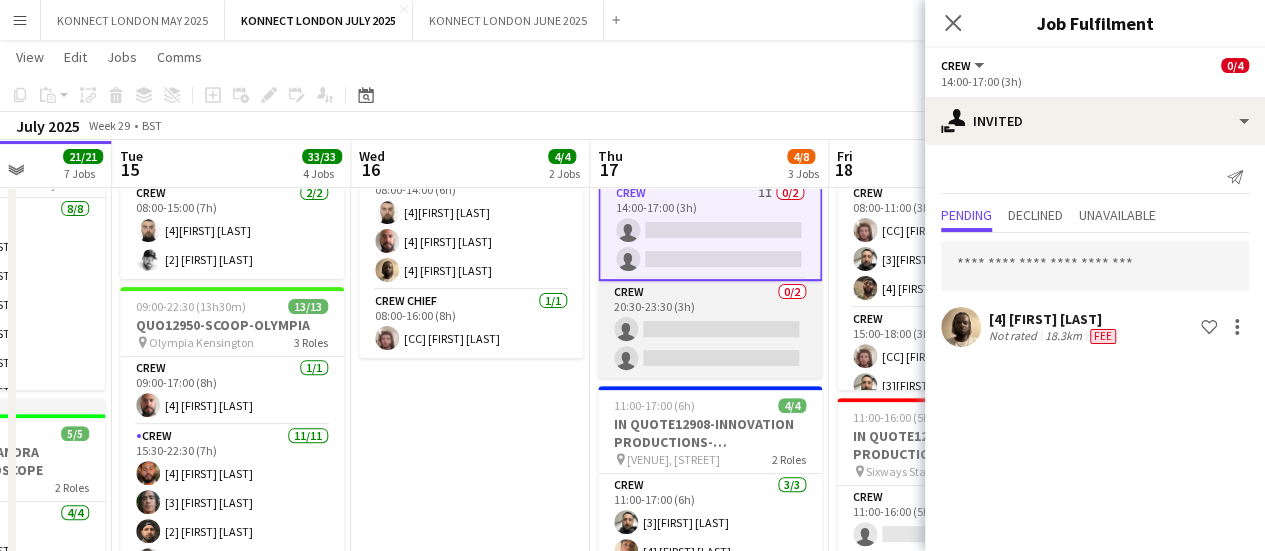 click on "Crew   0/2   20:30-23:30 (3h)
single-neutral-actions
single-neutral-actions" at bounding box center (710, 329) 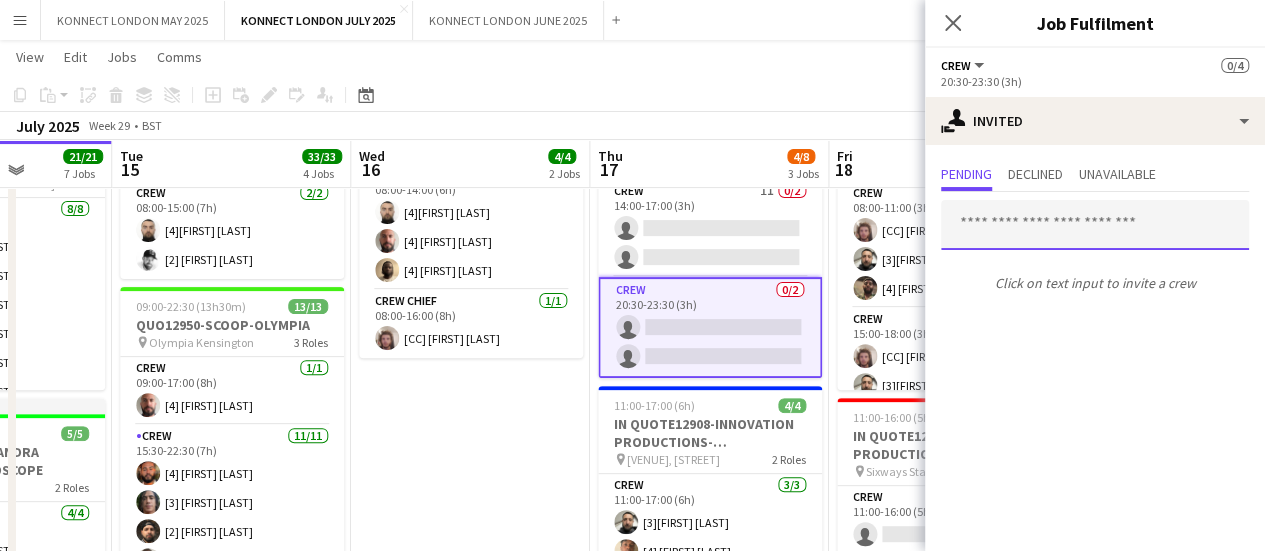 click at bounding box center [1095, 225] 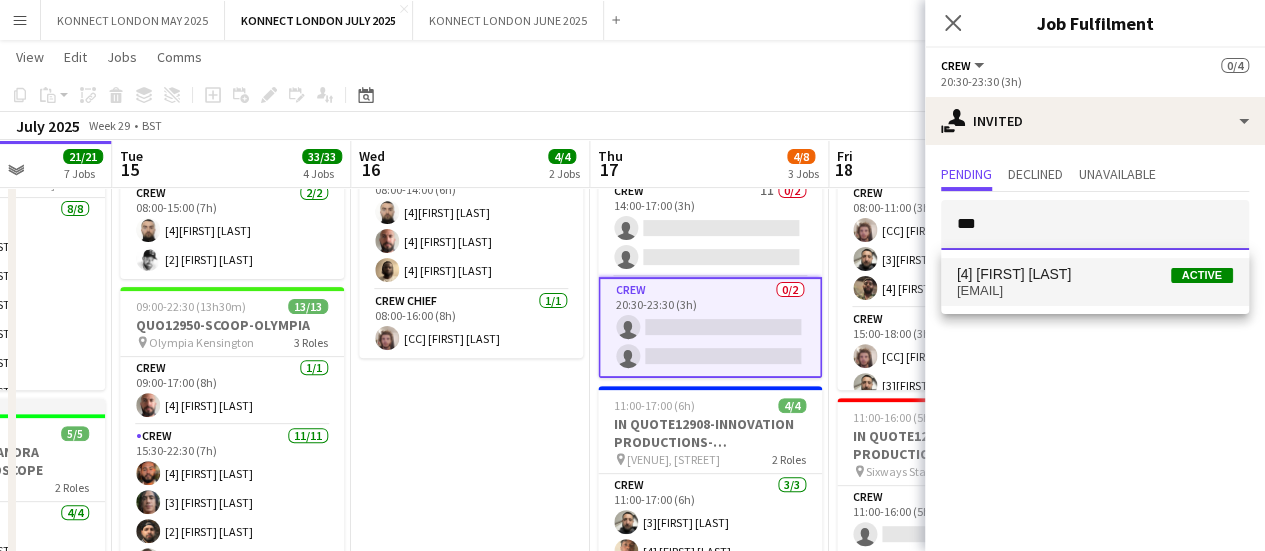 type on "***" 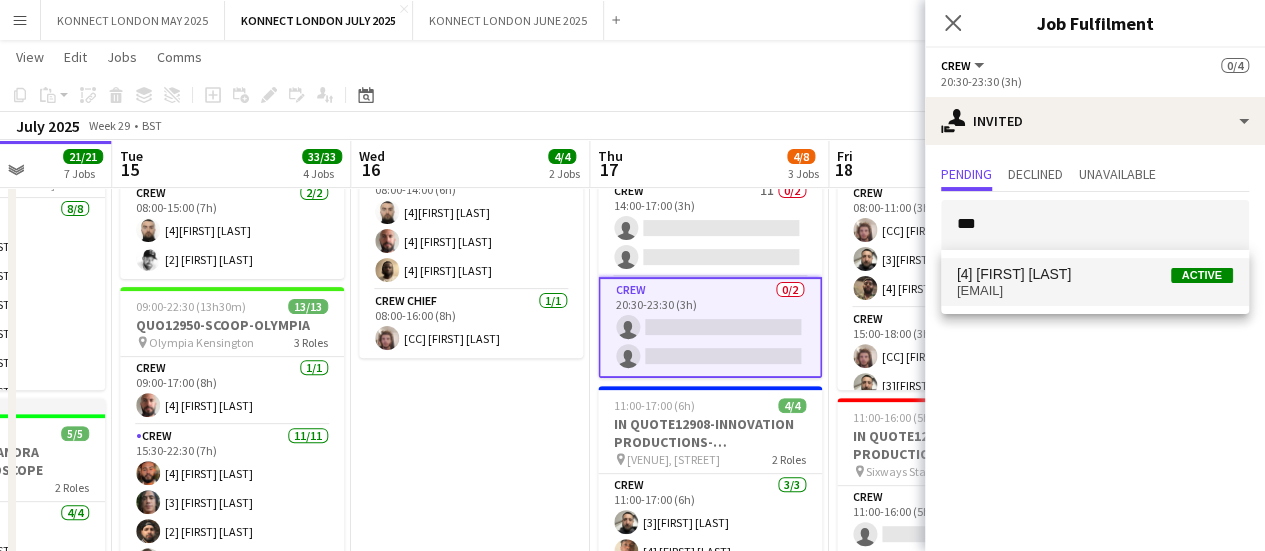 click on "[4] Sean Abbey  Active" at bounding box center [1095, 274] 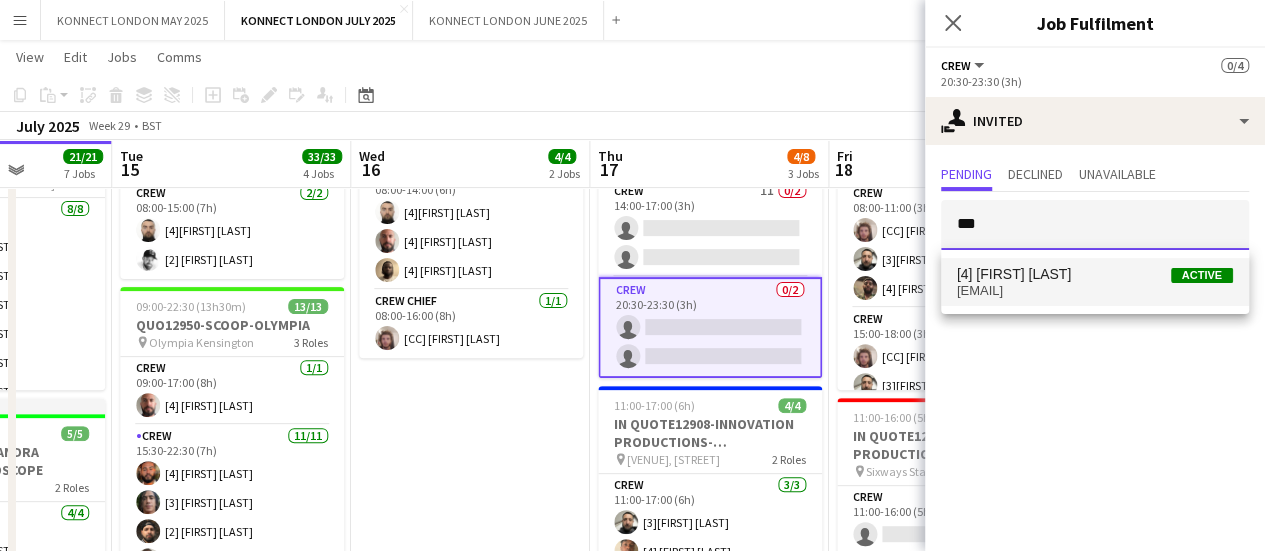 type 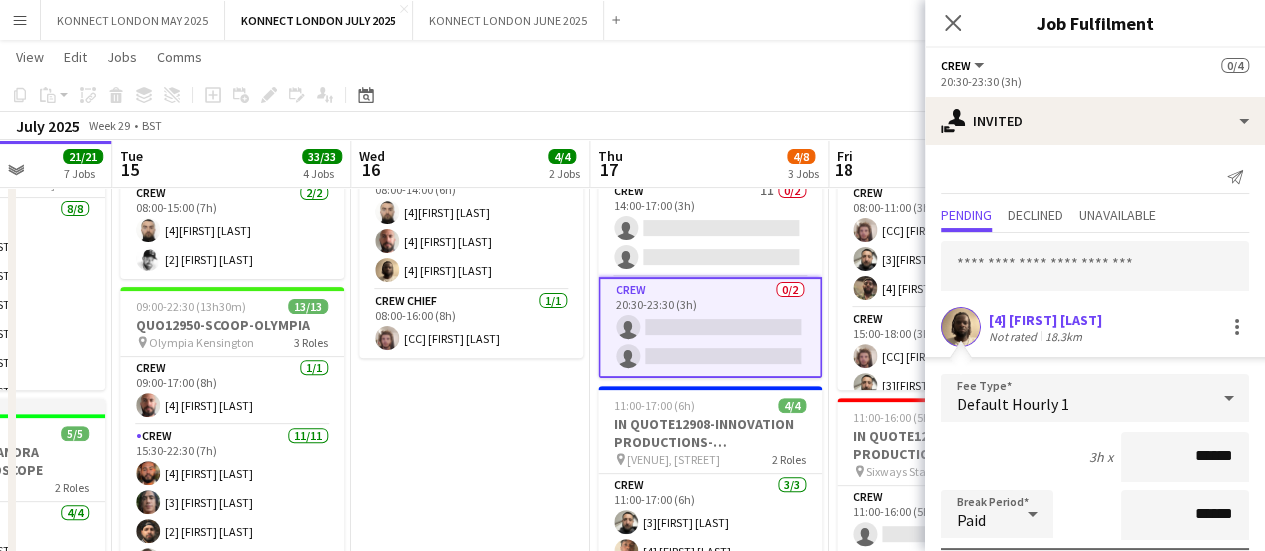 scroll, scrollTop: 268, scrollLeft: 0, axis: vertical 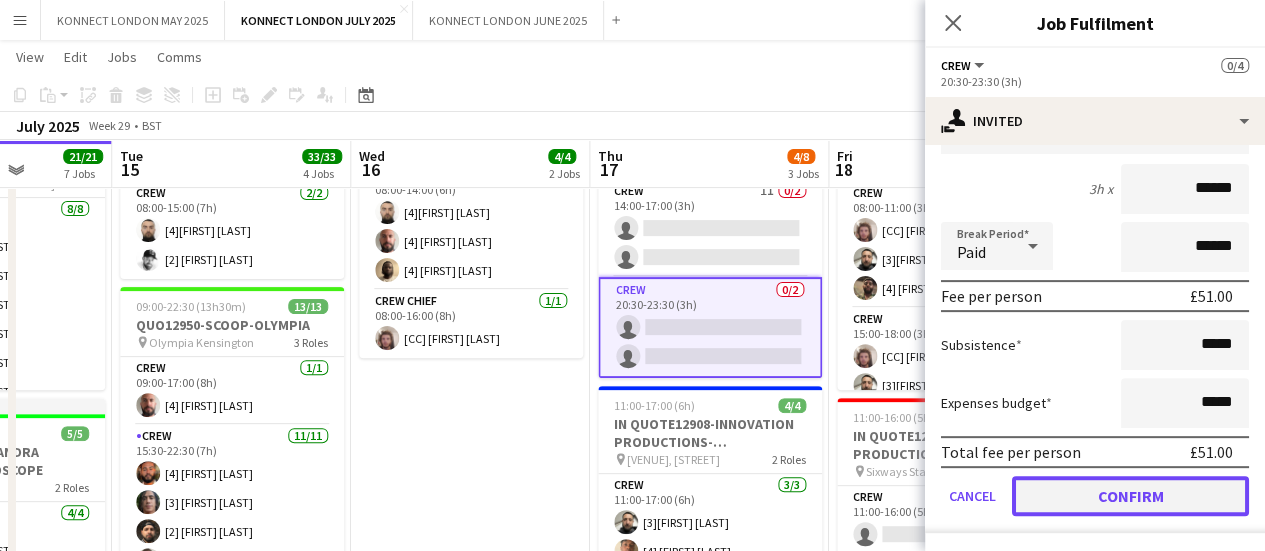 click on "Confirm" 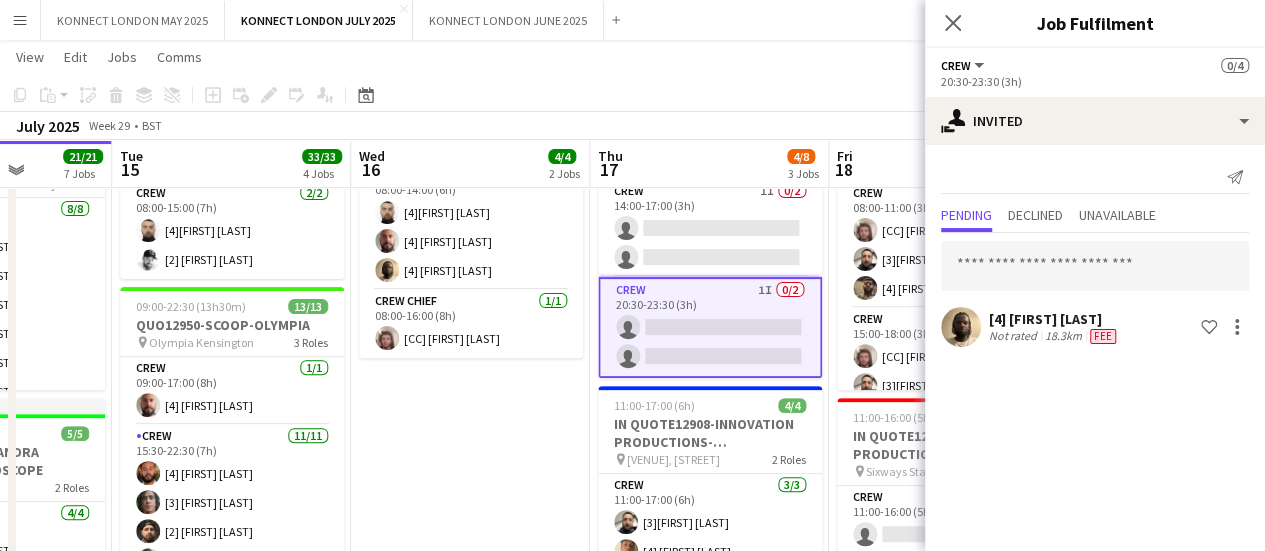 scroll, scrollTop: 0, scrollLeft: 0, axis: both 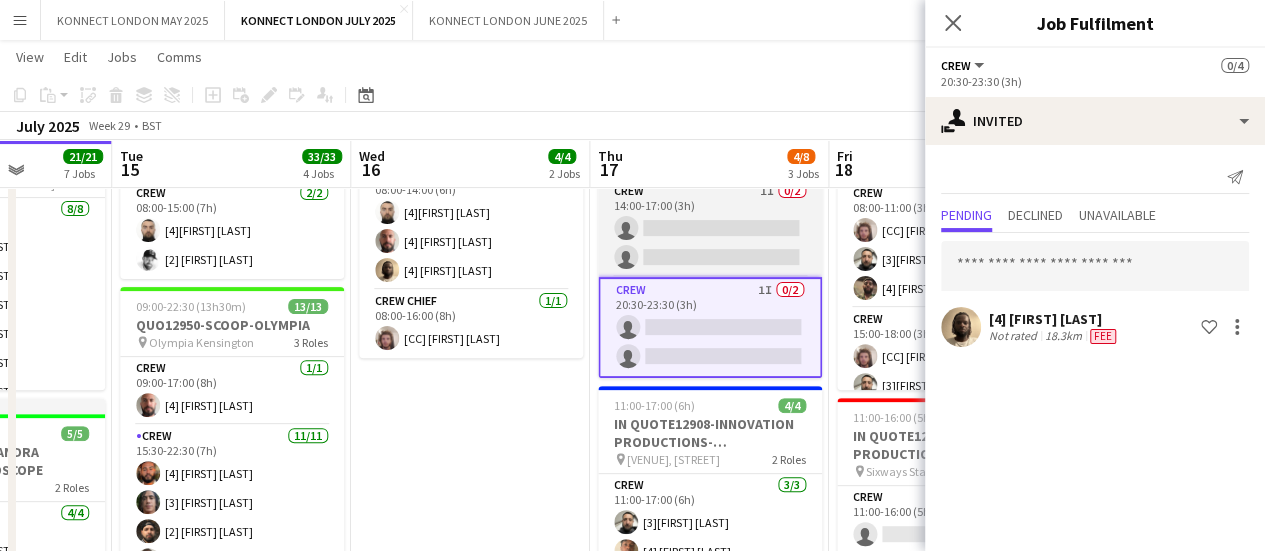 click on "Crew   1I   0/2   14:00-17:00 (3h)
single-neutral-actions
single-neutral-actions" at bounding box center (710, 228) 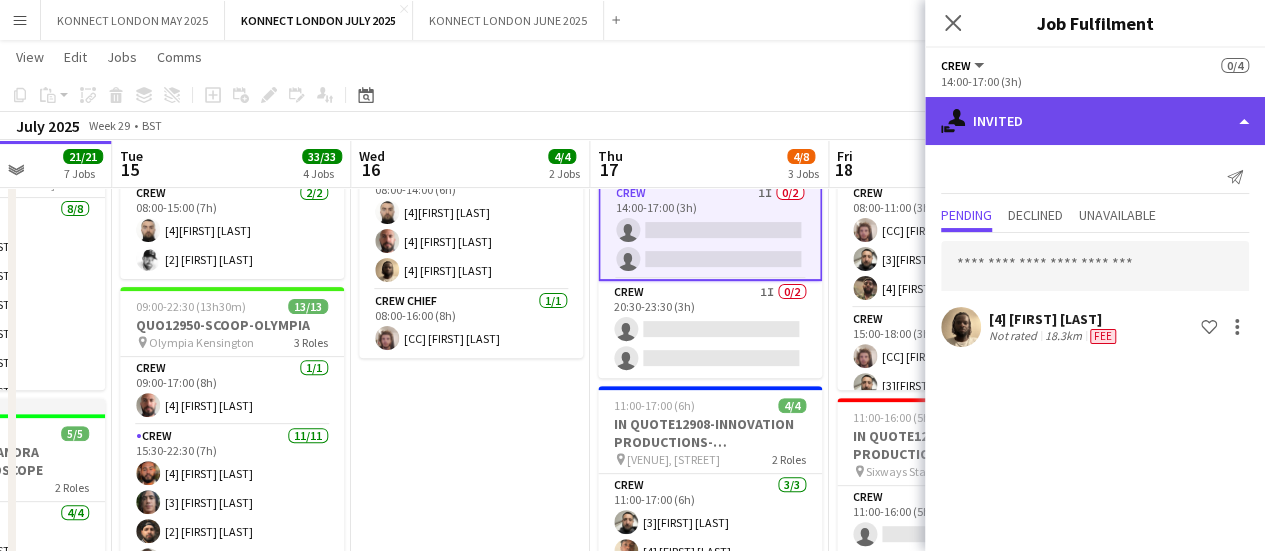 click on "single-neutral-actions-share-1
Invited" 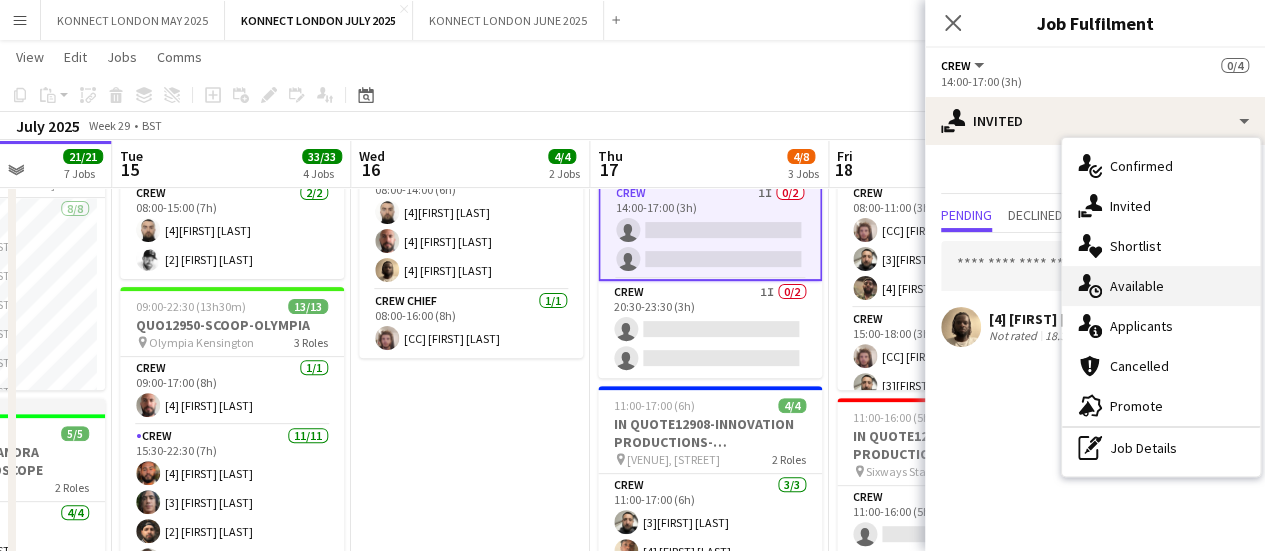 click on "single-neutral-actions-upload
Available" at bounding box center [1161, 286] 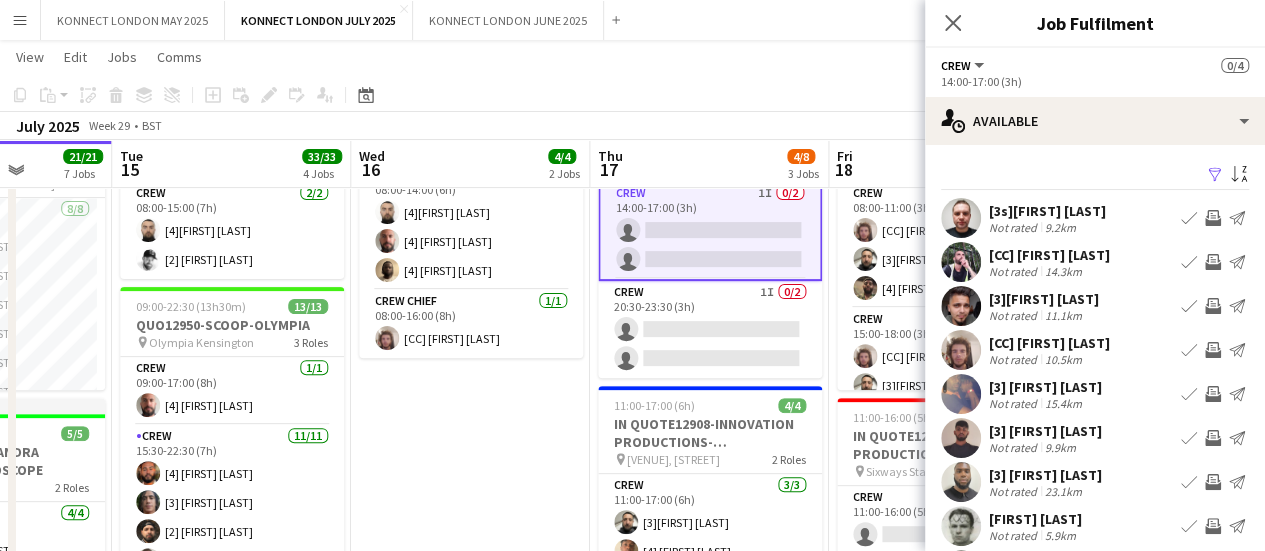 scroll, scrollTop: 158, scrollLeft: 0, axis: vertical 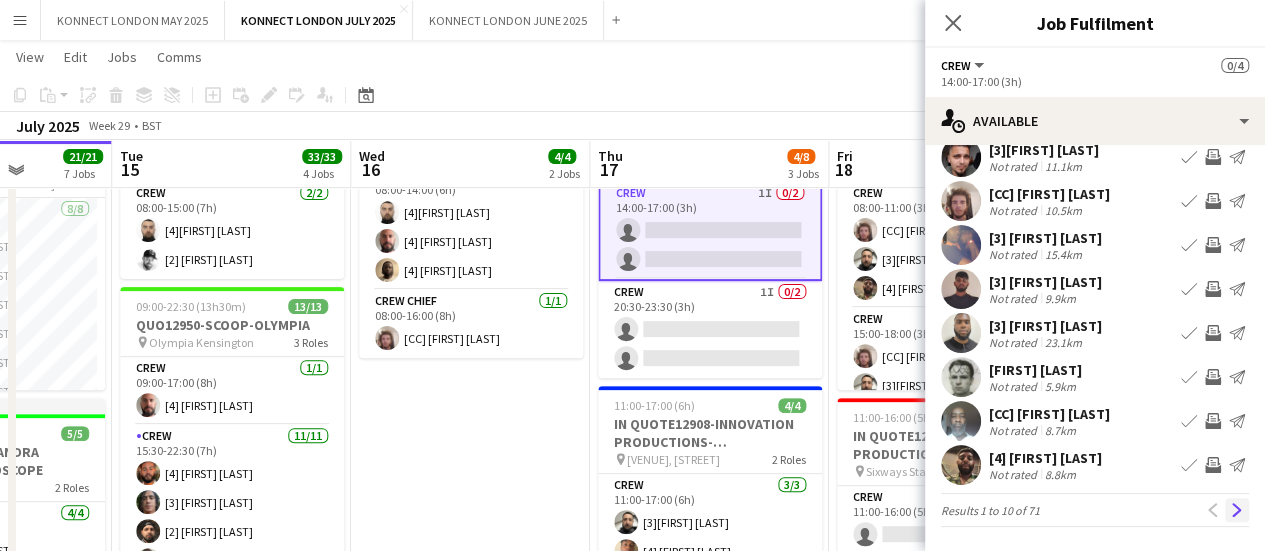 click on "Next" 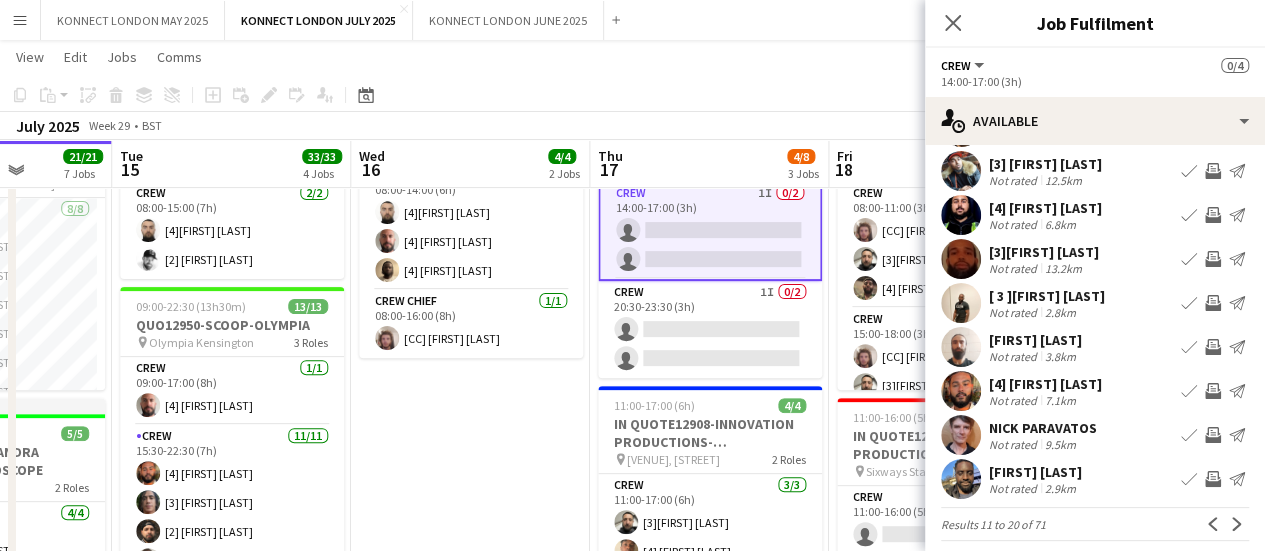 scroll, scrollTop: 148, scrollLeft: 0, axis: vertical 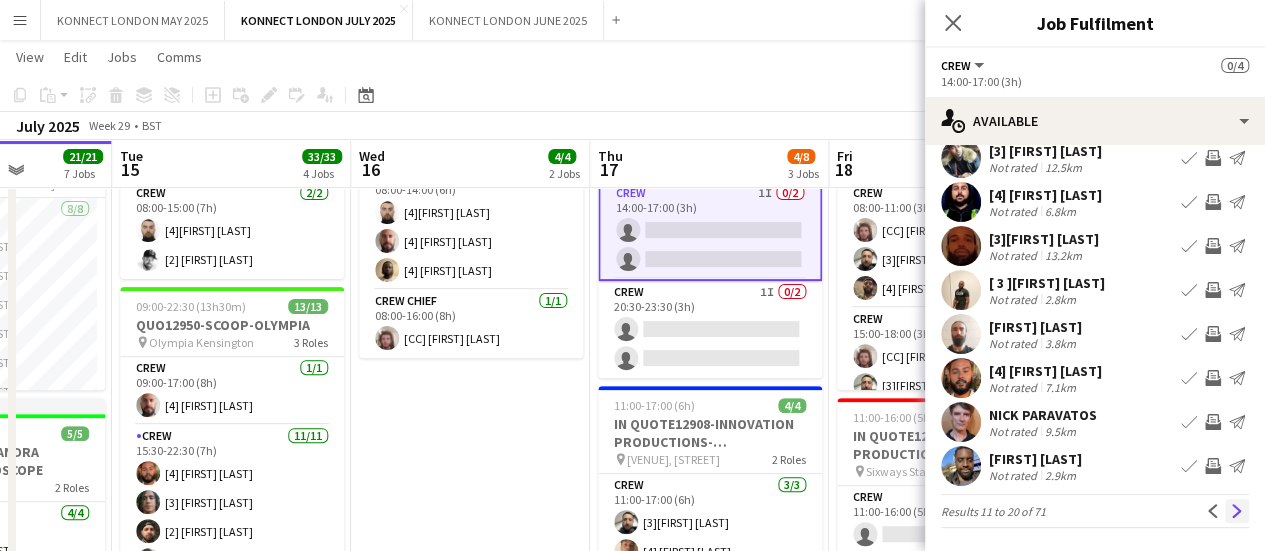 click on "Next" 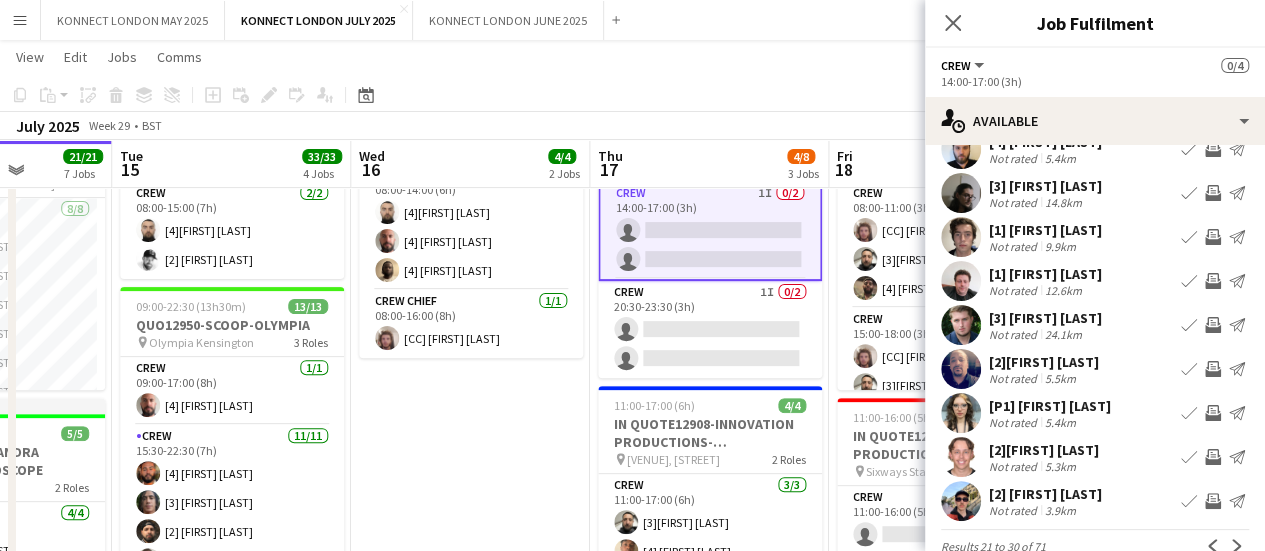 scroll, scrollTop: 148, scrollLeft: 0, axis: vertical 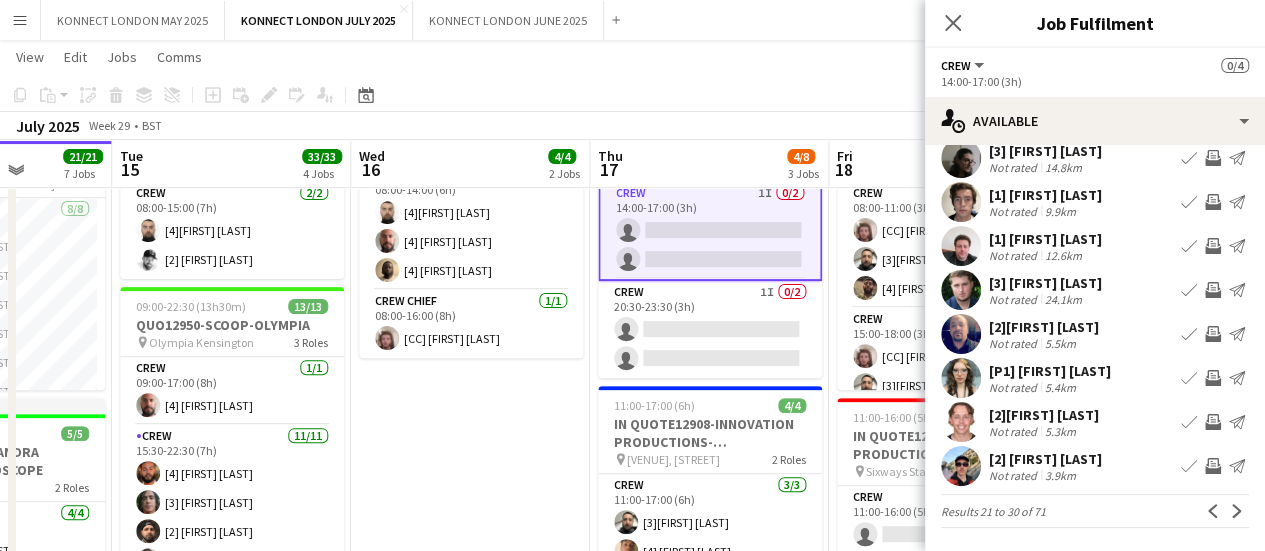 click on "Invite crew" at bounding box center [1213, 290] 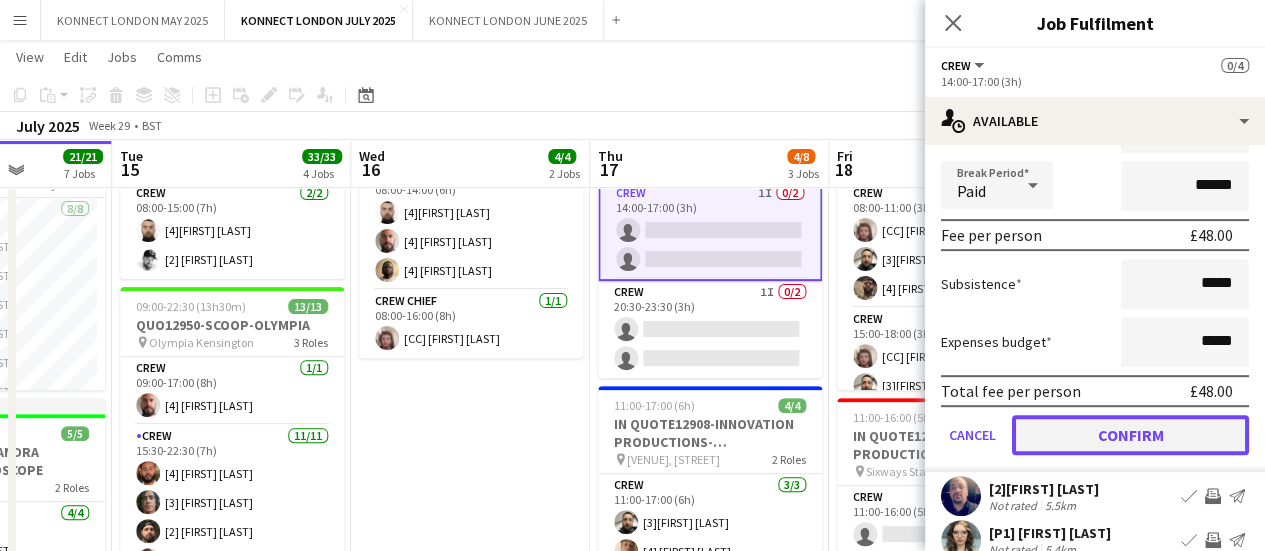 click on "Confirm" at bounding box center (1130, 435) 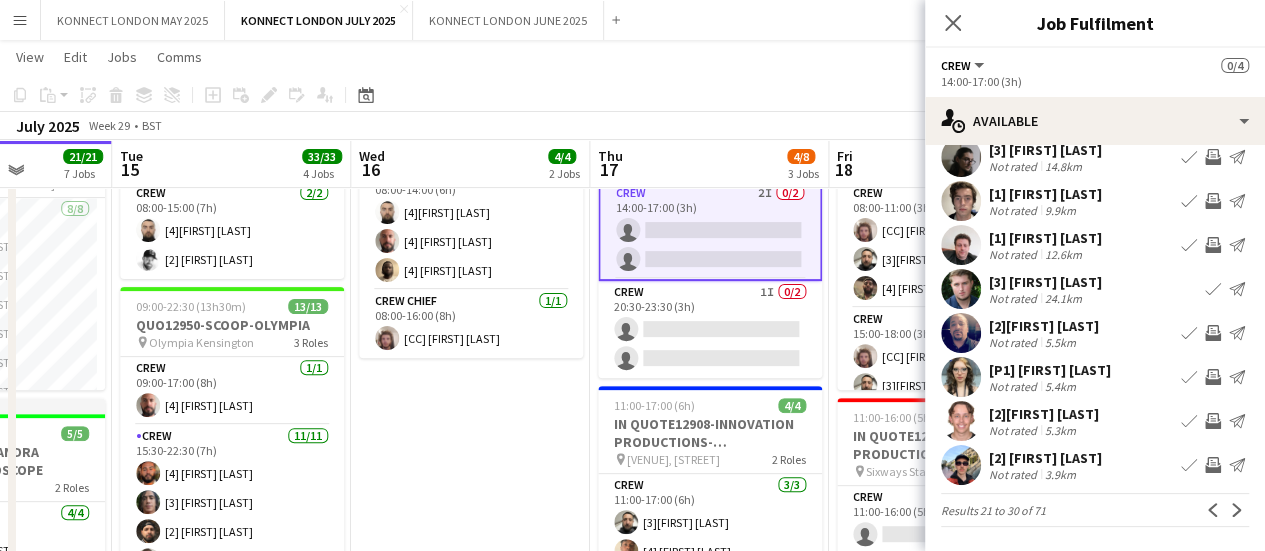 scroll, scrollTop: 148, scrollLeft: 0, axis: vertical 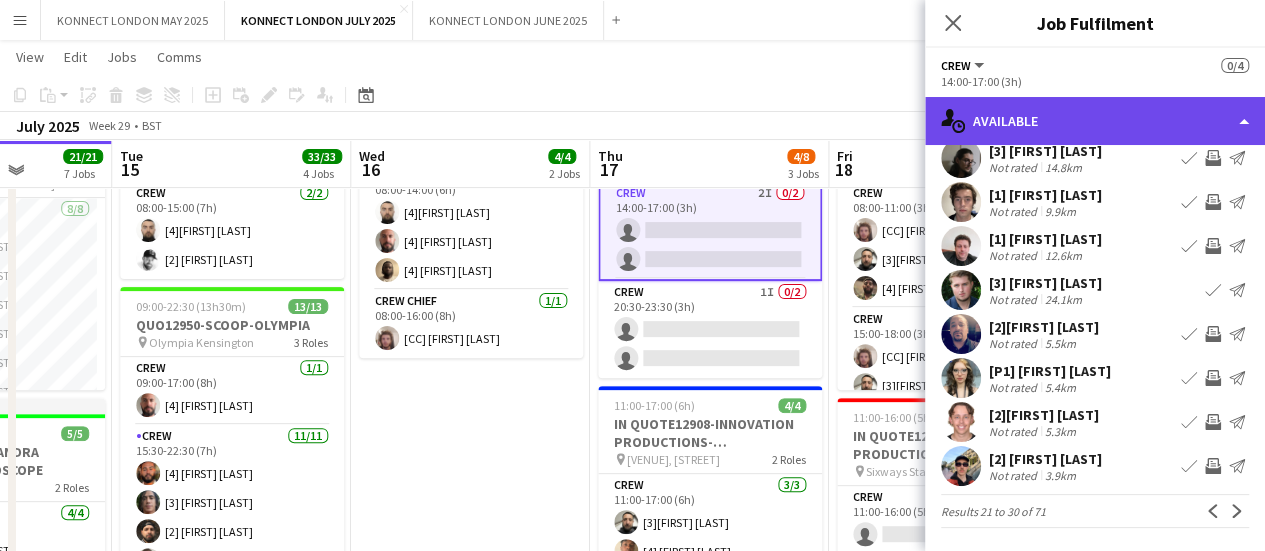 click on "single-neutral-actions-upload
Available" 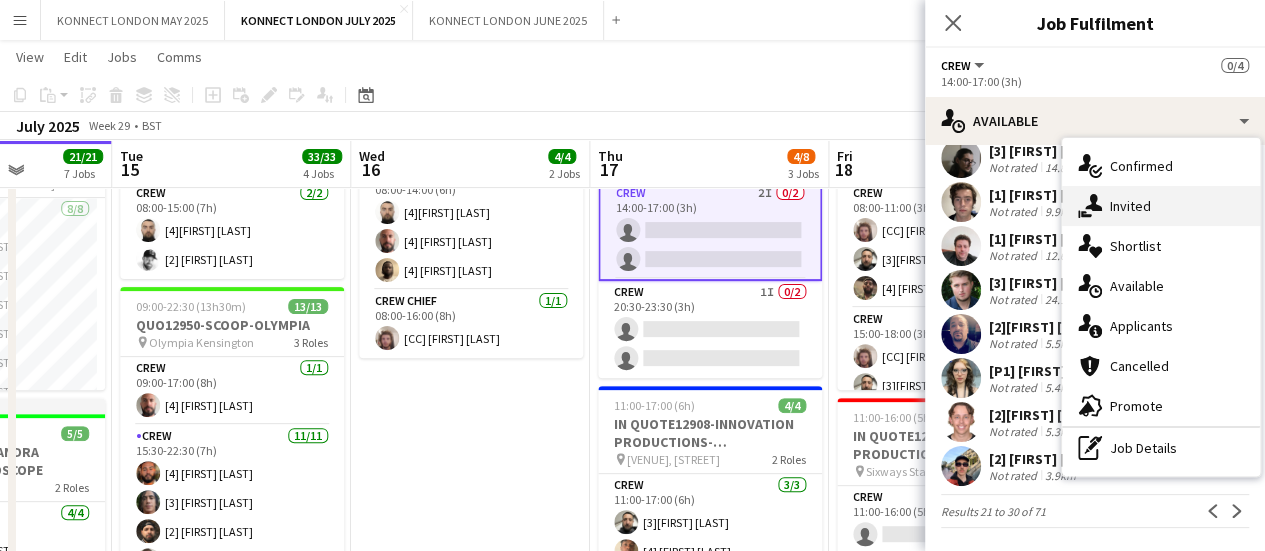 click on "single-neutral-actions-share-1
Invited" at bounding box center [1161, 206] 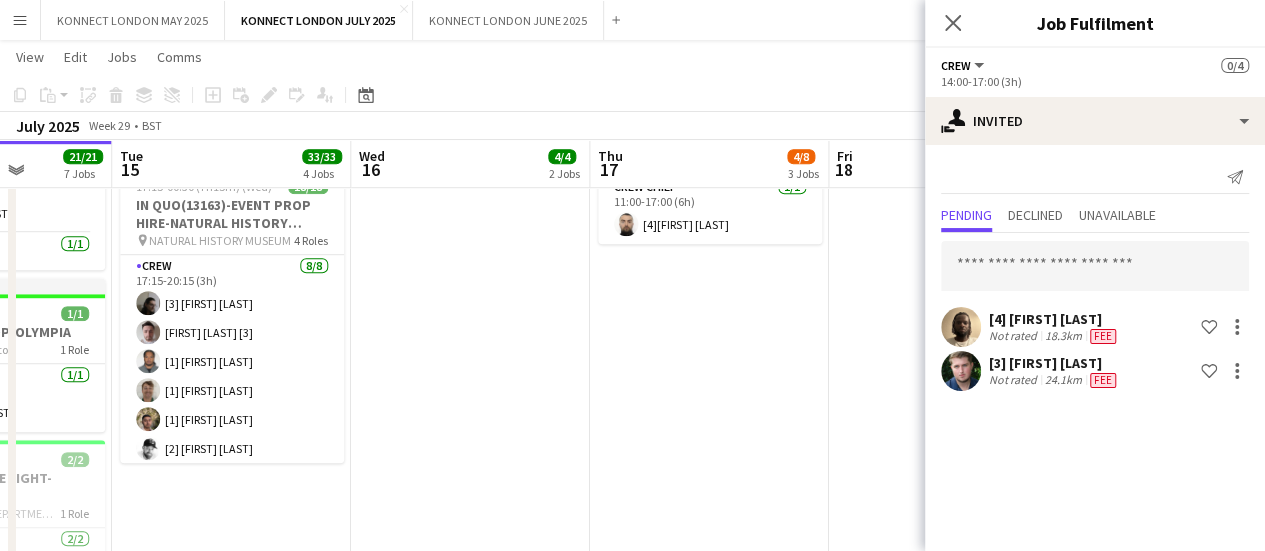 scroll, scrollTop: 646, scrollLeft: 0, axis: vertical 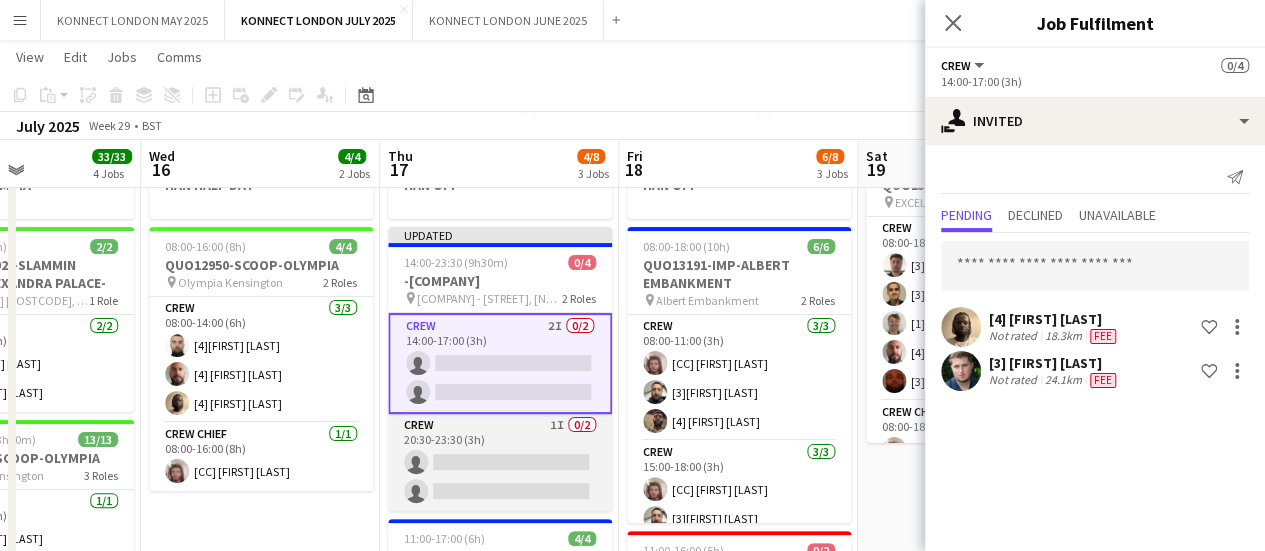 click on "Crew   1I   0/2   20:30-23:30 (3h)
single-neutral-actions
single-neutral-actions" at bounding box center (500, 462) 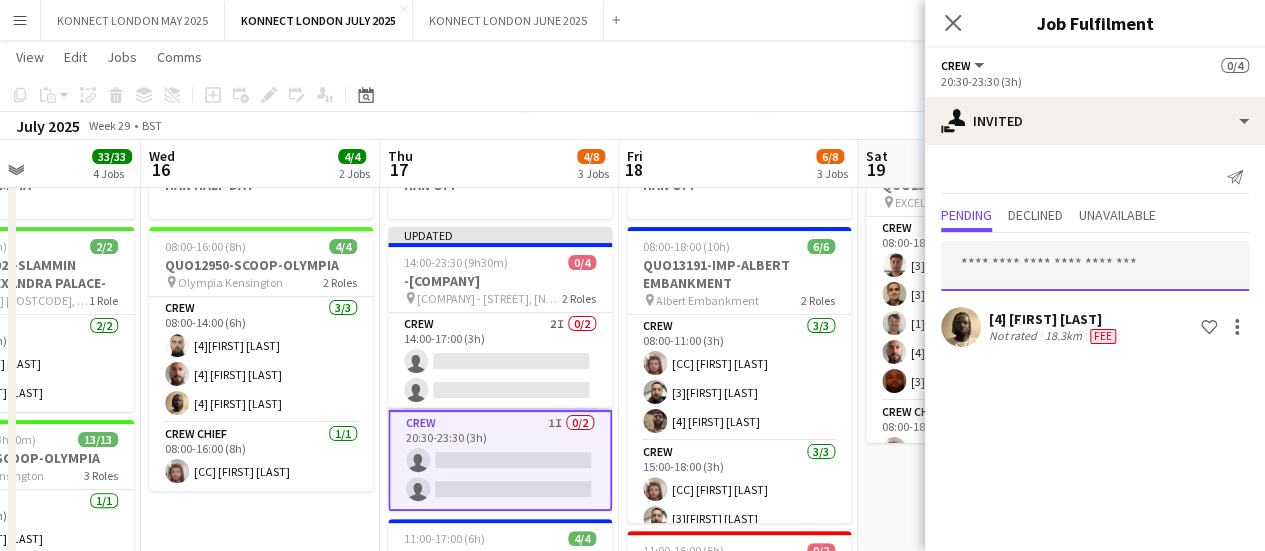 click at bounding box center [1095, 266] 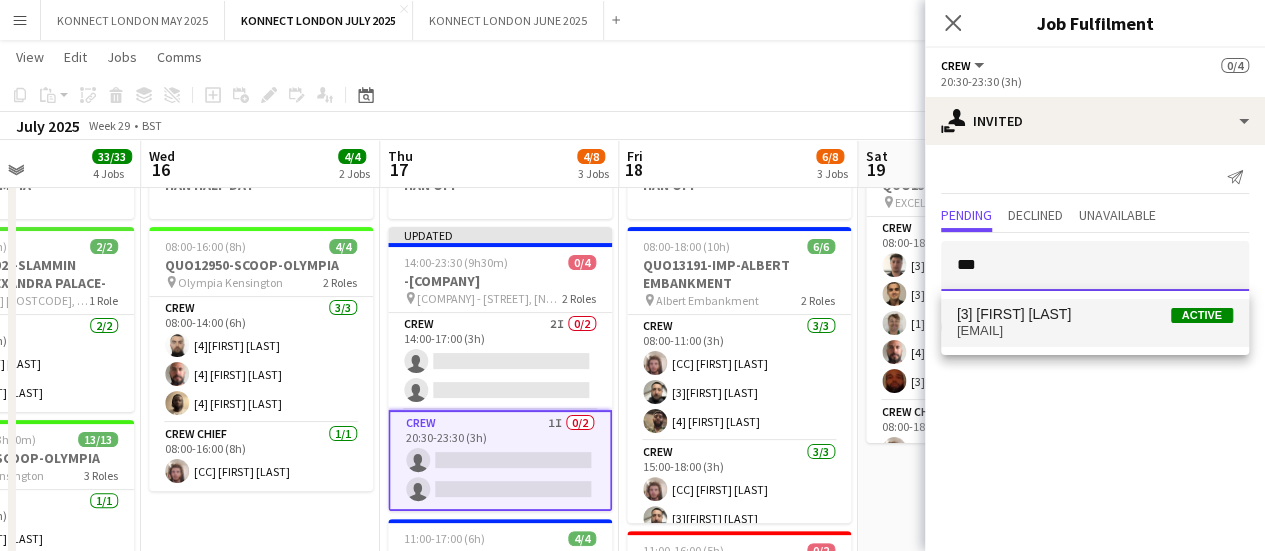 type on "***" 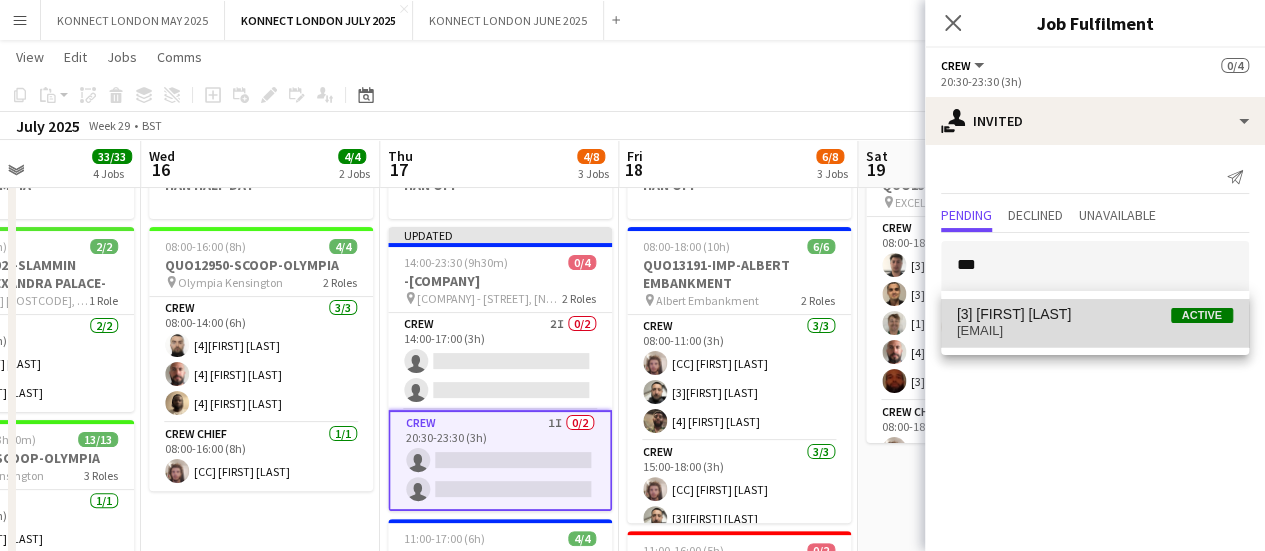 click on "jackpayne920@gmail.com" at bounding box center (1095, 331) 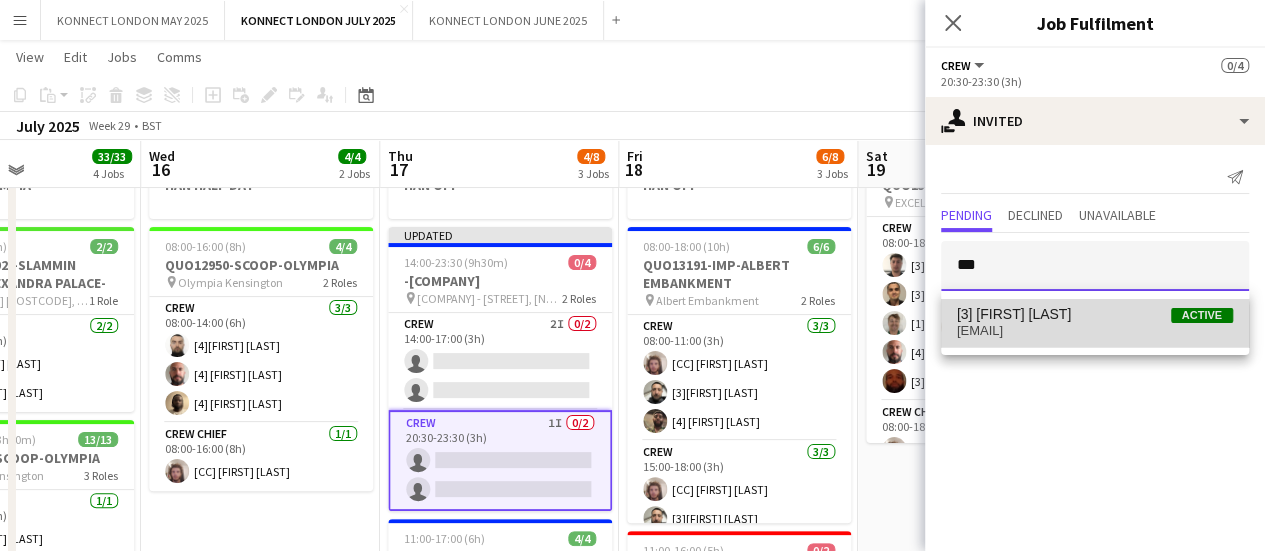 type 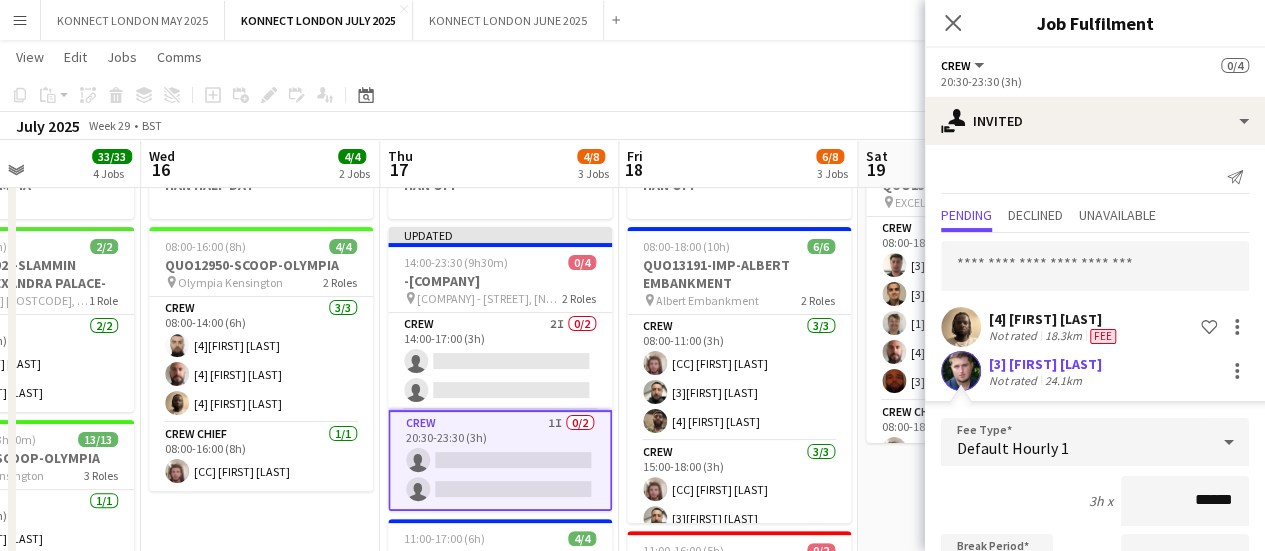scroll, scrollTop: 312, scrollLeft: 0, axis: vertical 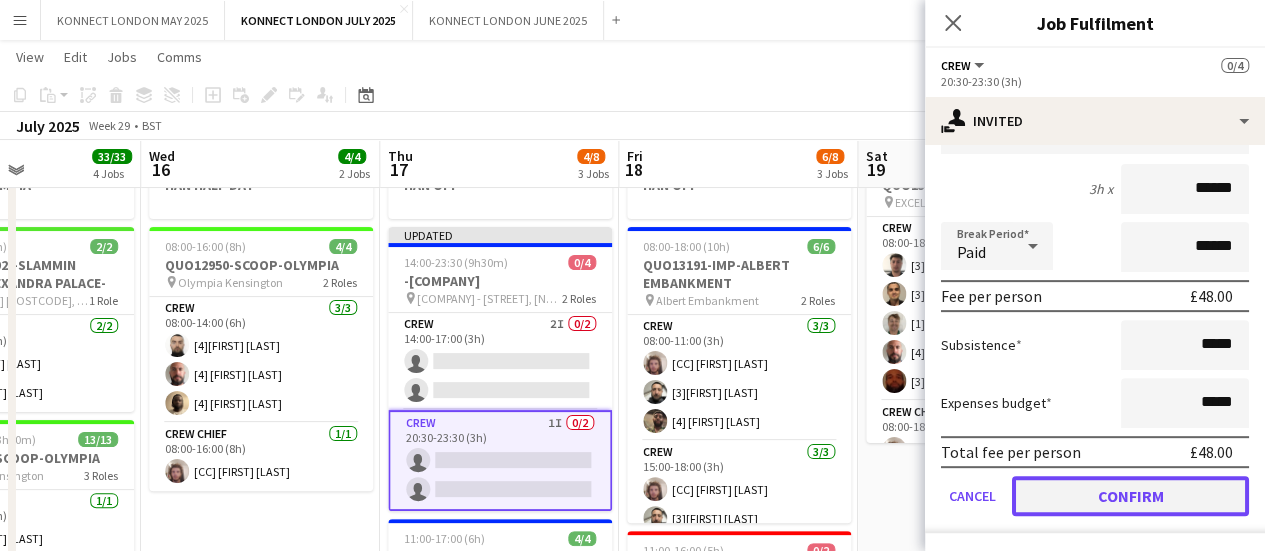 click on "Confirm" 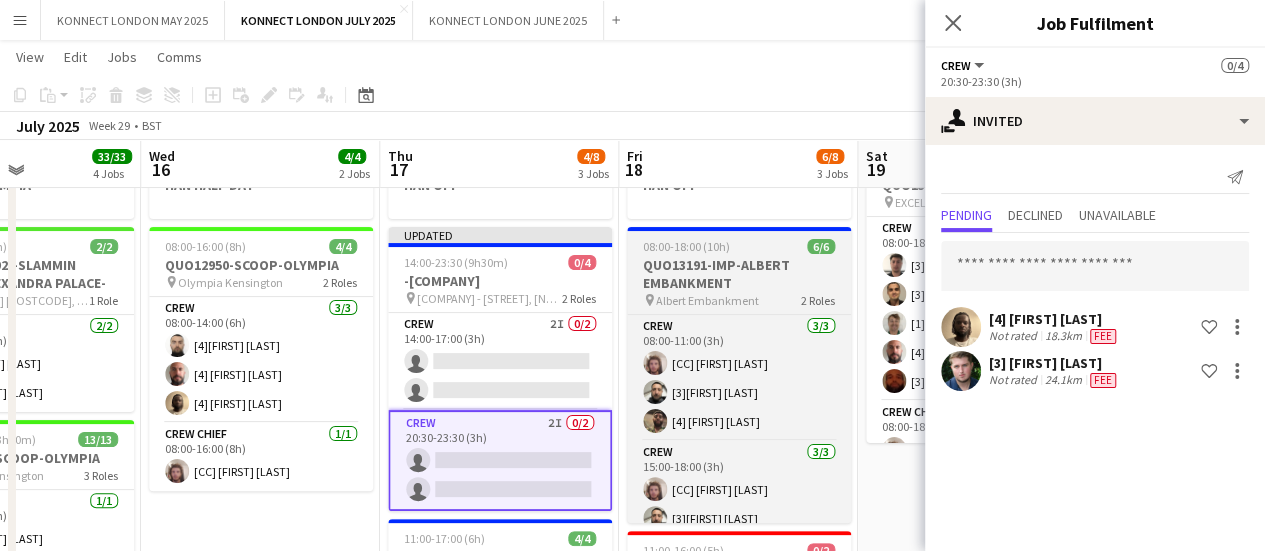 scroll, scrollTop: 0, scrollLeft: 0, axis: both 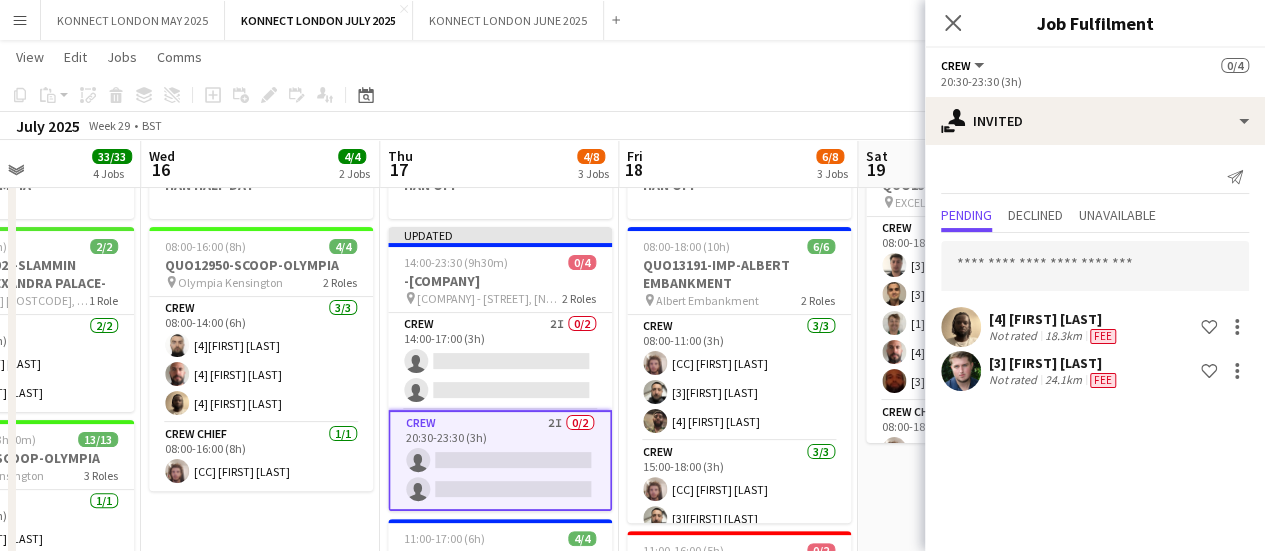 click on "Fri   18   6/8   3 Jobs" at bounding box center [738, 164] 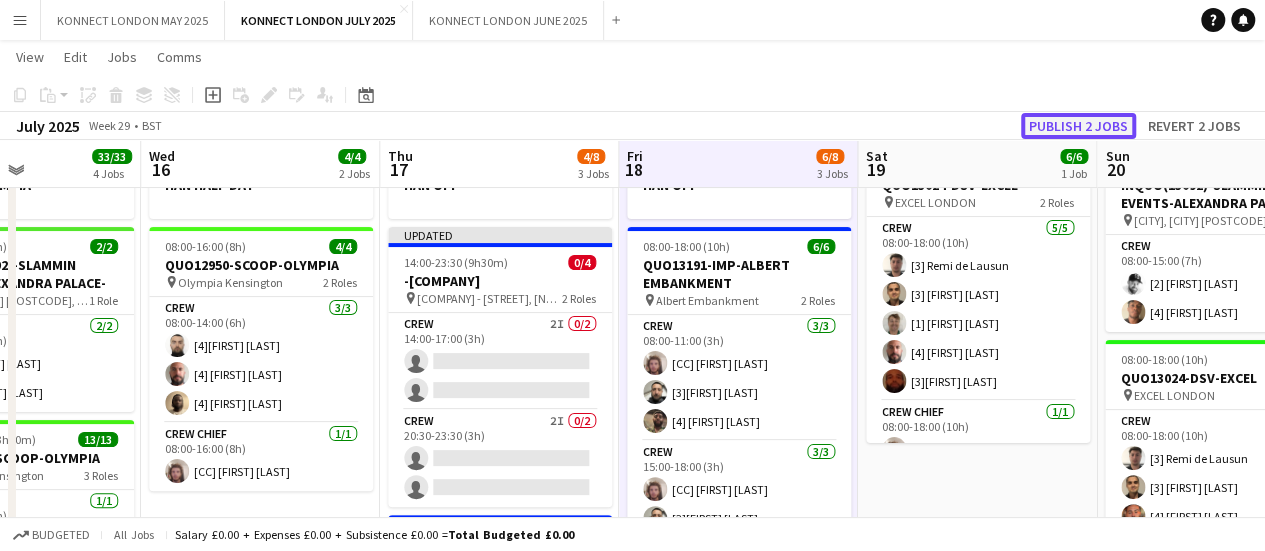 click on "Publish 2 jobs" 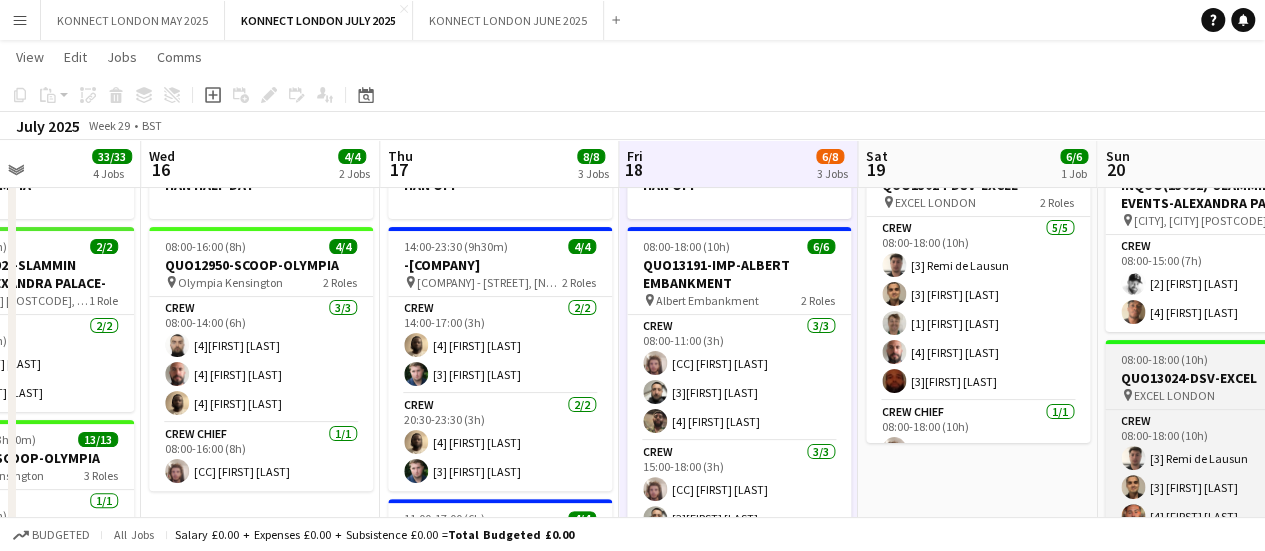 scroll, scrollTop: 0, scrollLeft: 726, axis: horizontal 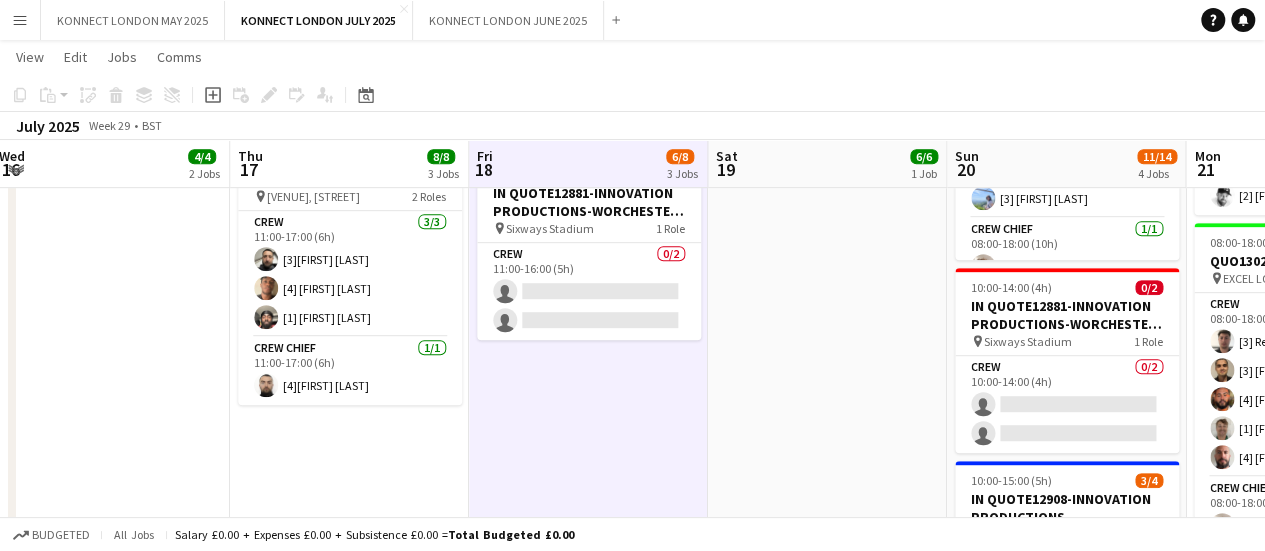 click on "HAN OFF      08:00-18:00 (10h)    6/6   QUO13191-IMP-ALBERT EMBANKMENT
pin
Albert Embankment   2 Roles   Crew   3/3   08:00-11:00 (3h)
[CC] Lucas Medeiros [3]Mario Refahi [4] Thayalan Ravendran  Crew   3/3   15:00-18:00 (3h)
[CC] Lucas Medeiros [3]Mario Refahi [4] Thayalan Ravendran     11:00-16:00 (5h)    0/2   IN QUOTE12881-INNOVATION PRODUCTIONS-WORCHESTER *OOT*
pin
Sixways Stadium   1 Role   Crew   0/2   11:00-16:00 (5h)
single-neutral-actions
single-neutral-actions" at bounding box center (588, 807) 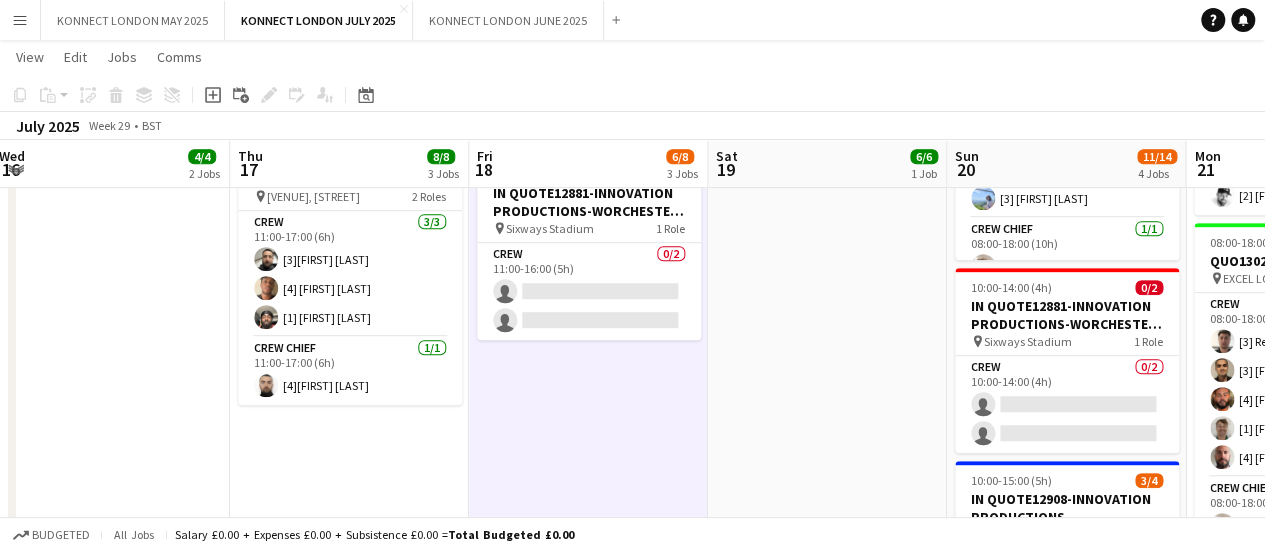 click on "Add job" 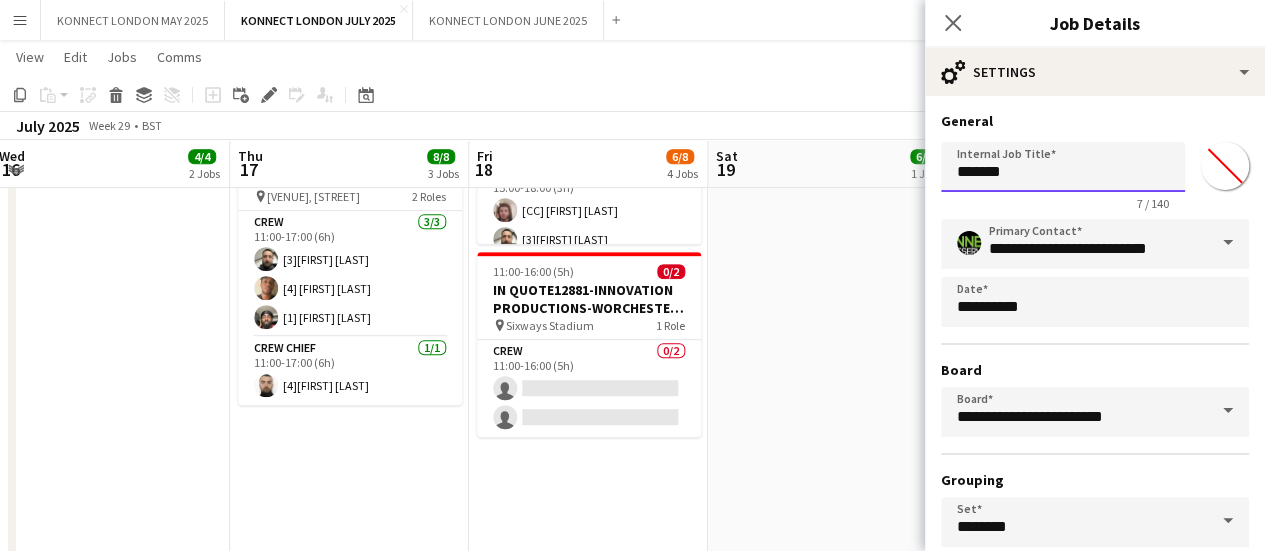 click on "*******" at bounding box center [1063, 167] 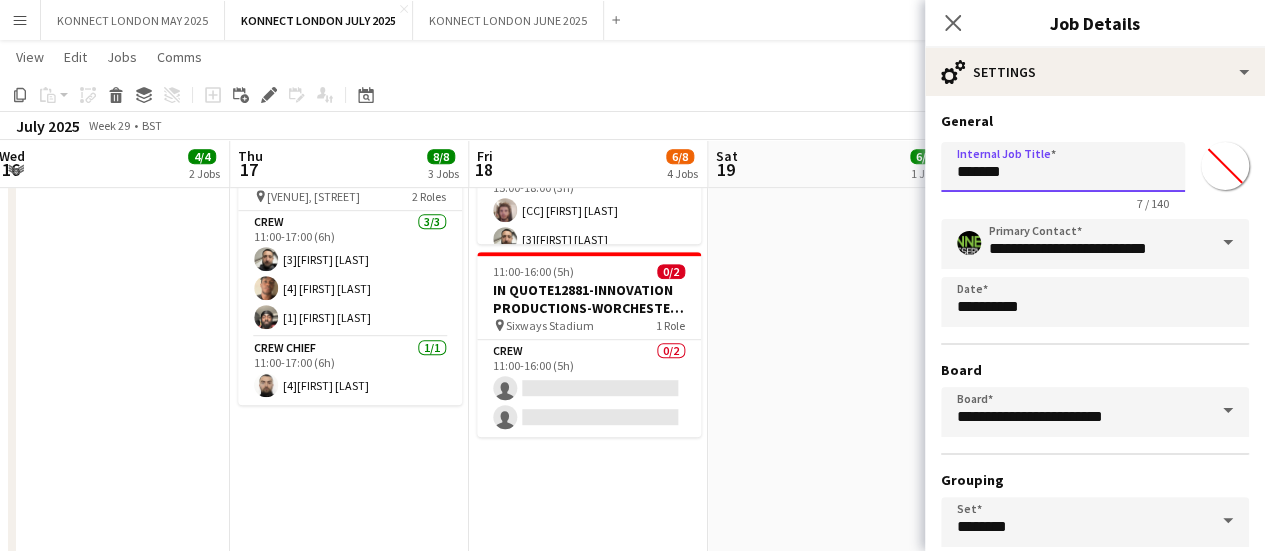 click on "*******" at bounding box center (1063, 167) 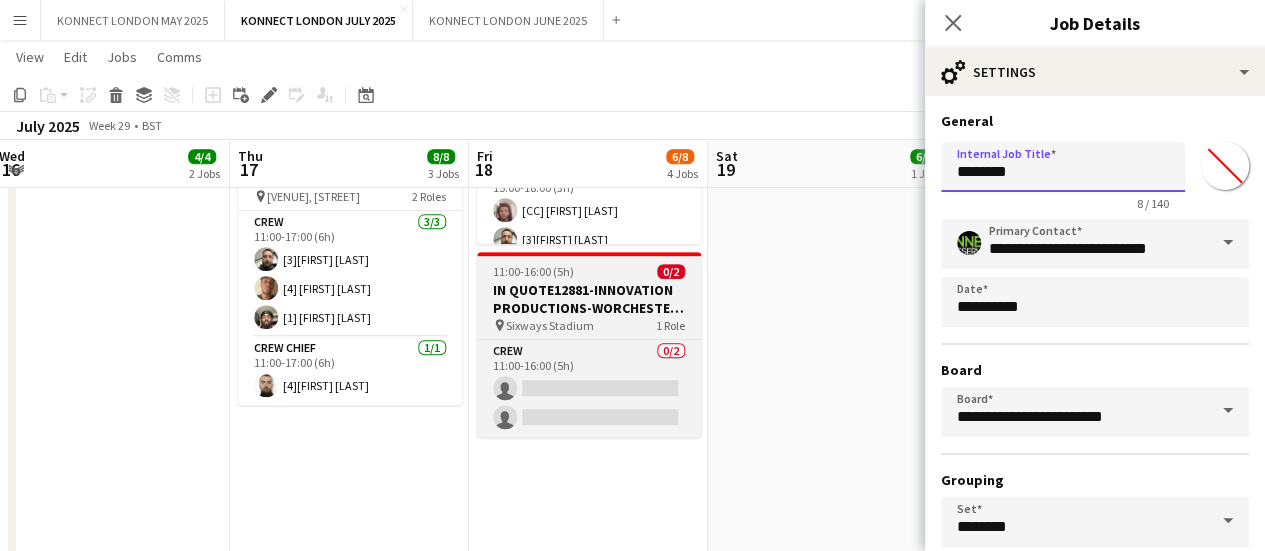 scroll, scrollTop: 0, scrollLeft: 730, axis: horizontal 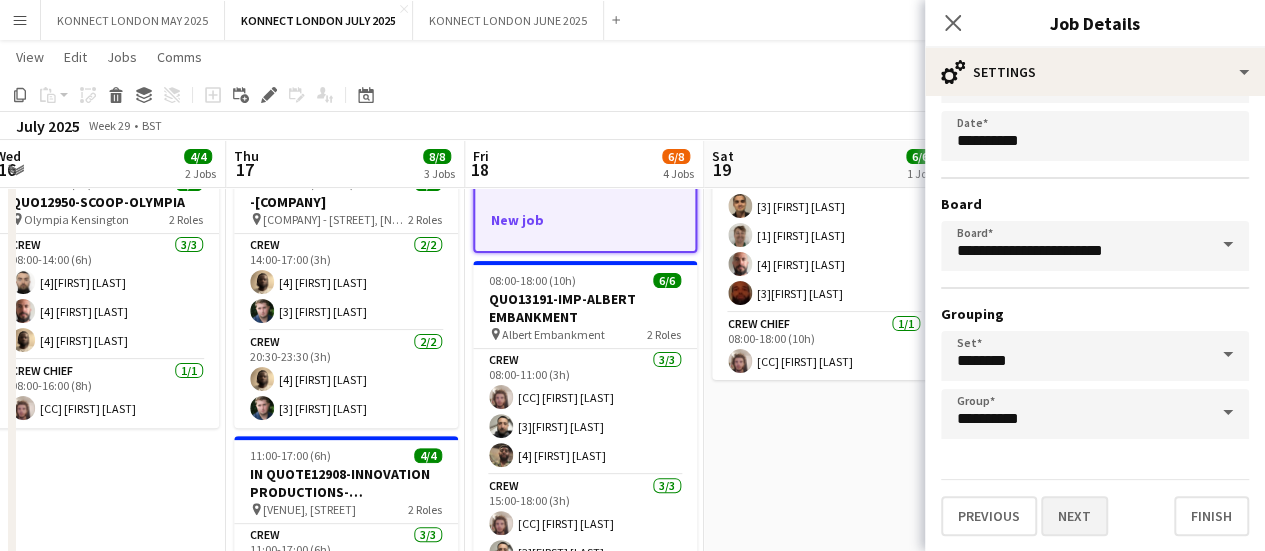 type on "**********" 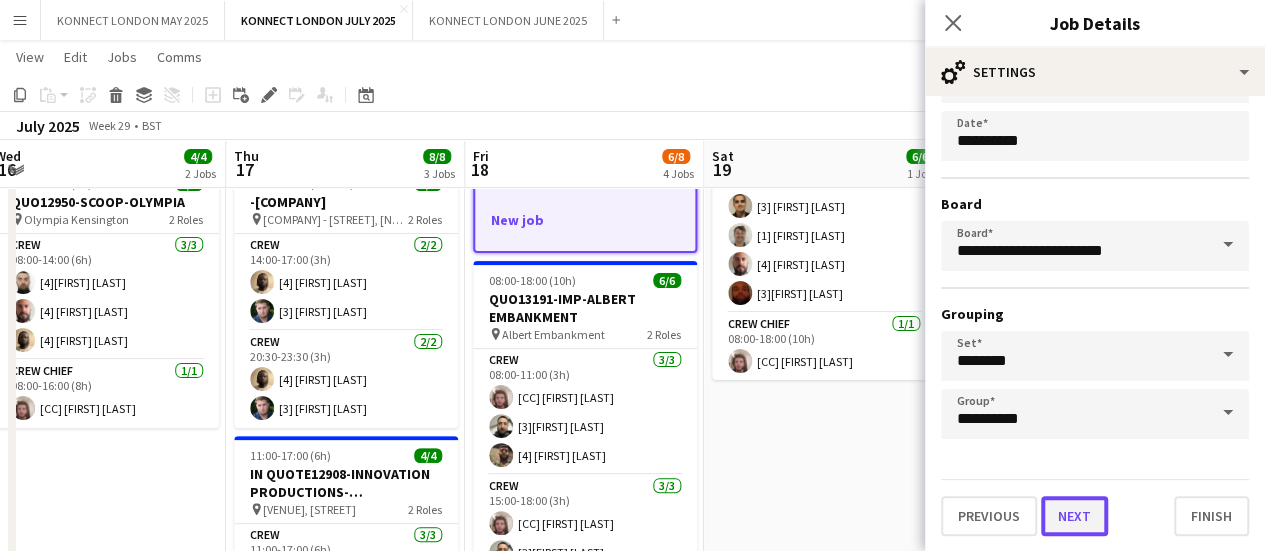 scroll, scrollTop: 0, scrollLeft: 0, axis: both 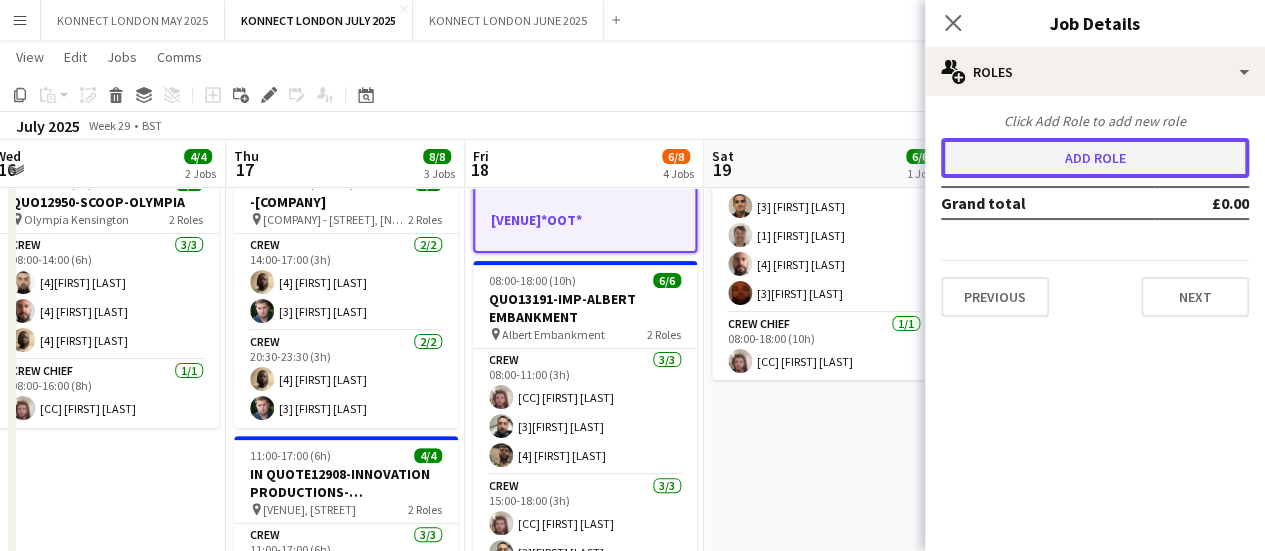 click on "Add role" at bounding box center (1095, 158) 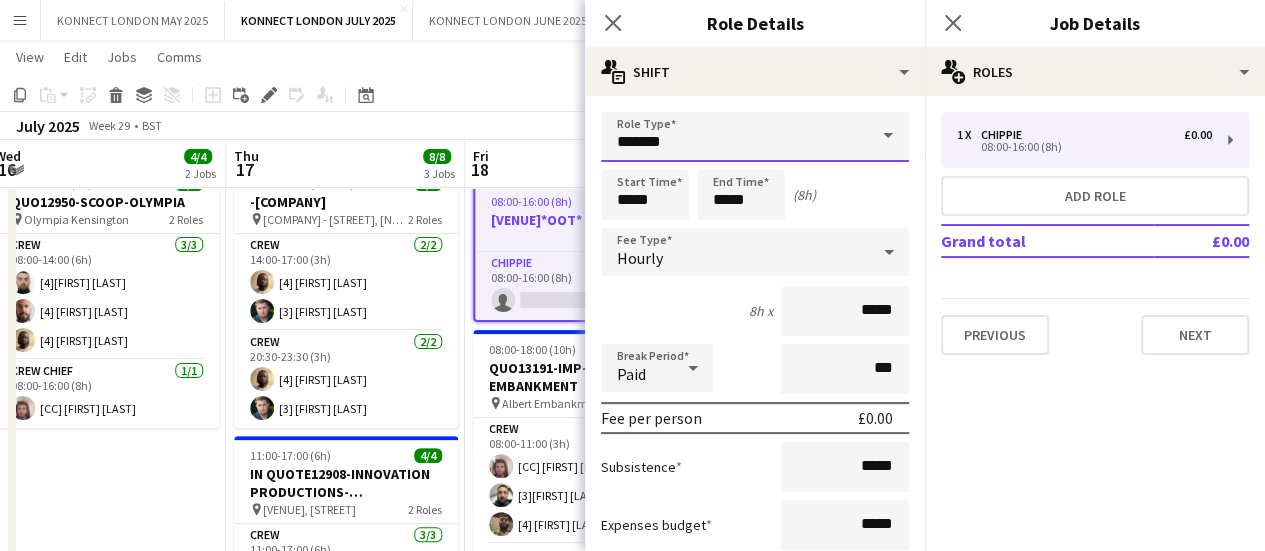 click on "*******" at bounding box center (755, 137) 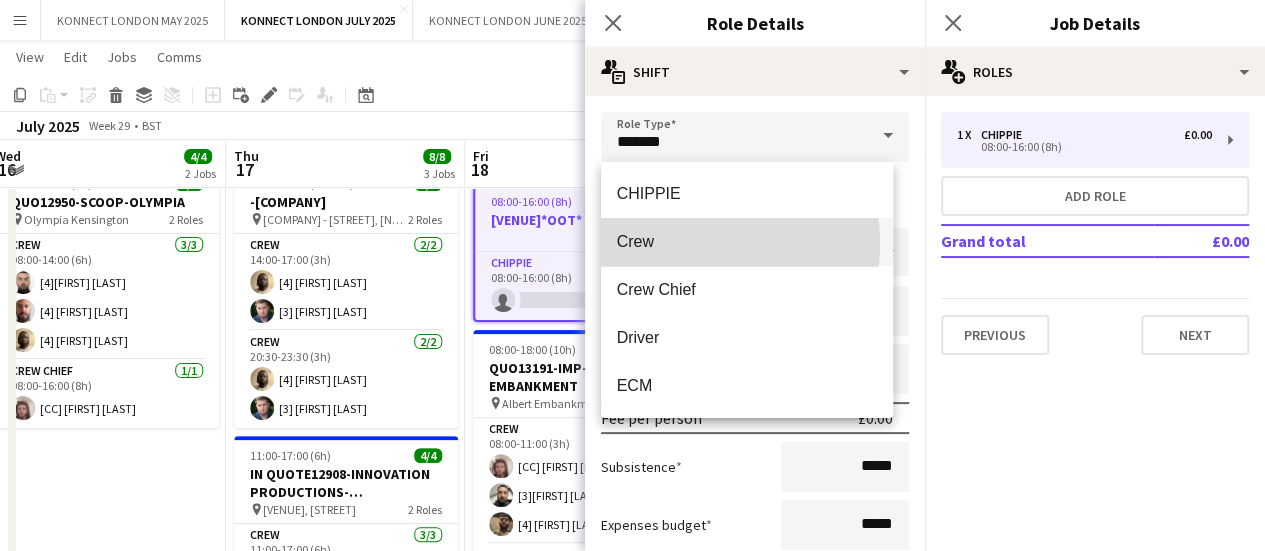 click on "Crew" at bounding box center [747, 241] 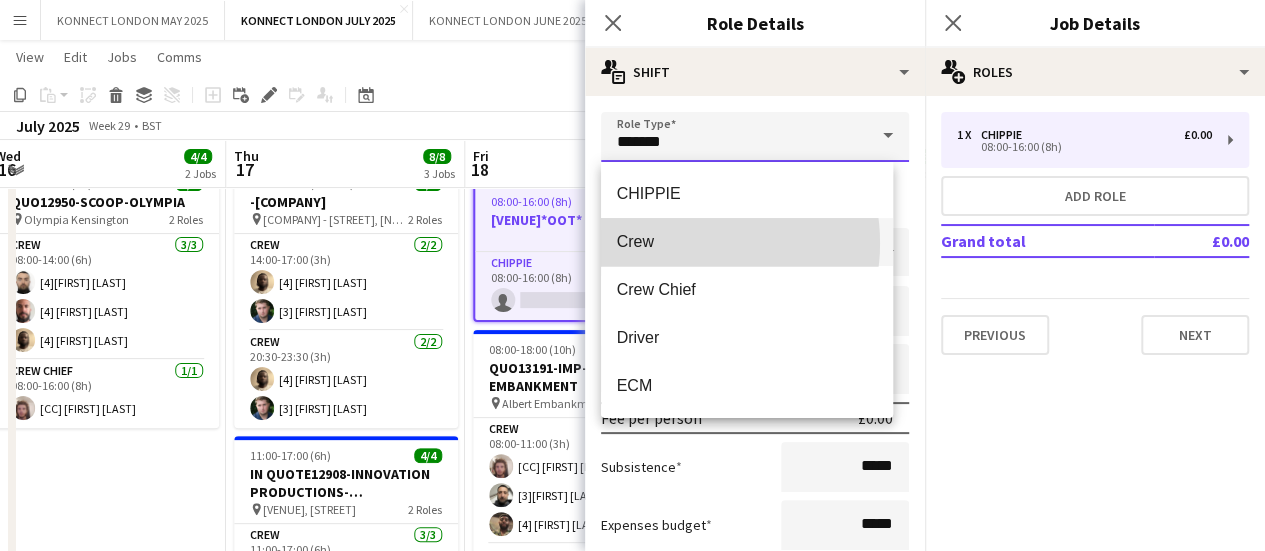 type on "****" 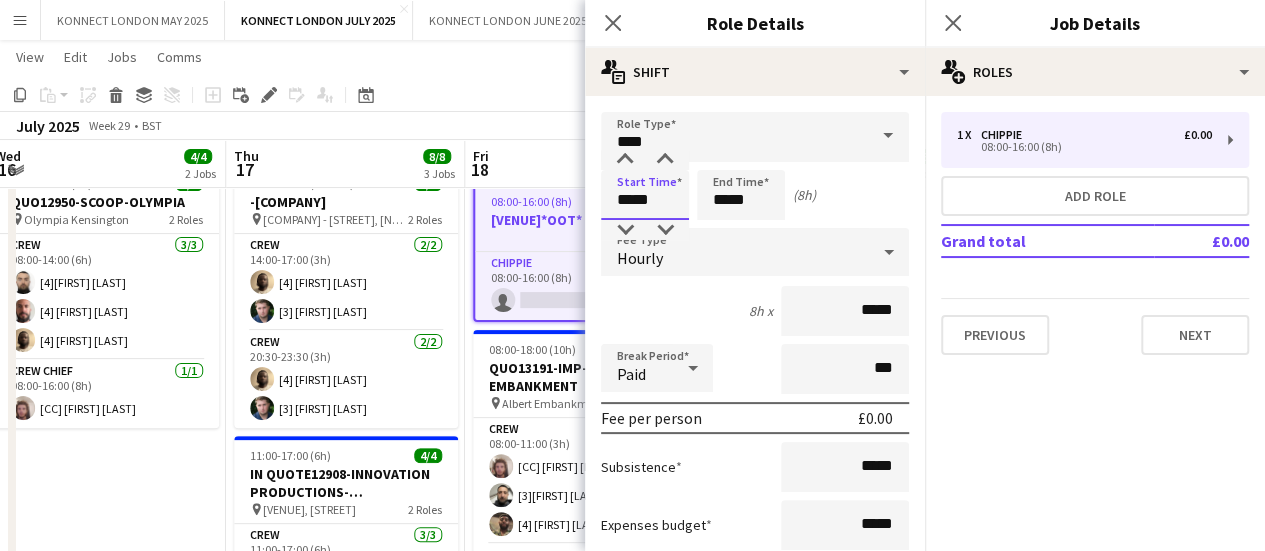 click on "*****" at bounding box center [645, 195] 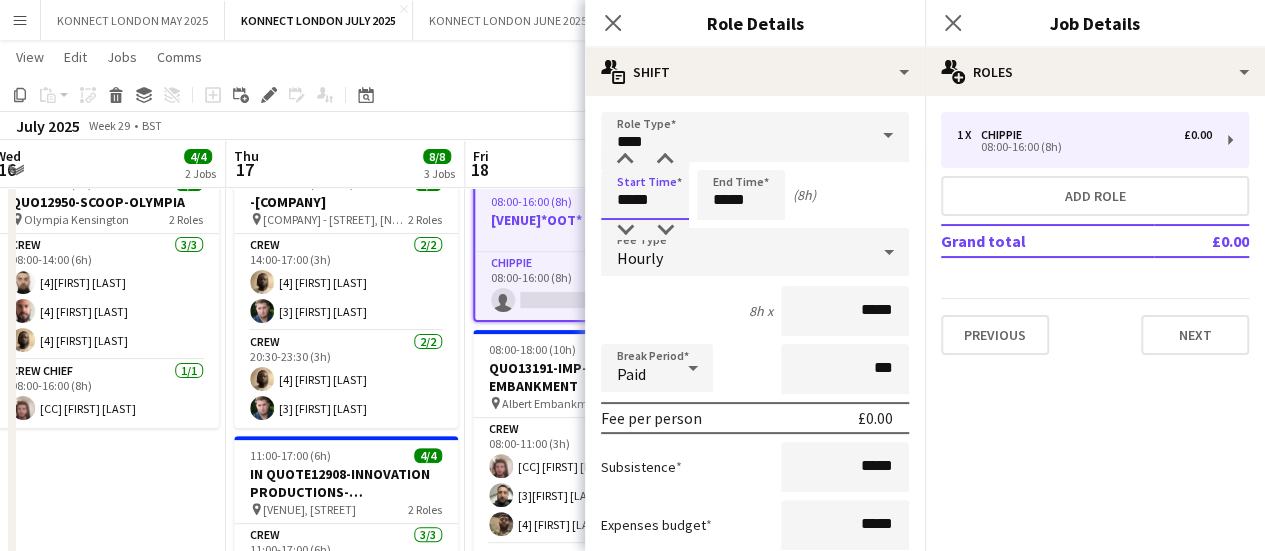 click on "*****" at bounding box center [645, 195] 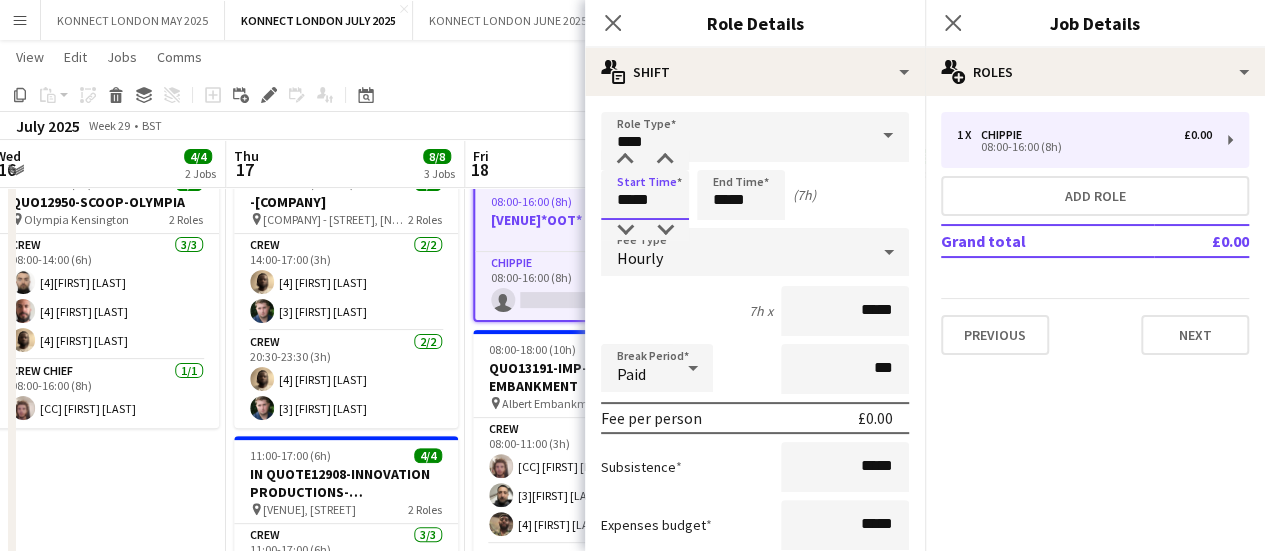 type on "*****" 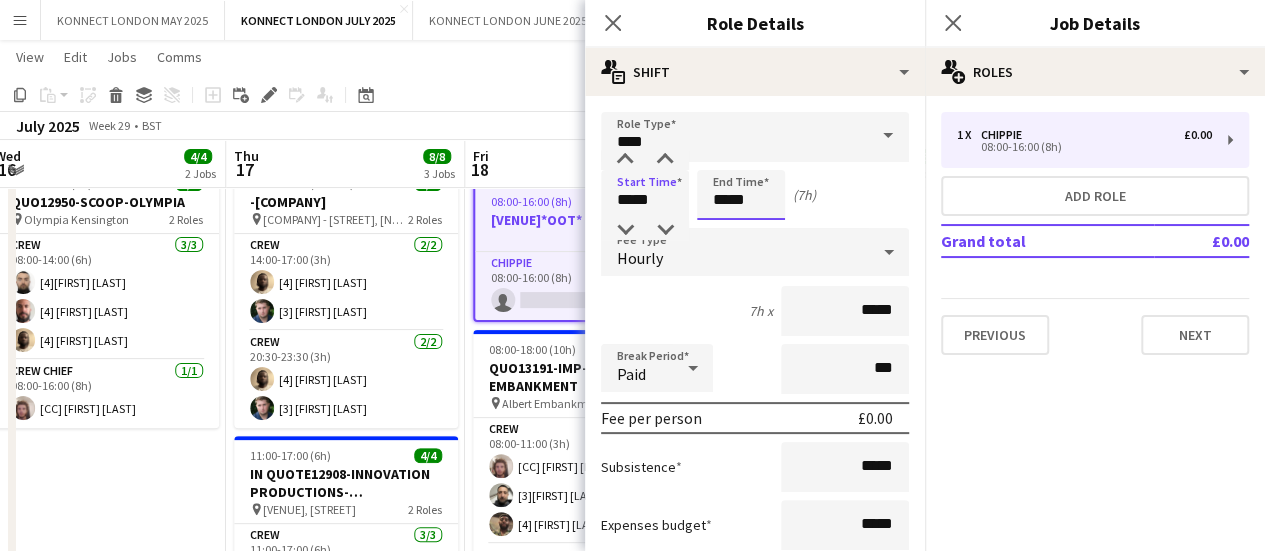 click on "*****" at bounding box center (741, 195) 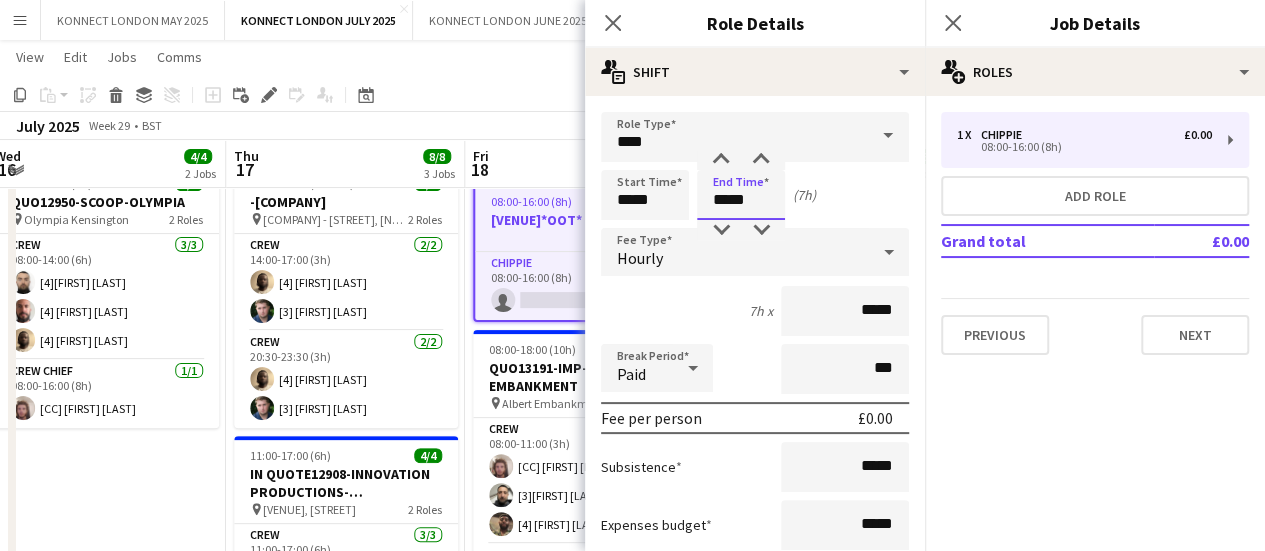 click on "*****" at bounding box center [741, 195] 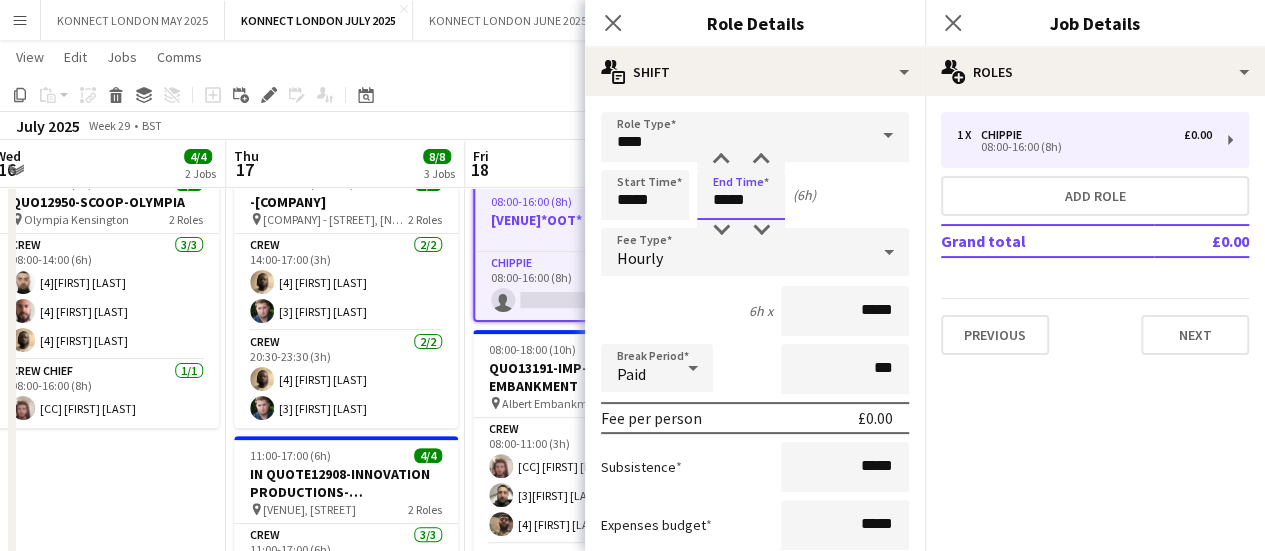 scroll, scrollTop: 214, scrollLeft: 0, axis: vertical 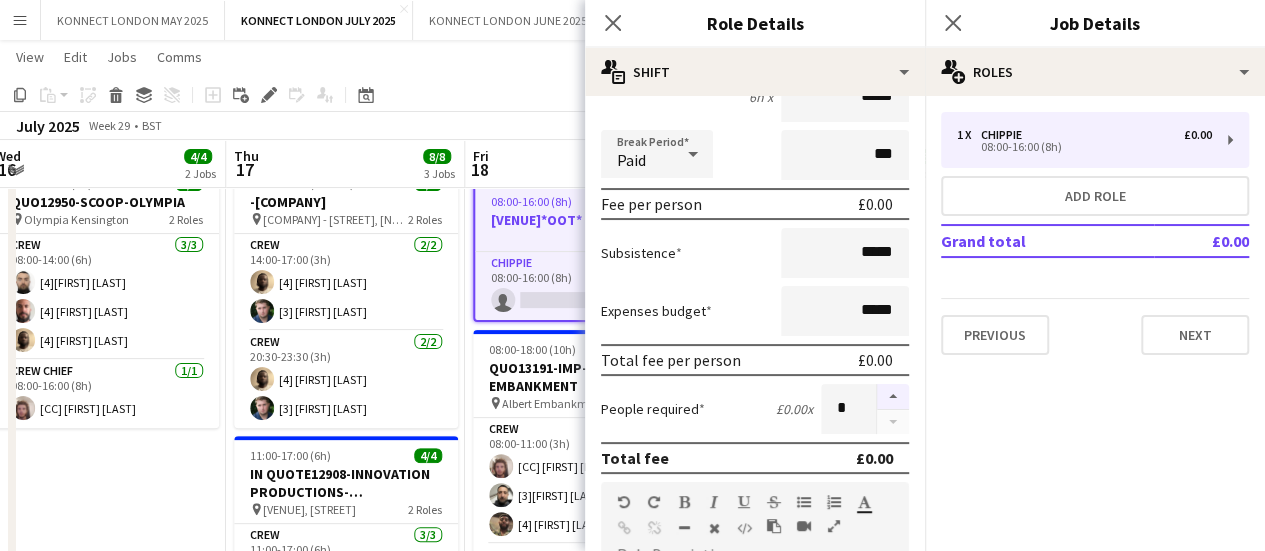 type on "*****" 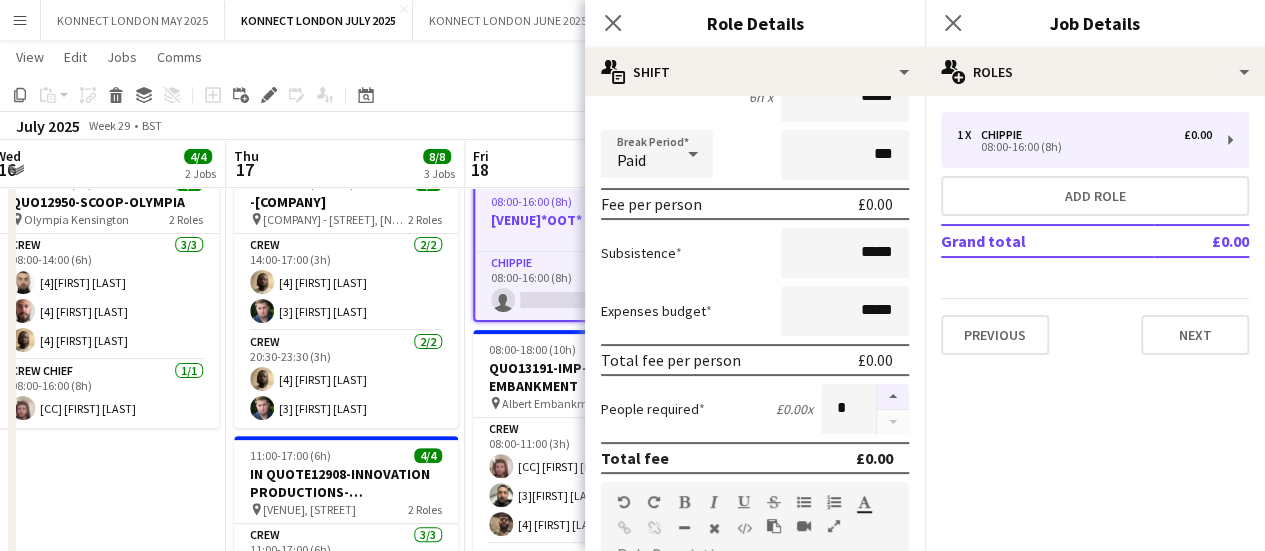 click at bounding box center [893, 397] 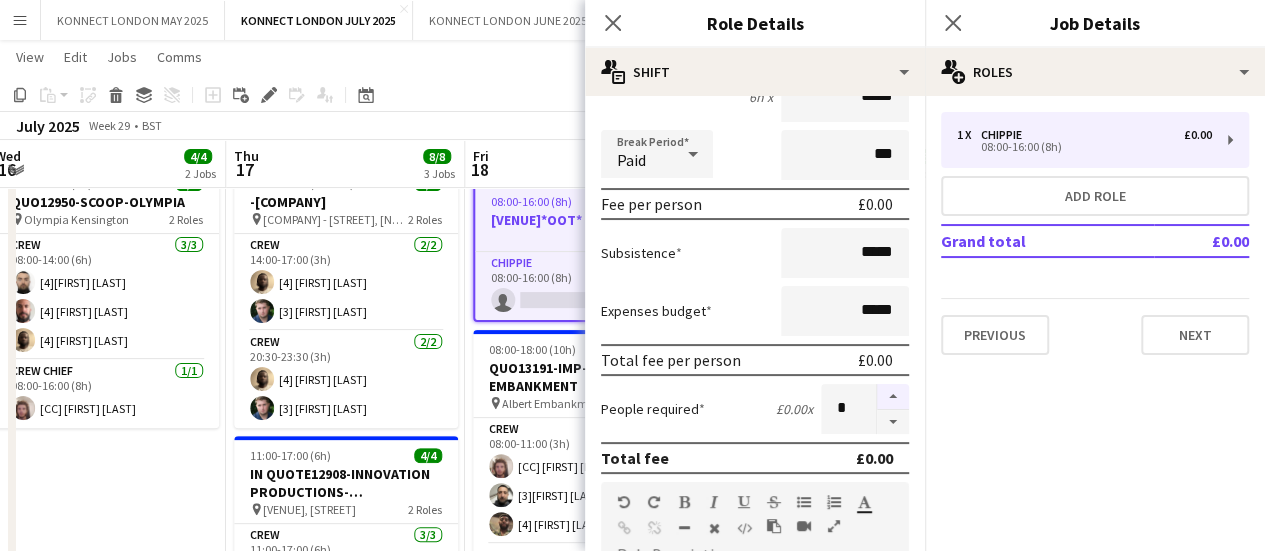 click at bounding box center [893, 397] 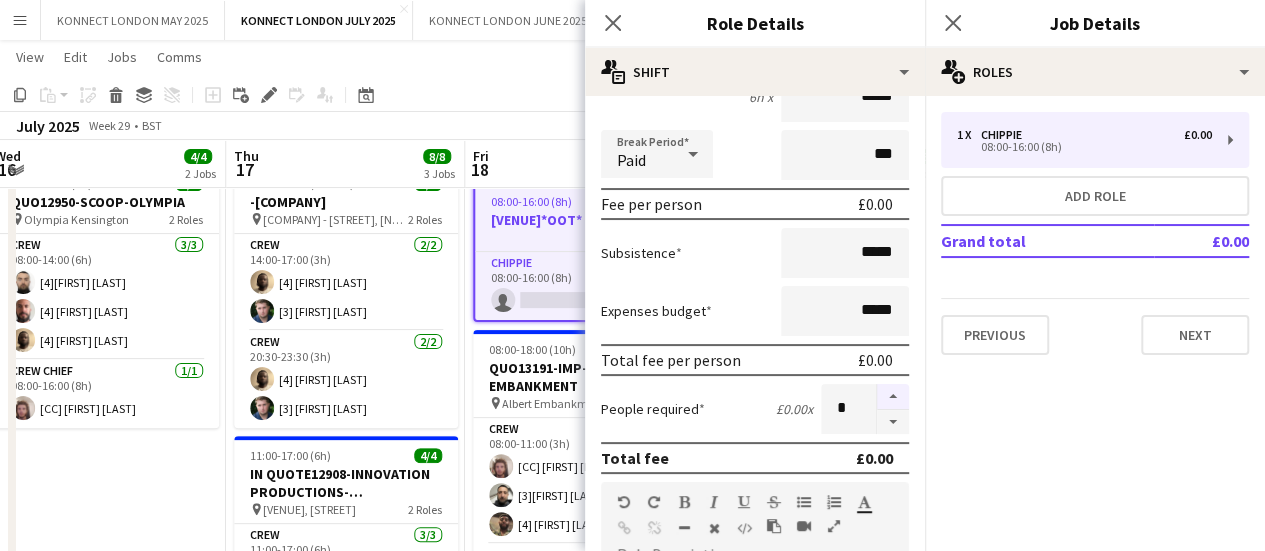 click at bounding box center (893, 397) 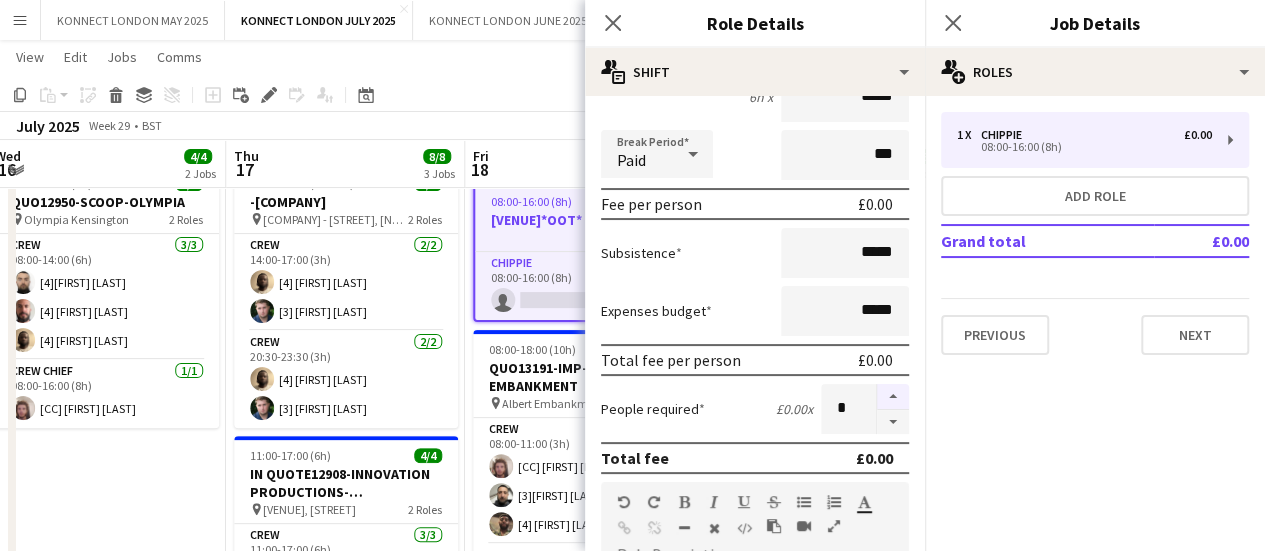type on "*" 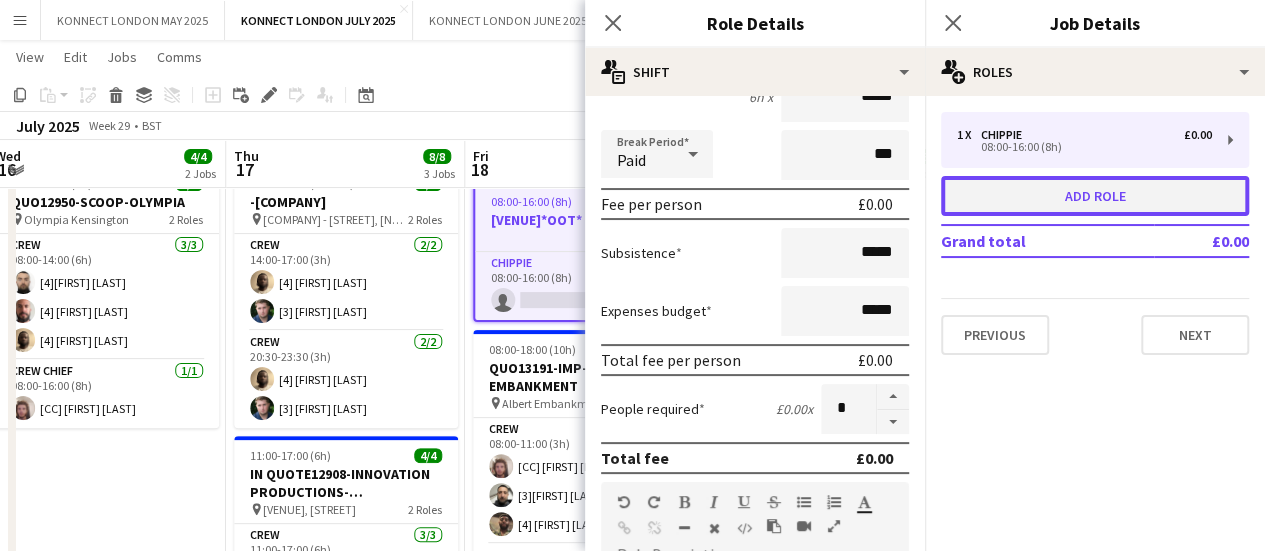 click on "Add role" at bounding box center [1095, 196] 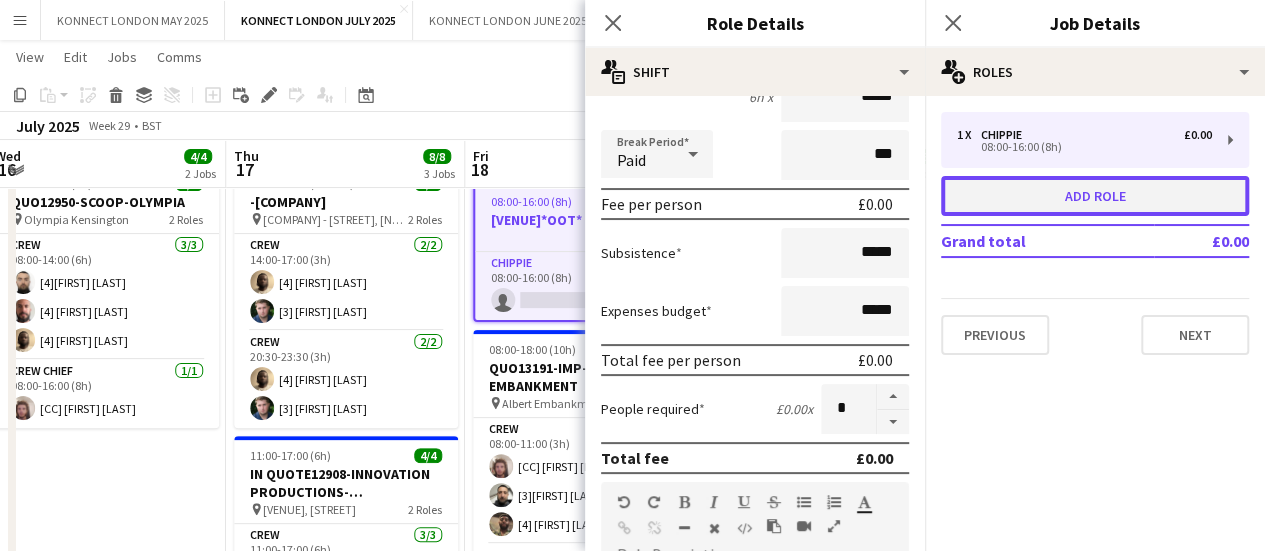 type on "*******" 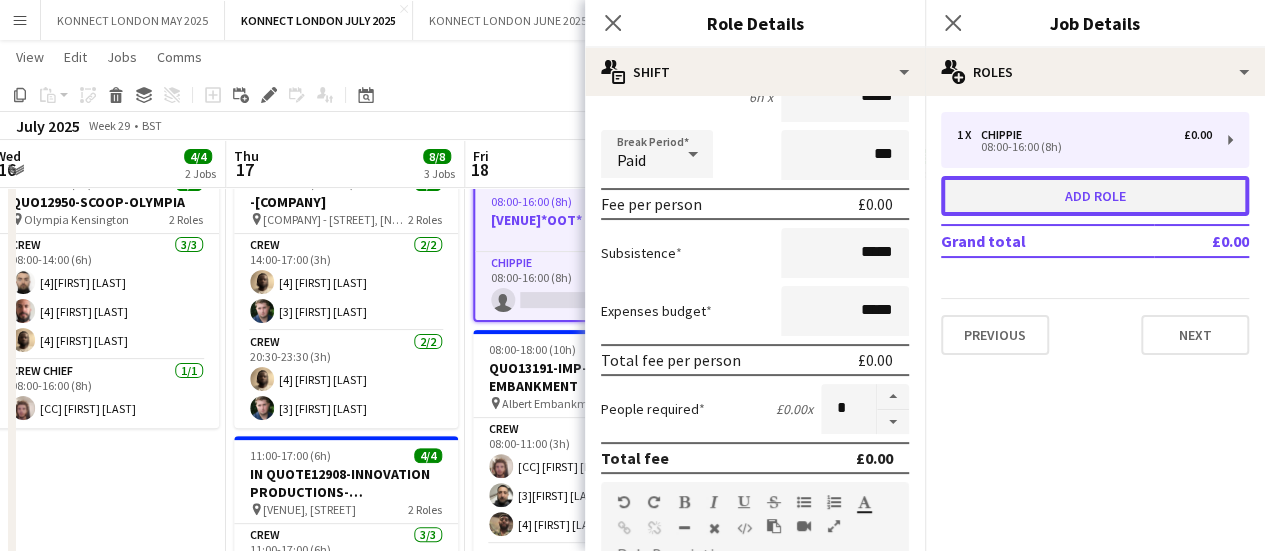 type on "*****" 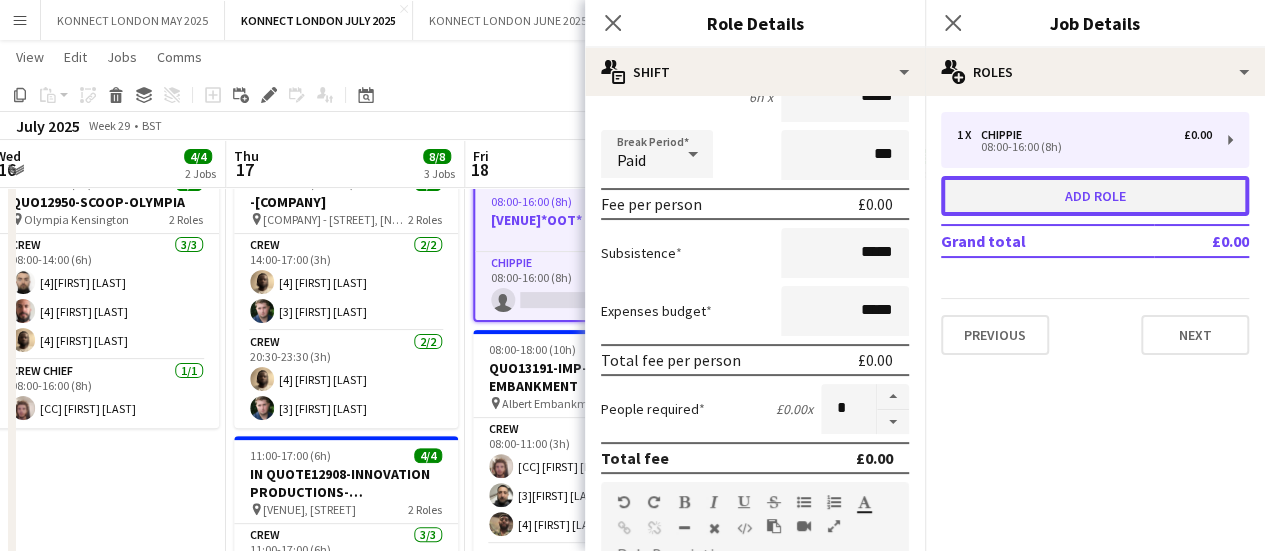 type on "*" 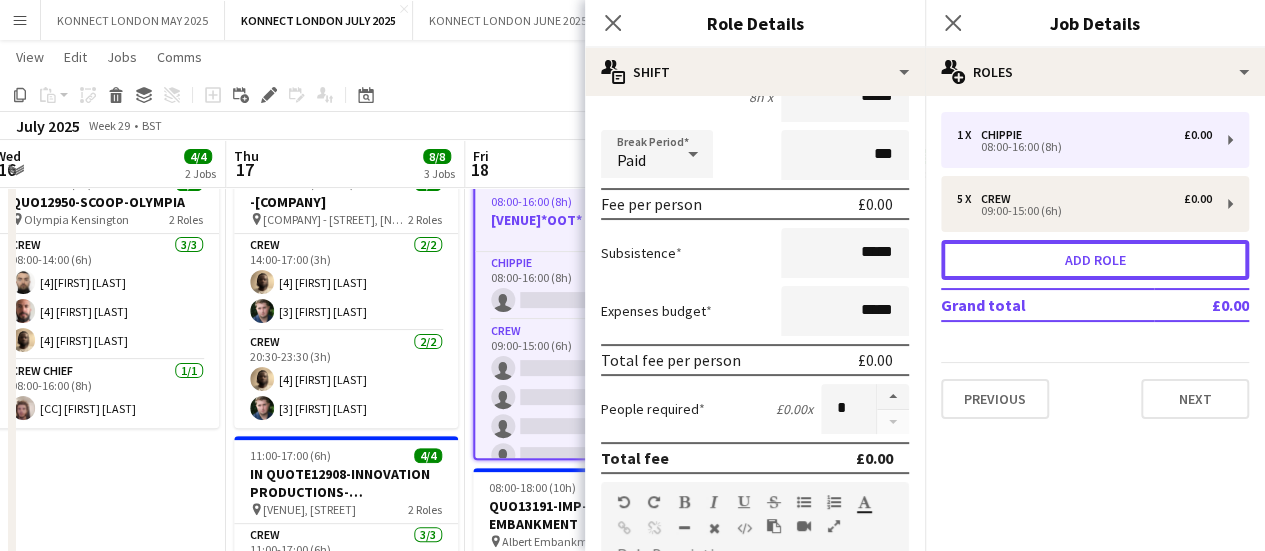 scroll, scrollTop: 0, scrollLeft: 0, axis: both 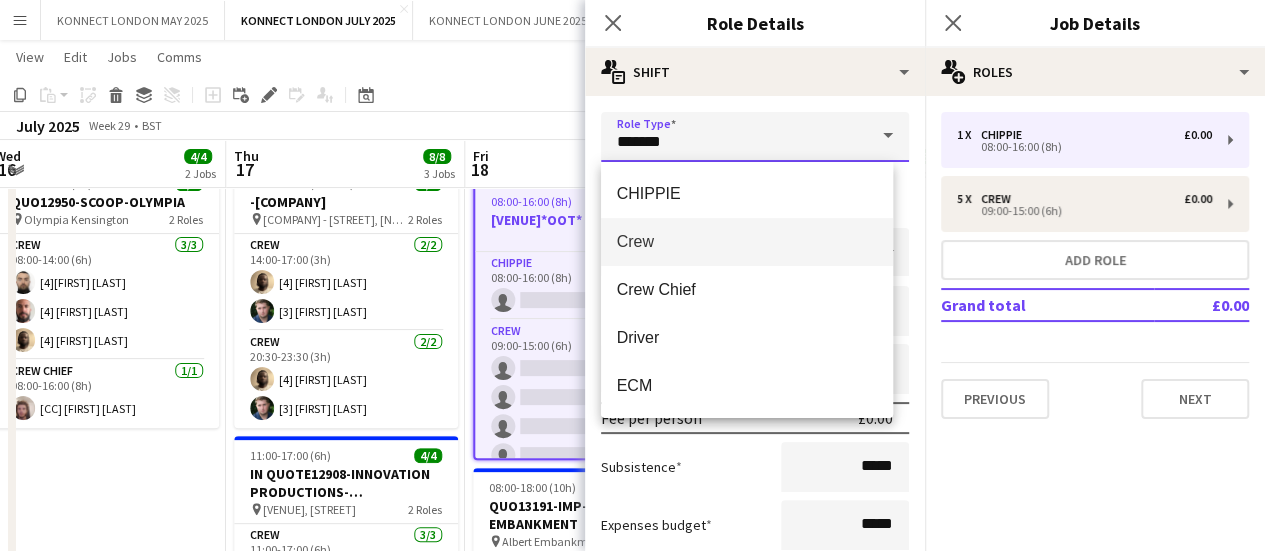 click on "*******" at bounding box center (755, 137) 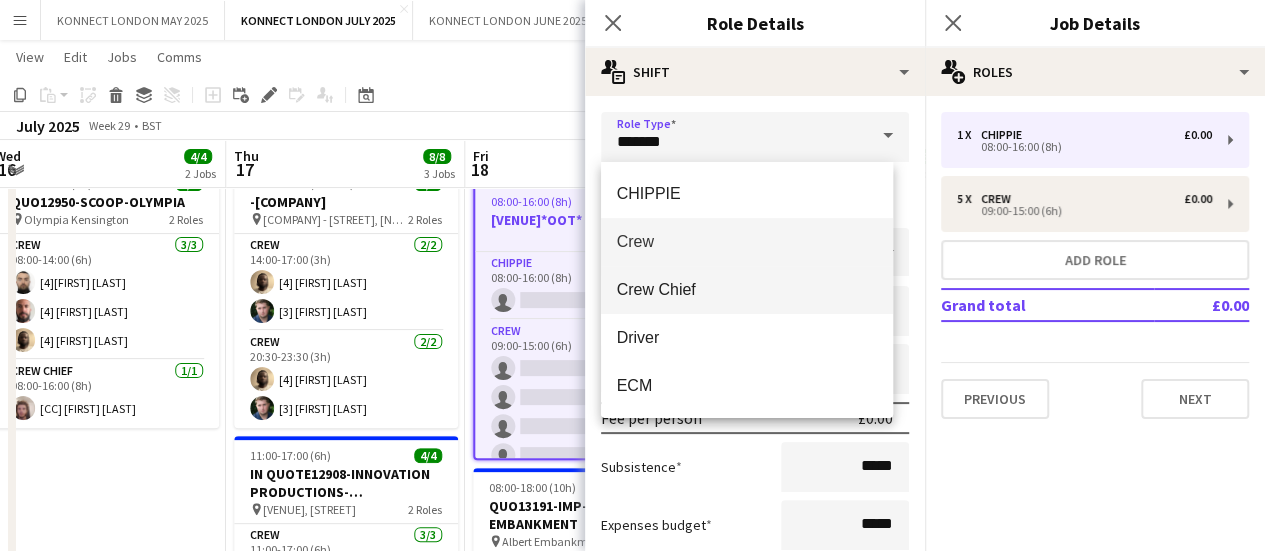 click on "Crew Chief" at bounding box center (747, 289) 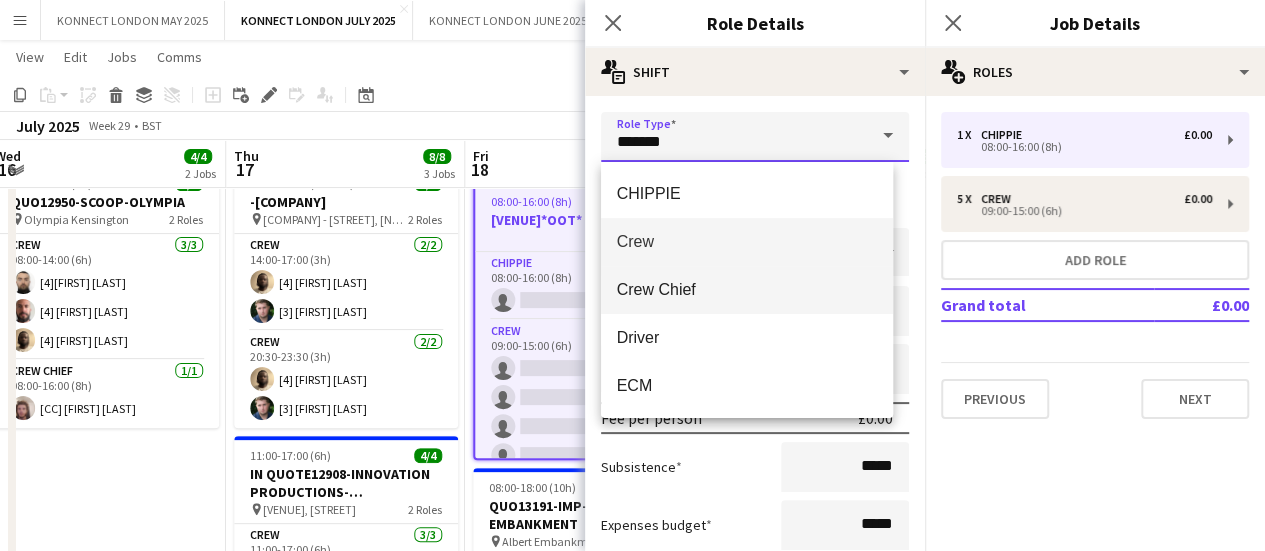 type on "**********" 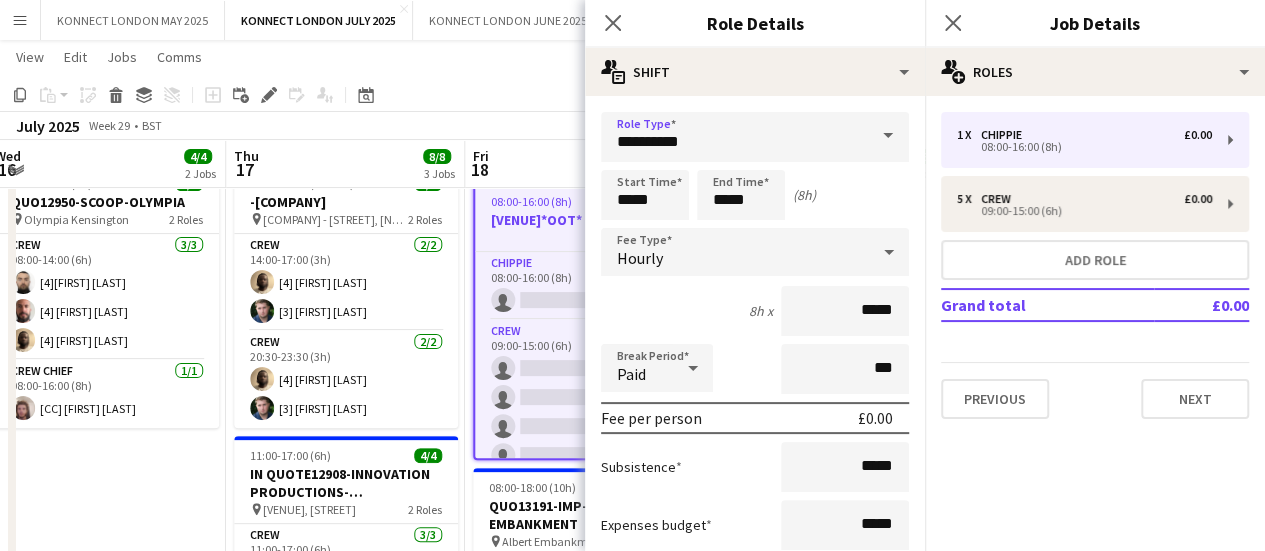 click on "**********" at bounding box center [755, 682] 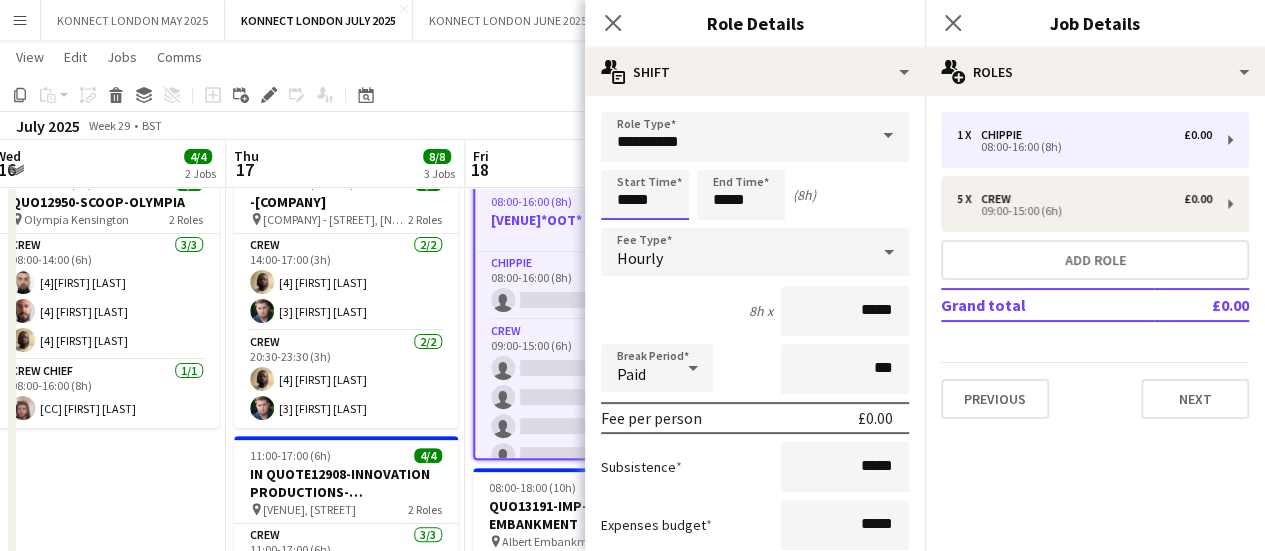 click on "*****" at bounding box center (645, 195) 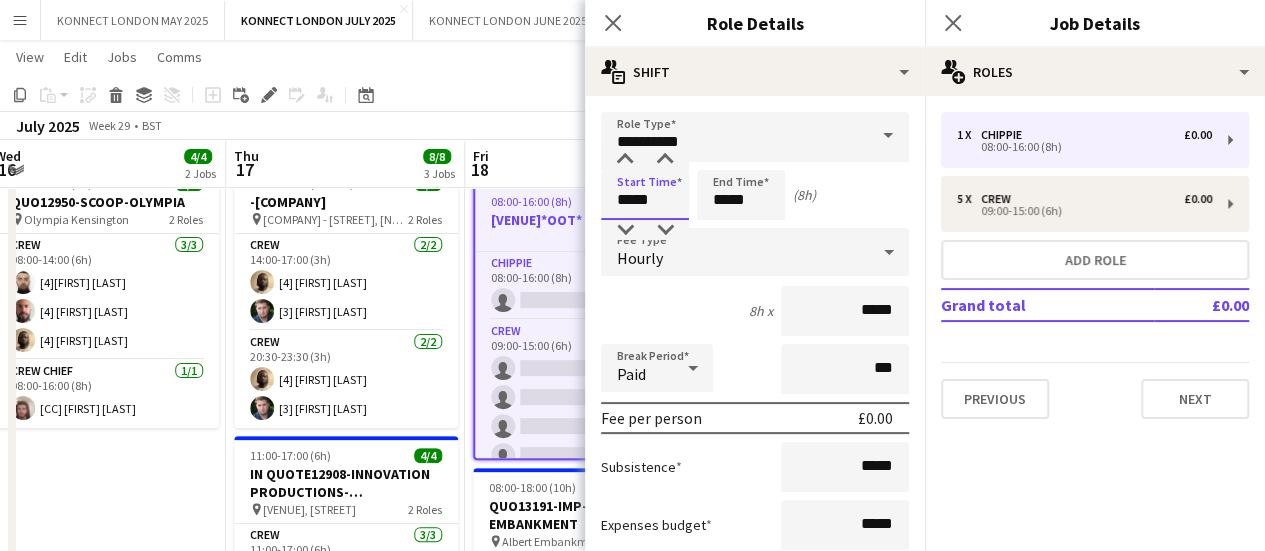click on "*****" at bounding box center [645, 195] 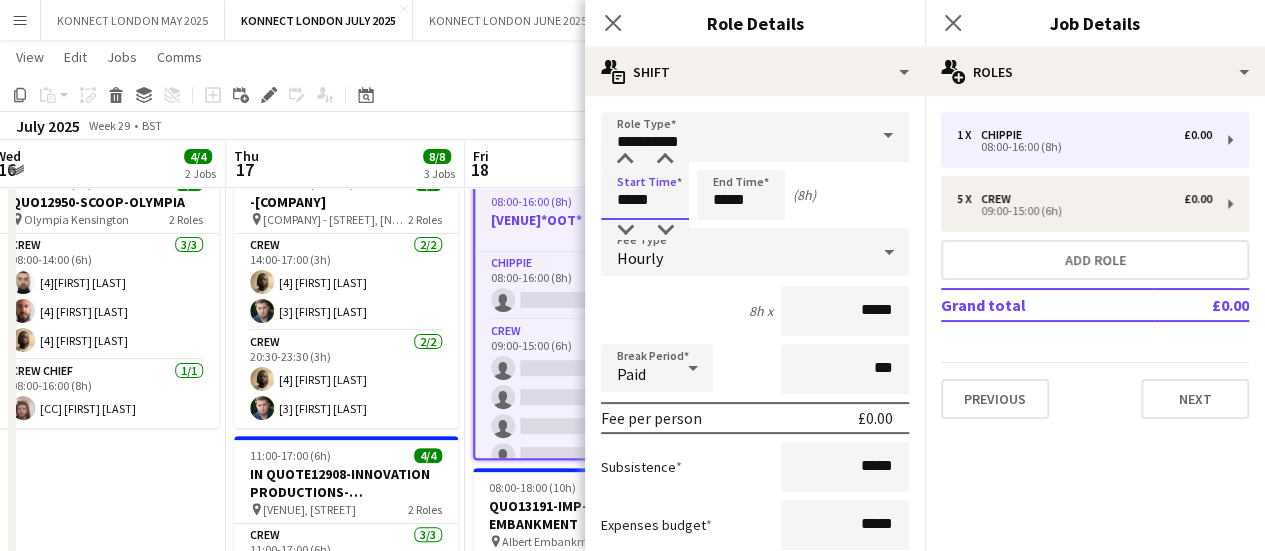 click on "*****" at bounding box center [645, 195] 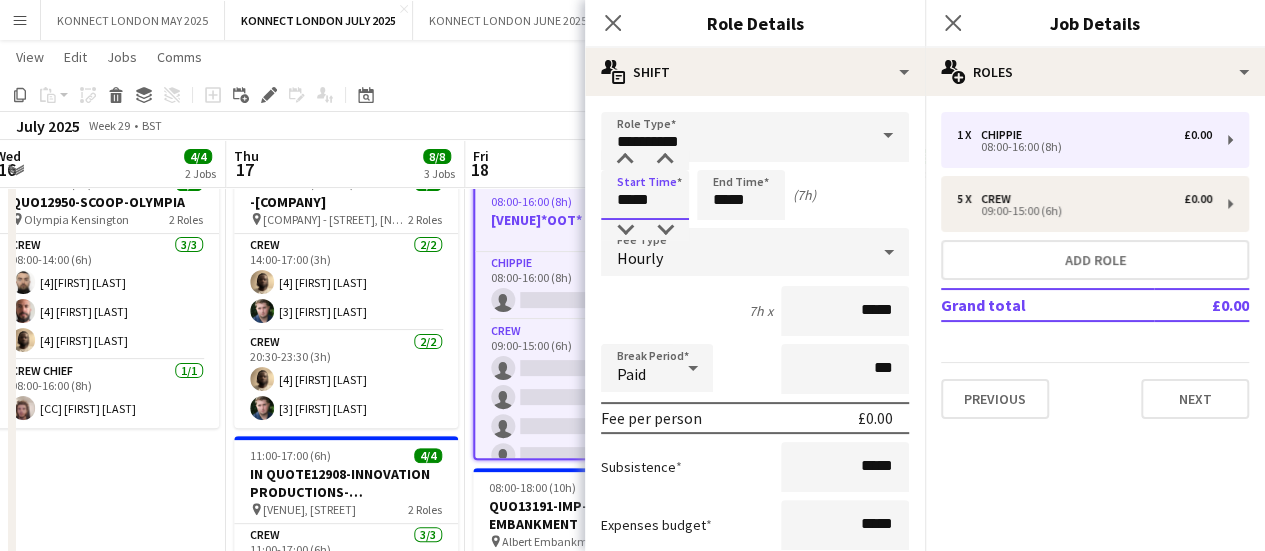 type on "*****" 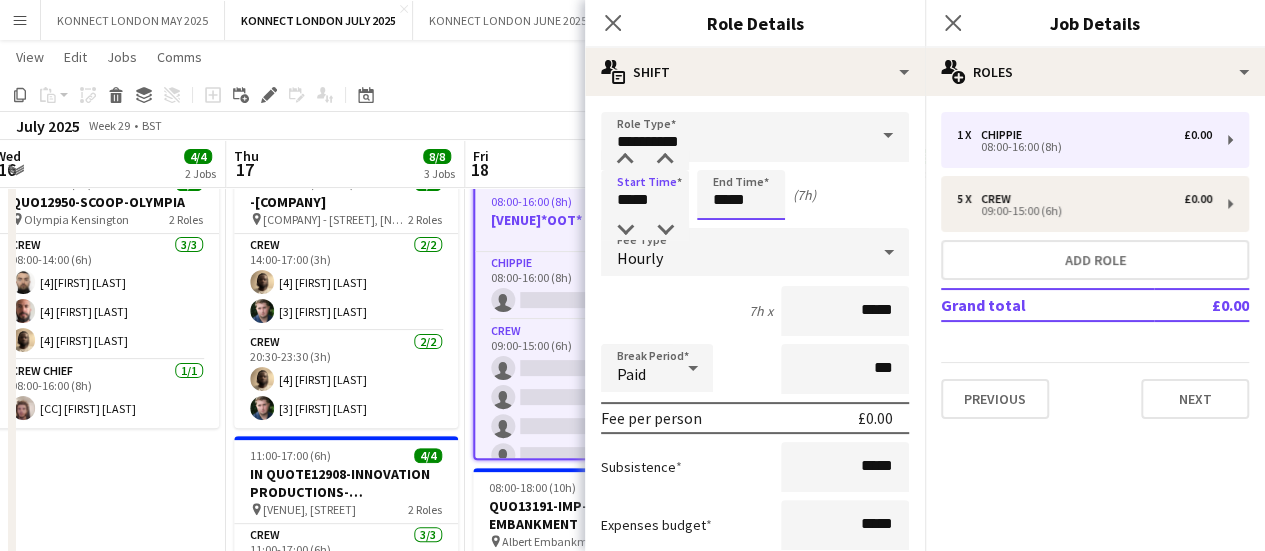 click on "*****" at bounding box center (741, 195) 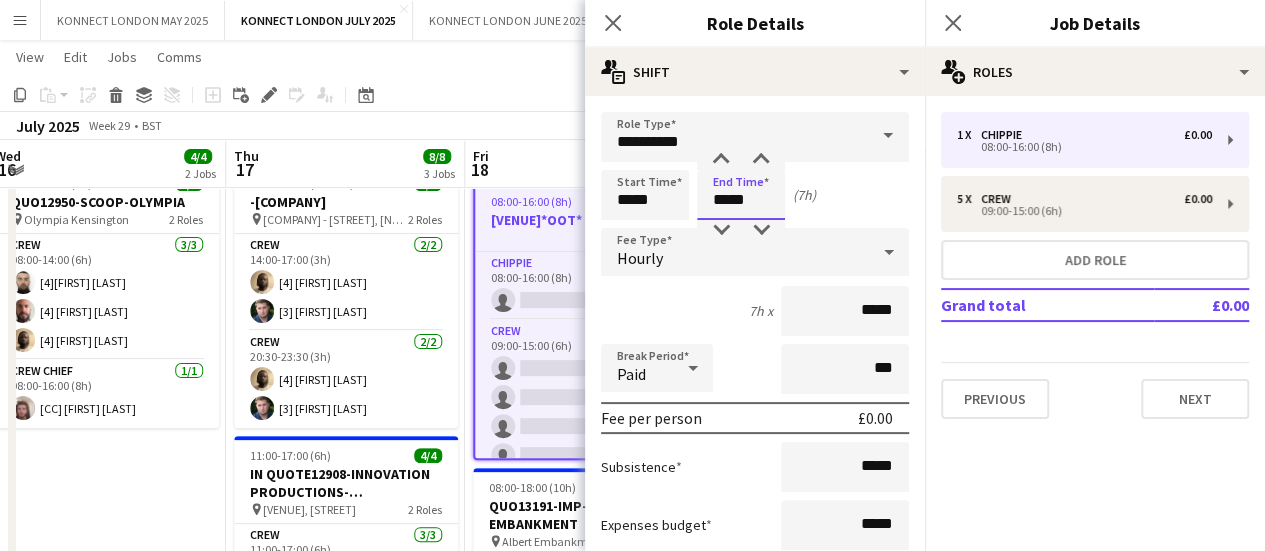click on "*****" at bounding box center [741, 195] 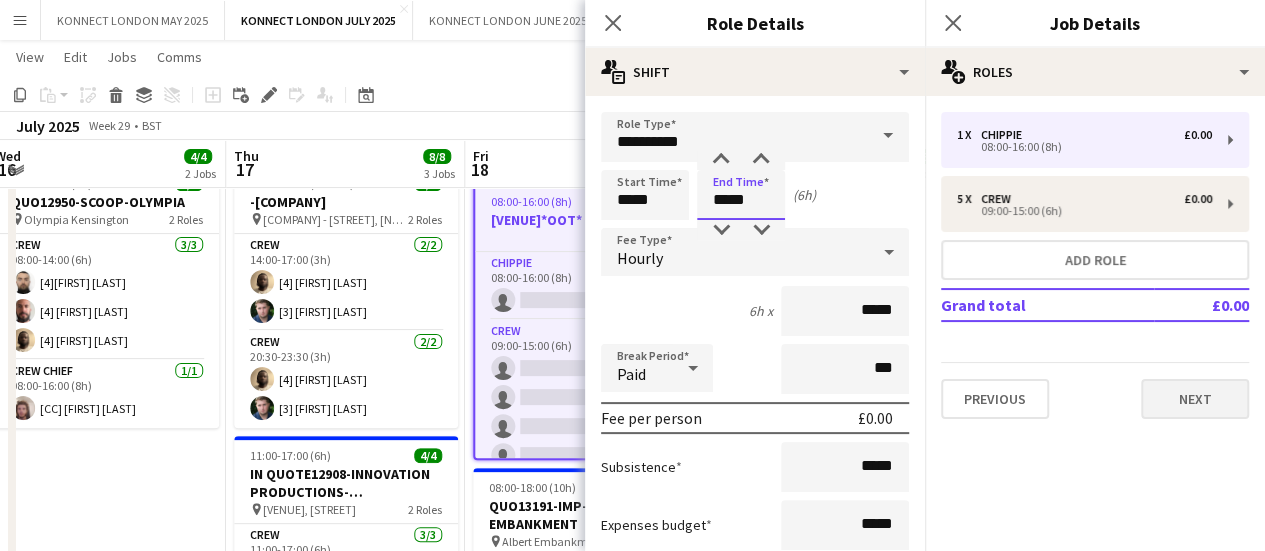 type on "*****" 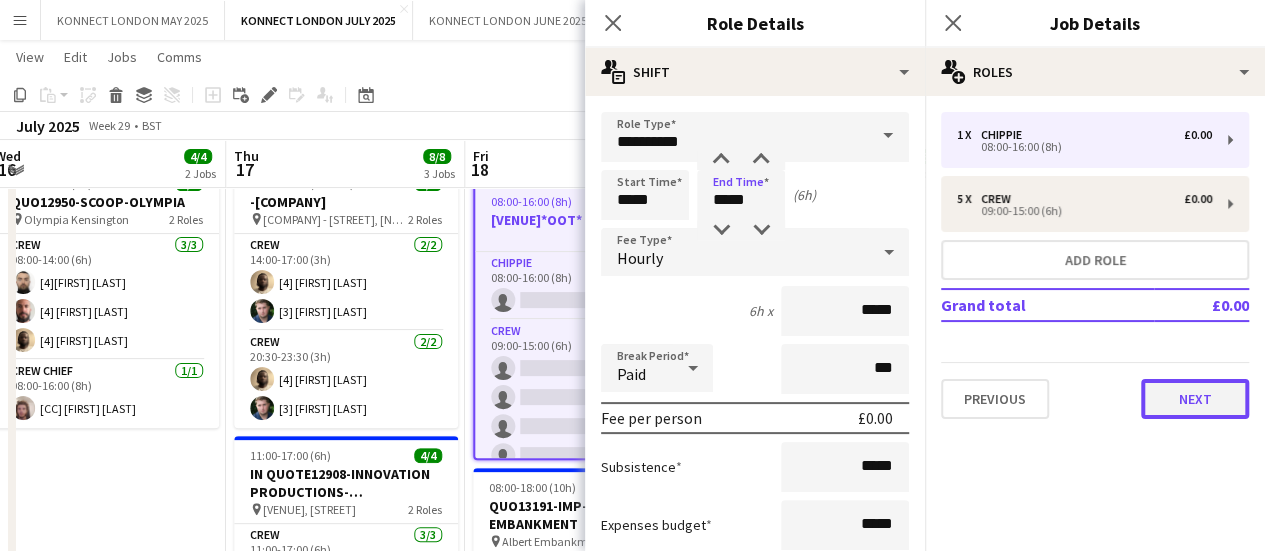 click on "Next" at bounding box center (1195, 399) 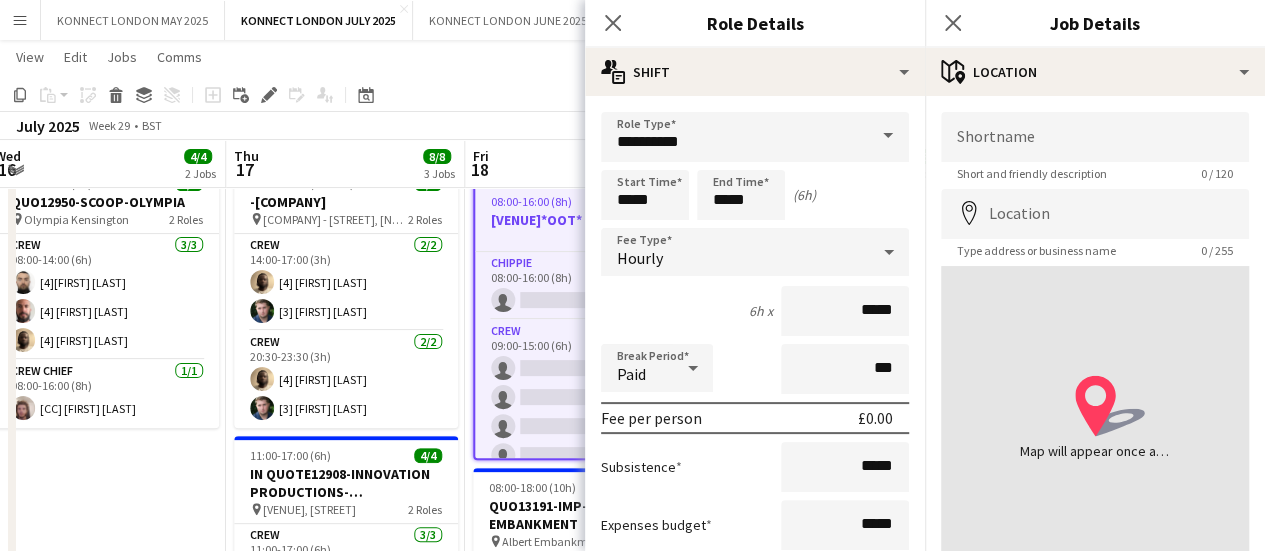 click on "location-icon
Created with Sketch.
Map will appear once address has been added" at bounding box center [1095, 416] 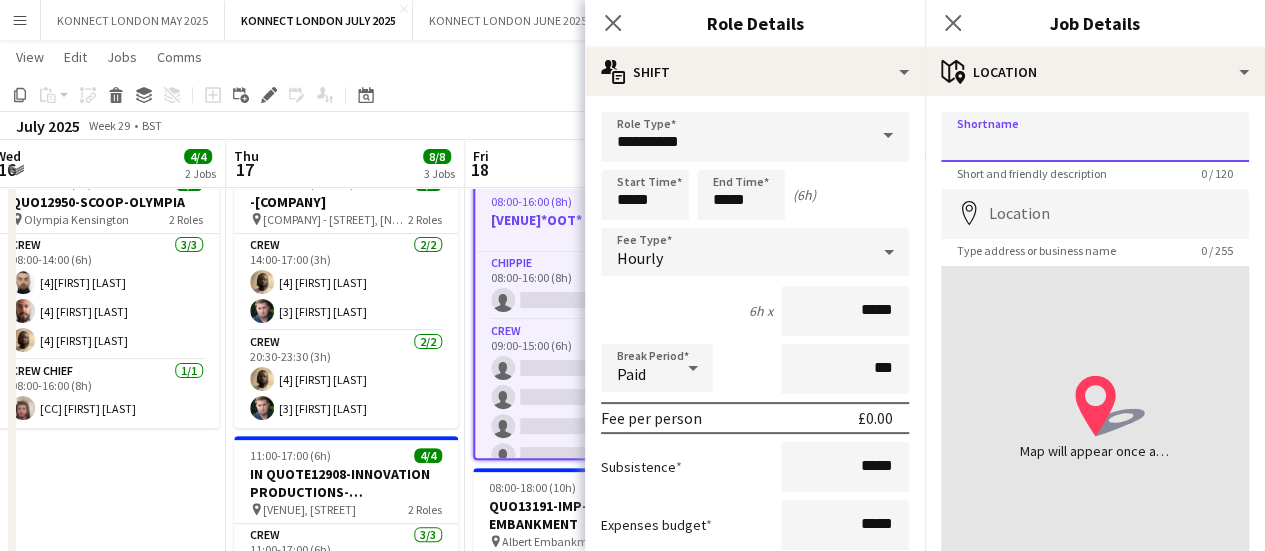 click on "Shortname" at bounding box center [1095, 137] 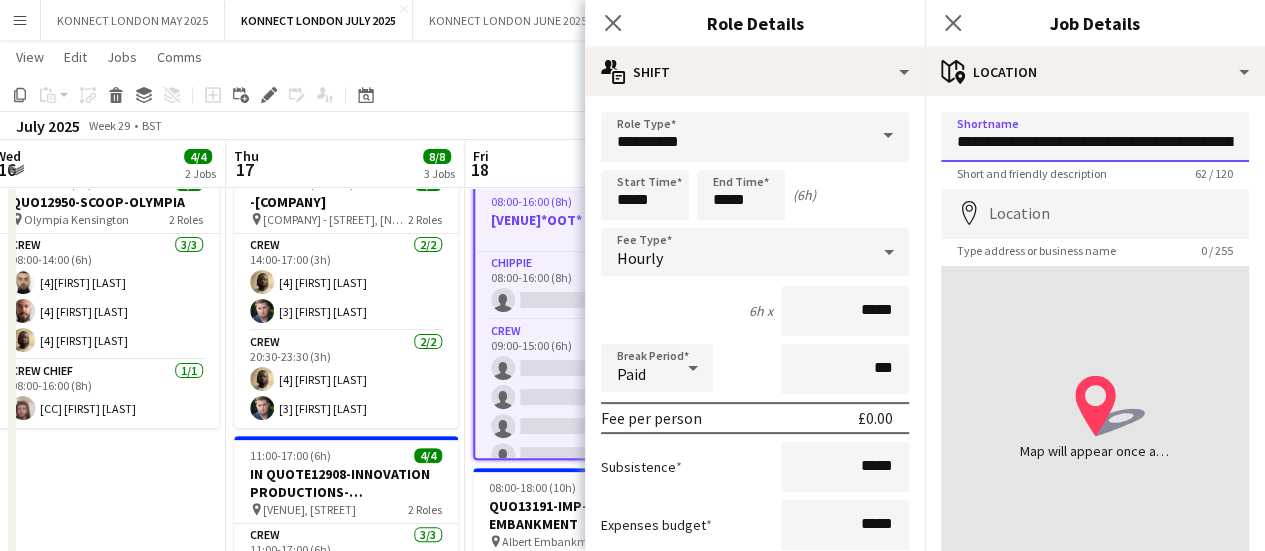 scroll, scrollTop: 0, scrollLeft: 183, axis: horizontal 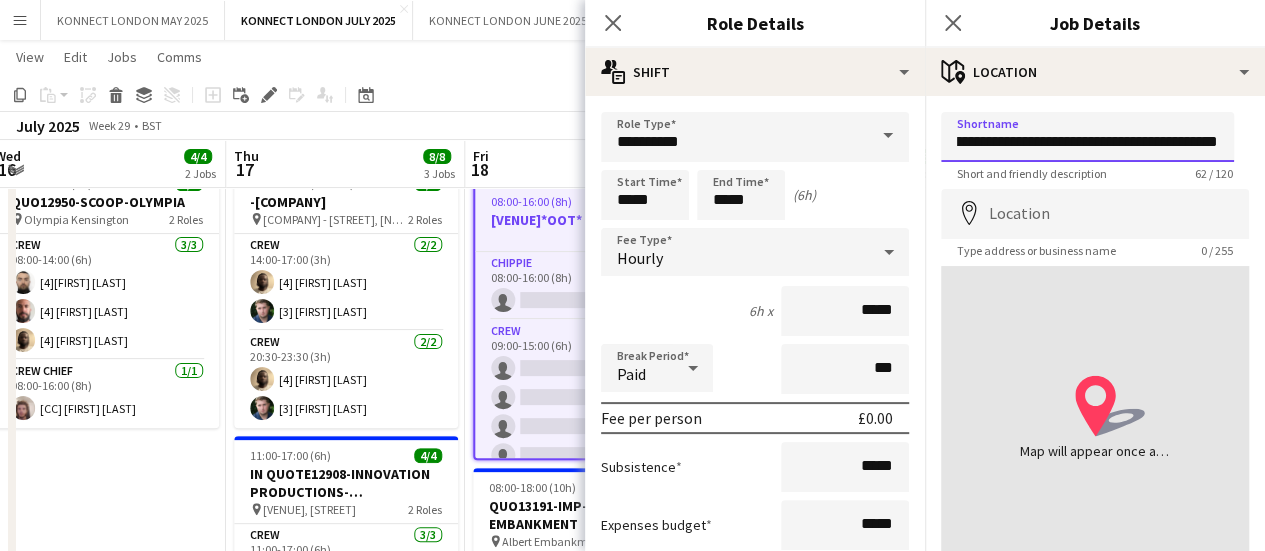 type on "**********" 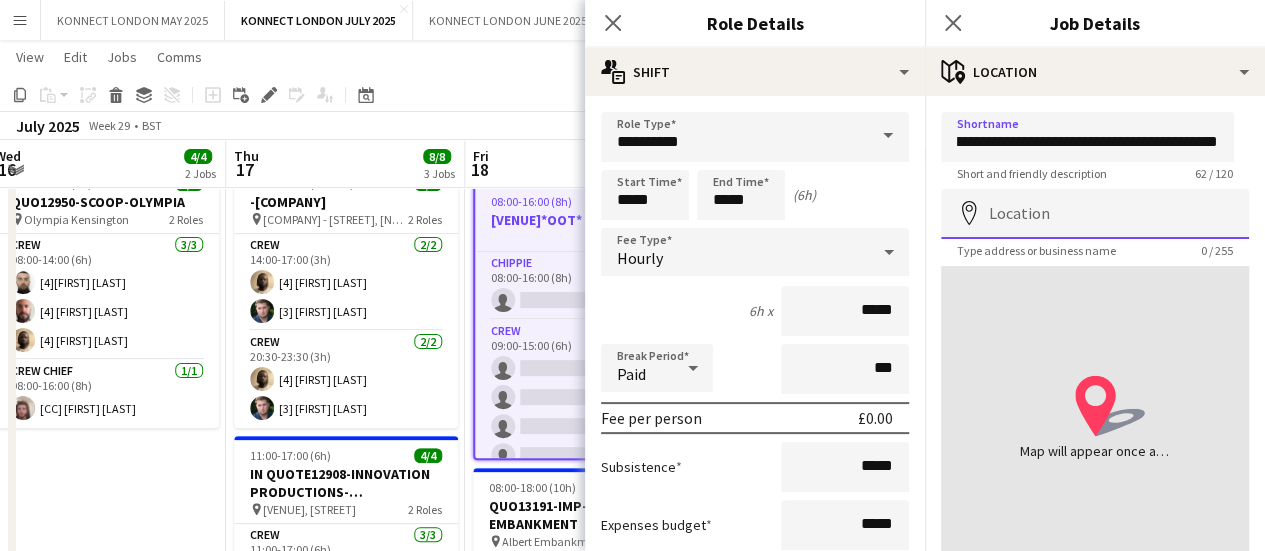 click on "Location" at bounding box center [1095, 214] 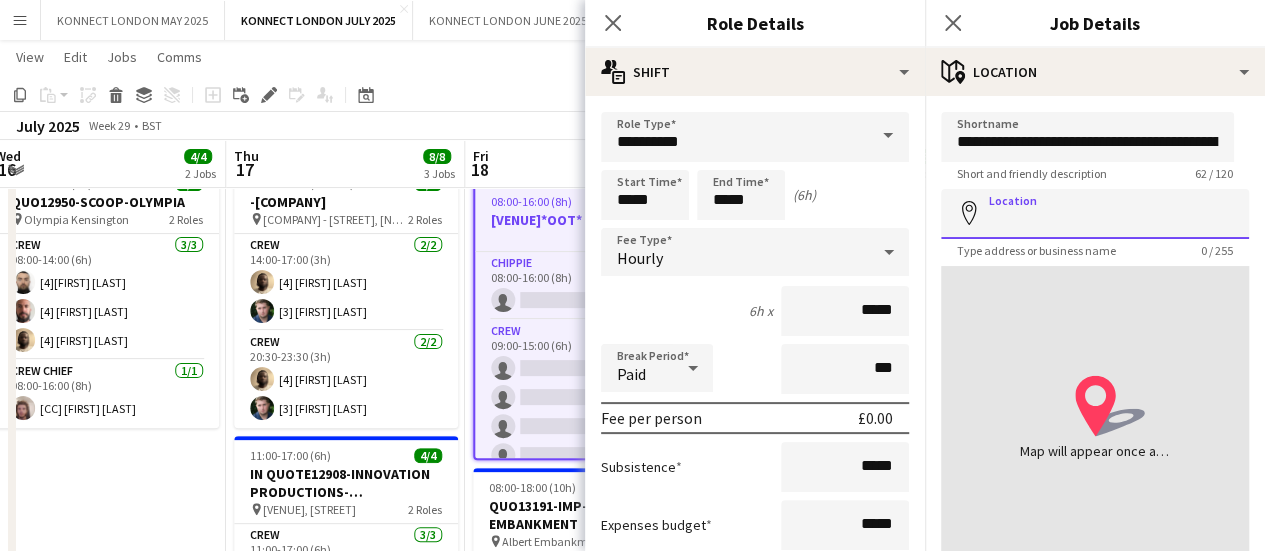 paste on "**********" 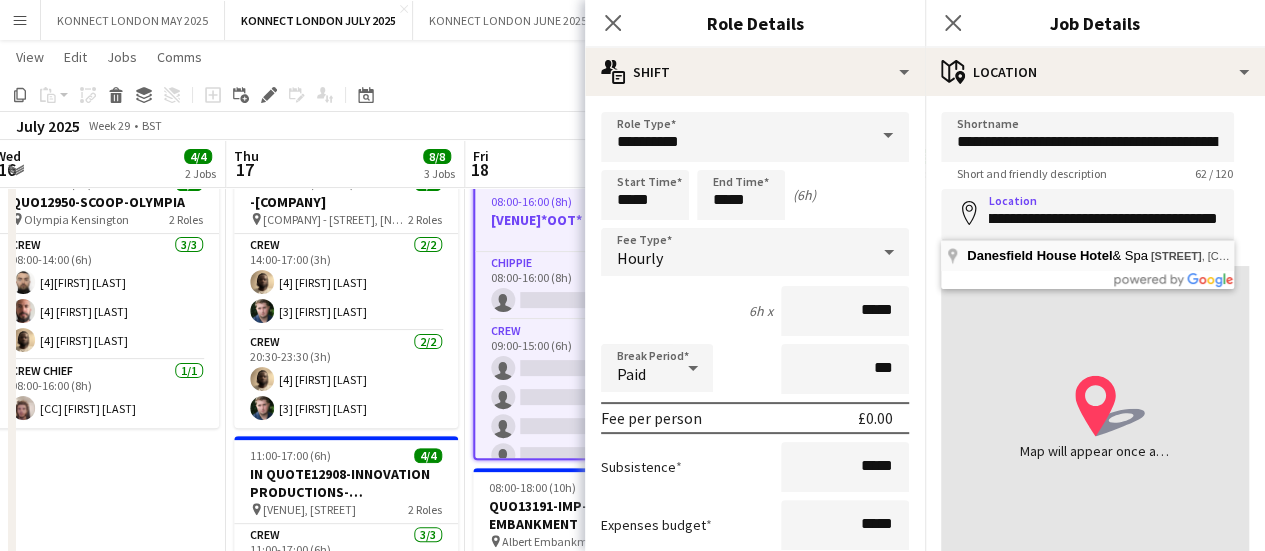 scroll, scrollTop: 0, scrollLeft: 0, axis: both 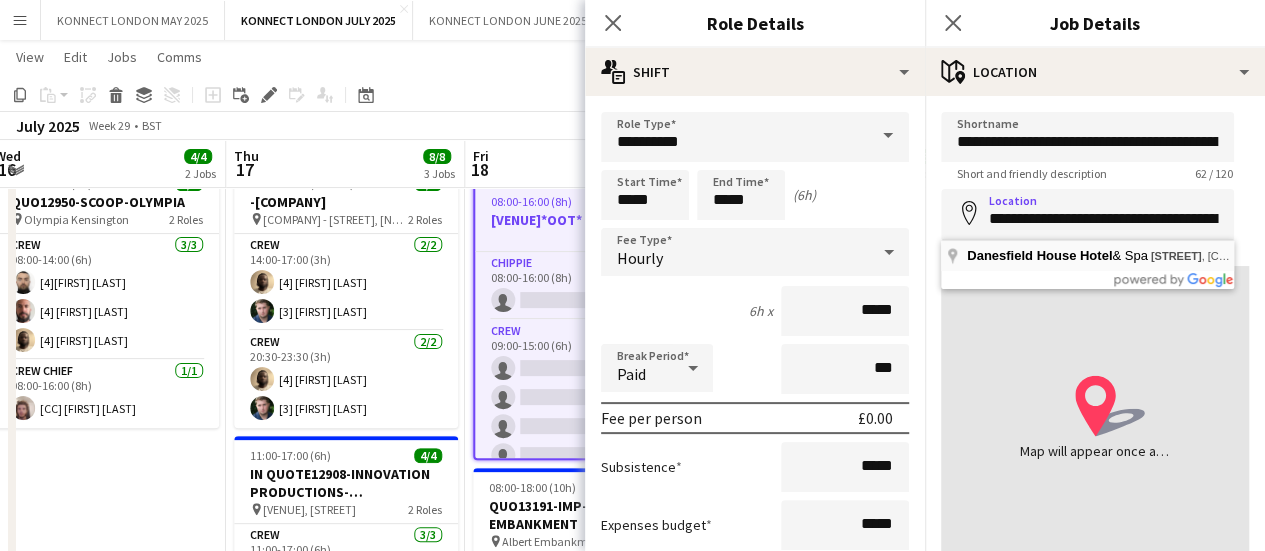type on "**********" 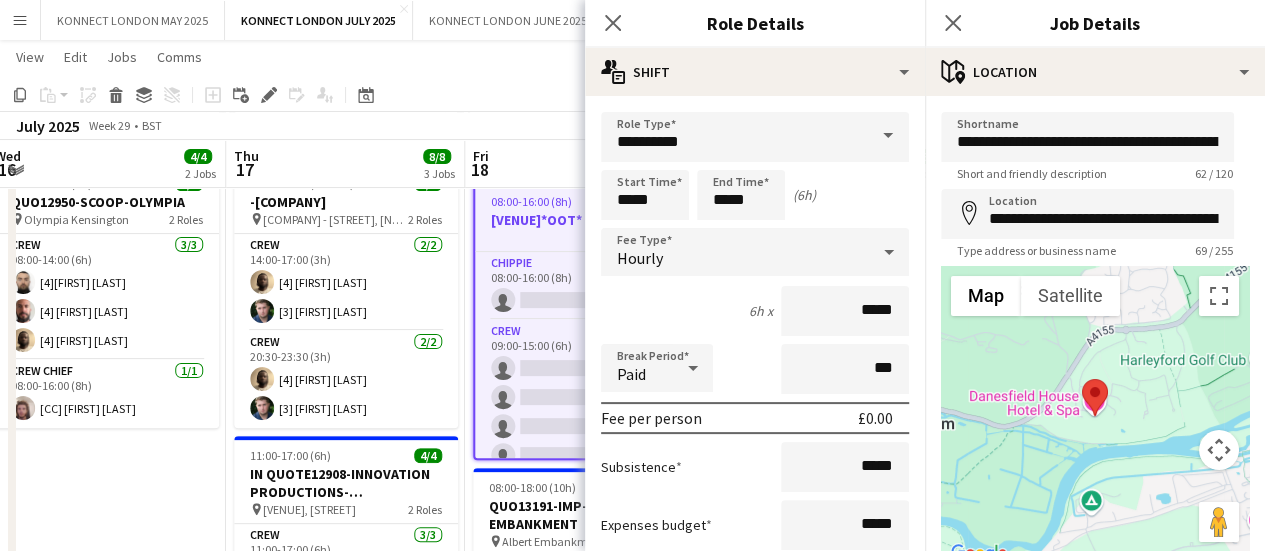 scroll, scrollTop: 155, scrollLeft: 0, axis: vertical 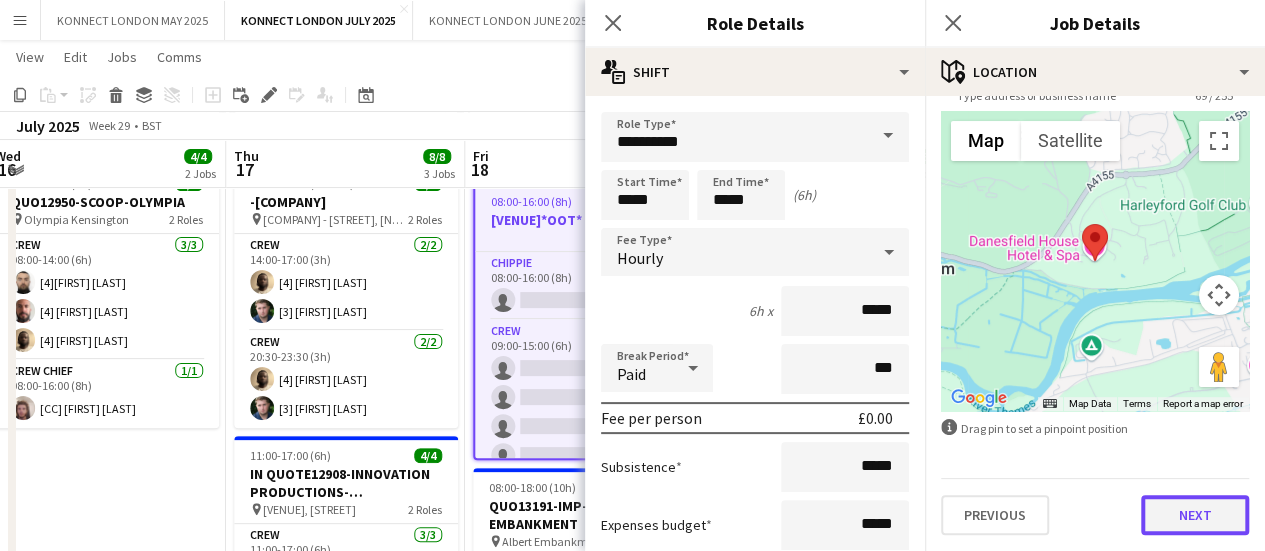 click on "Next" at bounding box center (1195, 515) 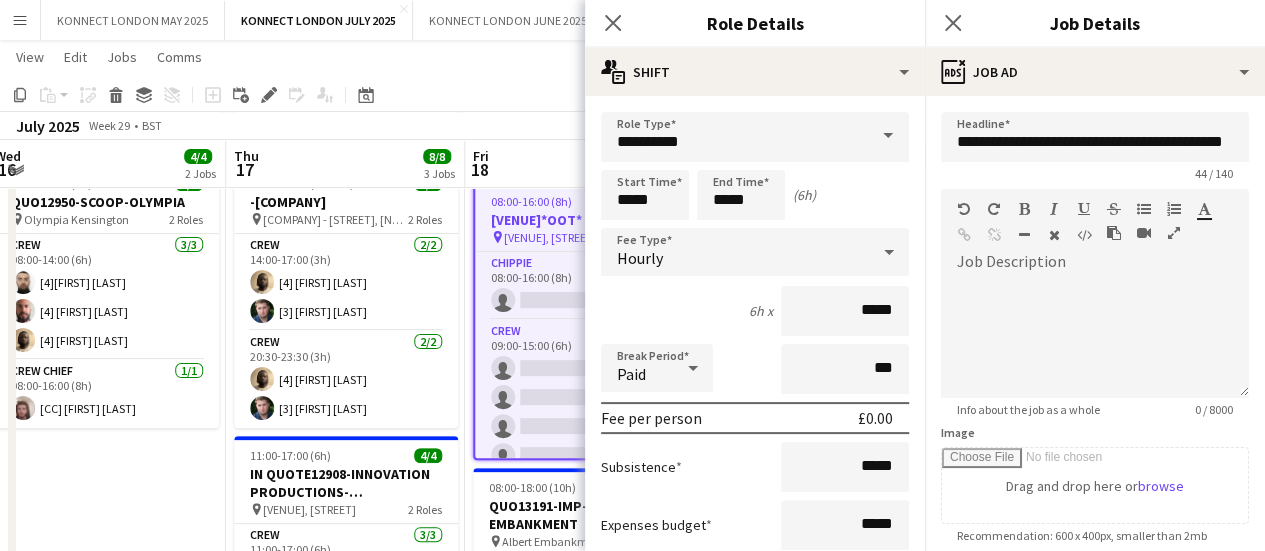 scroll, scrollTop: 0, scrollLeft: 0, axis: both 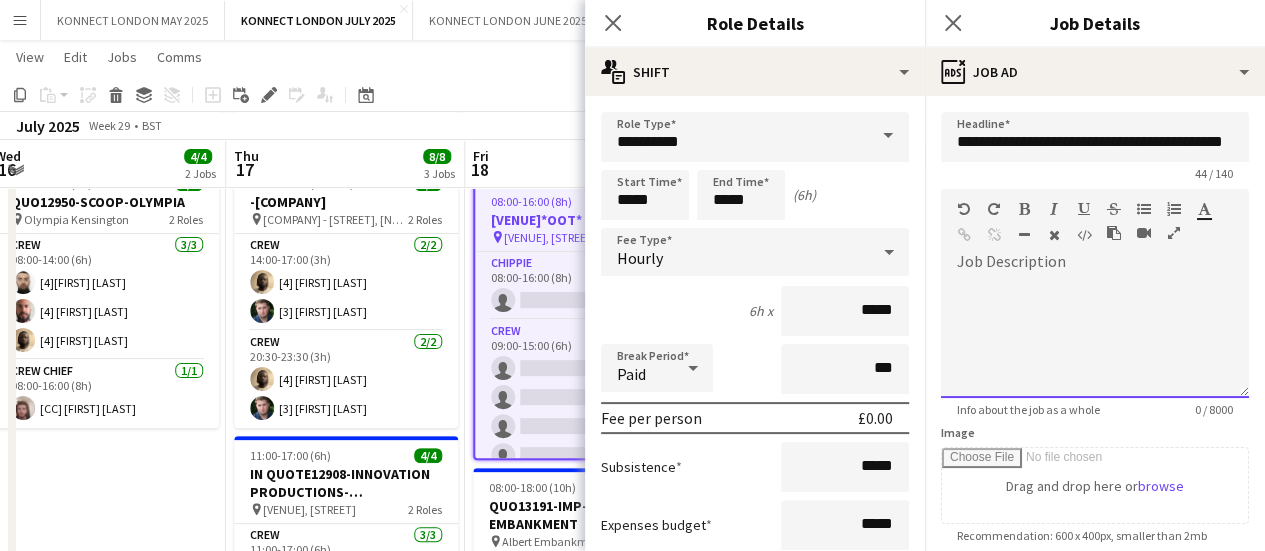 click at bounding box center (1095, 338) 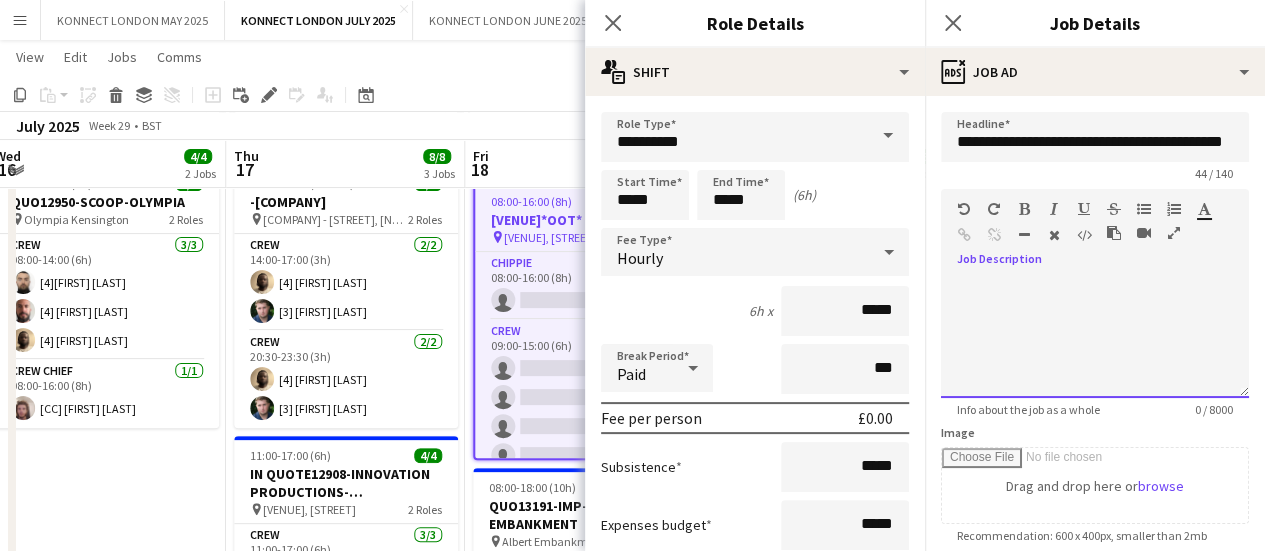 type 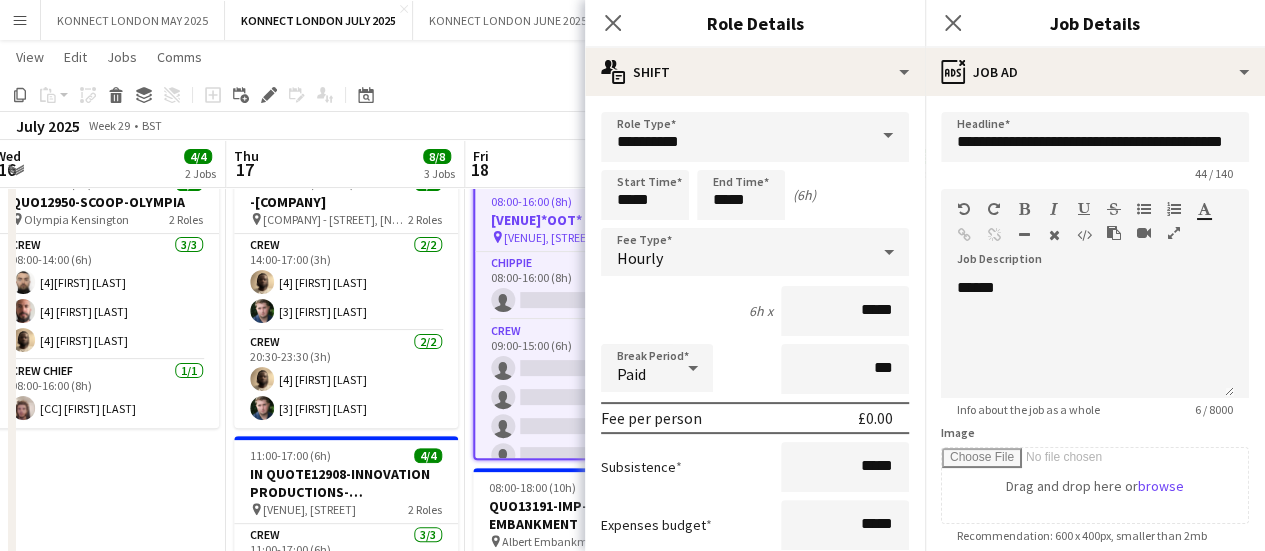 click on "Copy
Paste
Paste   Ctrl+V Paste with crew  Ctrl+Shift+V
Paste linked Job
Delete
Group
Ungroup
Add job
Add linked Job
Edit
Edit linked Job
Applicants
Date picker
JUL 2025 JUL 2025 Monday M Tuesday T Wednesday W Thursday T Friday F Saturday S Sunday S  JUL      1   2   3   4   5   6   7   8   9   10   11   12   13   14   15   16   17   18   19   20   21   22   23   24   25   26   27   28   29   30   31
Comparison range
Comparison range
Today" 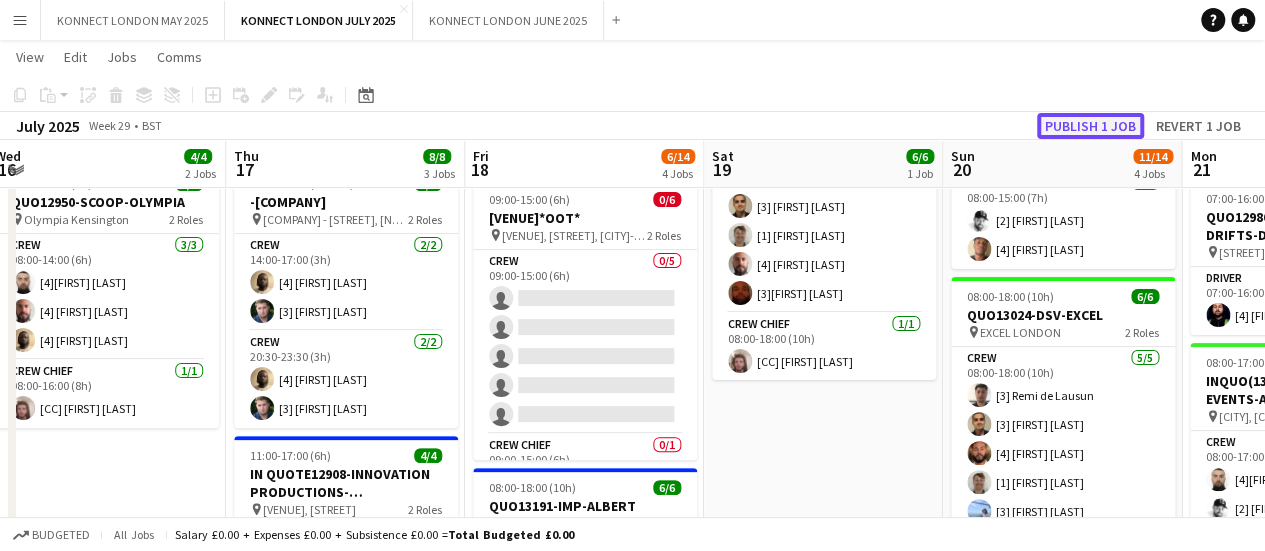 click on "Publish 1 job" 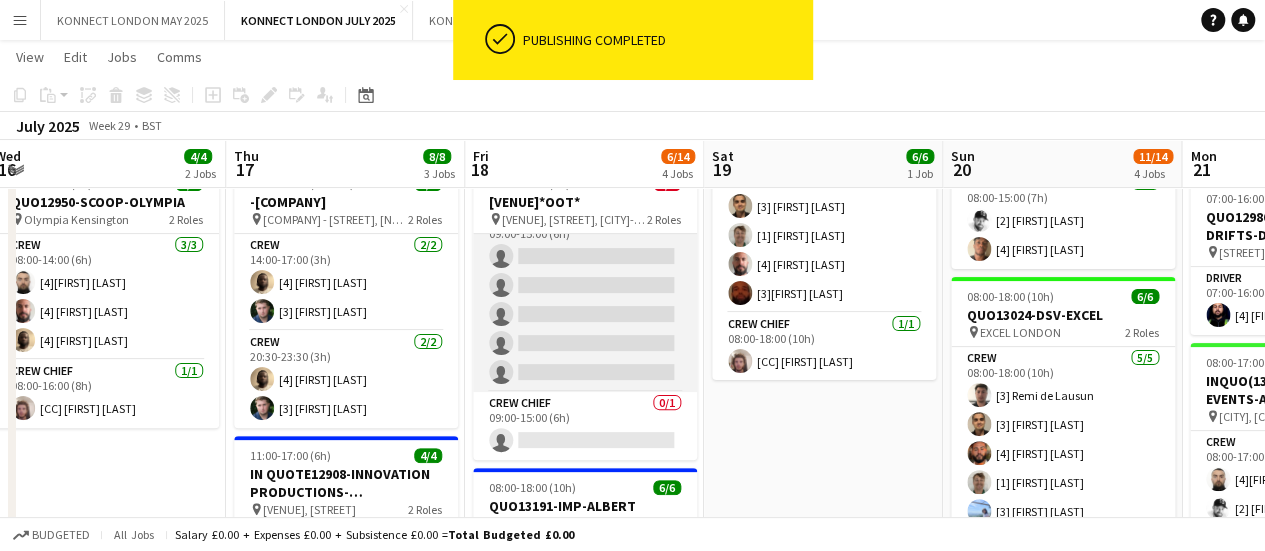 scroll, scrollTop: 0, scrollLeft: 0, axis: both 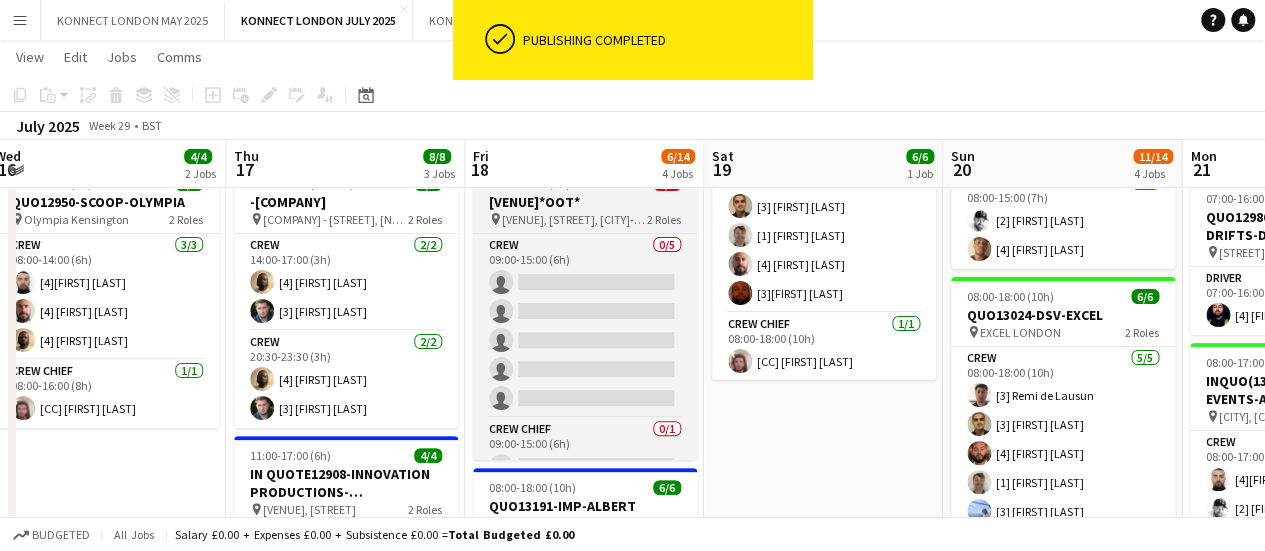 click on "[LOCATION], [STREET], [CITY]-[POSTAL_CODE]" at bounding box center (574, 219) 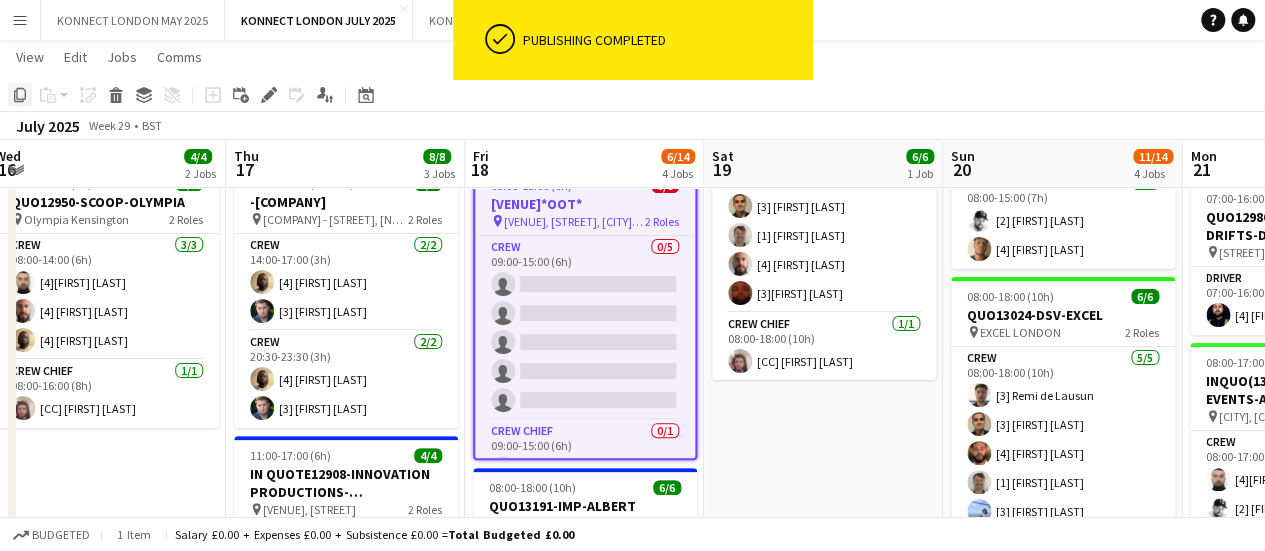 click 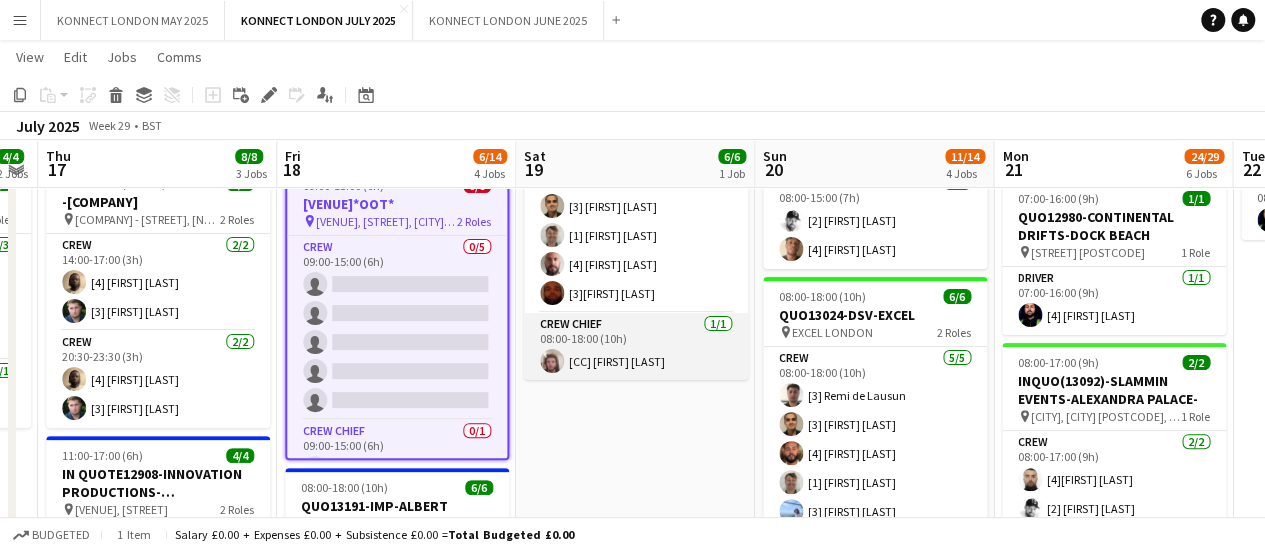 scroll, scrollTop: 0, scrollLeft: 522, axis: horizontal 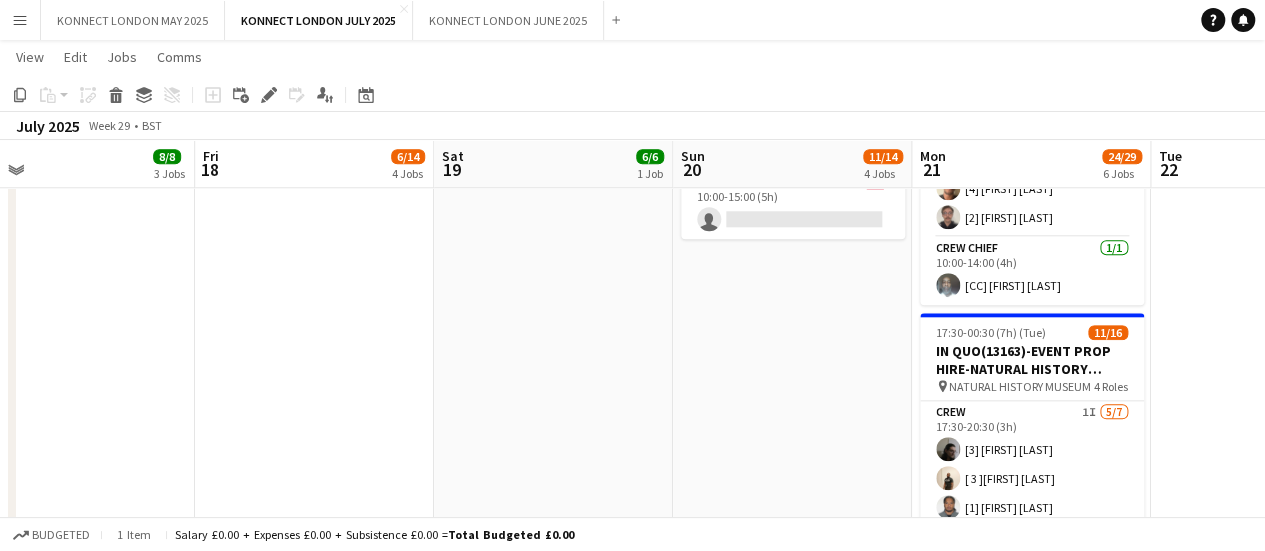 click on "08:00-15:00 (7h)    2/2   INQUO(13092)-SLAMMIN EVENTS-ALEXANDRA PALACE-
pin
Alexandra Palace, London N22 7AY, UK   1 Role   Crew   2/2   08:00-15:00 (7h)
[2] Mark Burrows [4] Daniel Solomon     08:00-18:00 (10h)    6/6   QUO13024-DSV-EXCEL
pin
EXCEL LONDON   2 Roles   Crew   5/5   08:00-18:00 (10h)
[3] Remi de Lausun [3] Christian Hopper [4] Elliott Dsane [1] Alex Smith [3] Charlie Frogson  Crew Chief   1/1   08:00-18:00 (10h)
[CC] Lucas Medeiros     10:00-14:00 (4h)    0/2   IN QUOTE12881-INNOVATION PRODUCTIONS-WORCHESTER *OOT*
pin
Sixways Stadium   1 Role   Crew   0/2   10:00-14:00 (4h)
single-neutral-actions
single-neutral-actions
10:00-15:00 (5h)    3/4   IN QUOTE12908-INNOVATION PRODUCTIONS-SHUTTLESWORTH *OOT*
pin
Shuttleworth, Old Warden Park   2 Roles   Crew   3/3   1I" at bounding box center (792, 303) 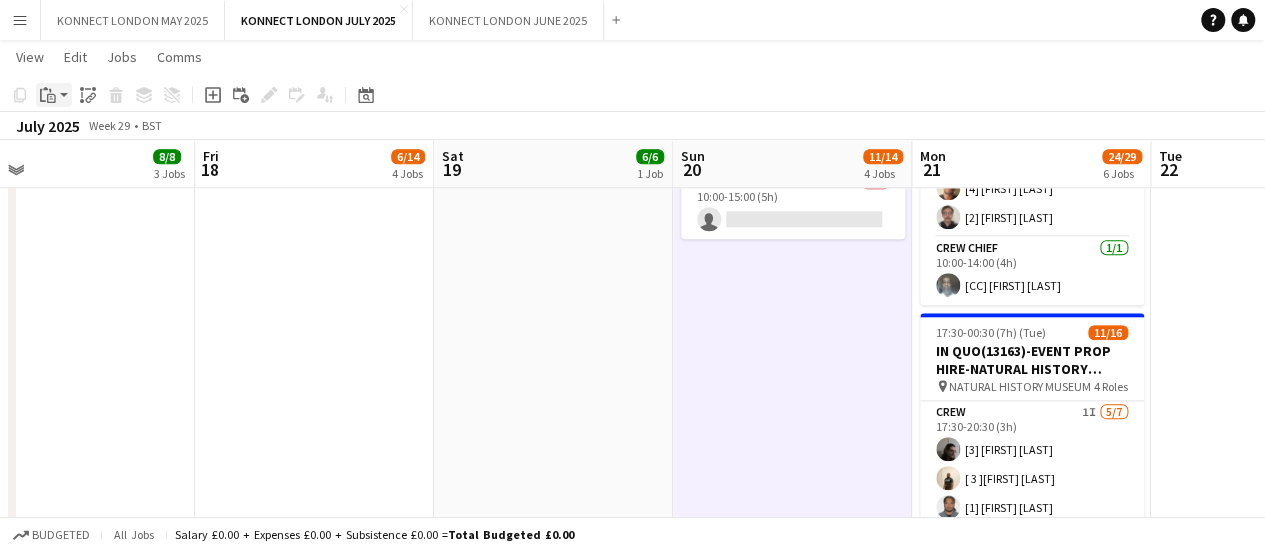 click on "Paste" 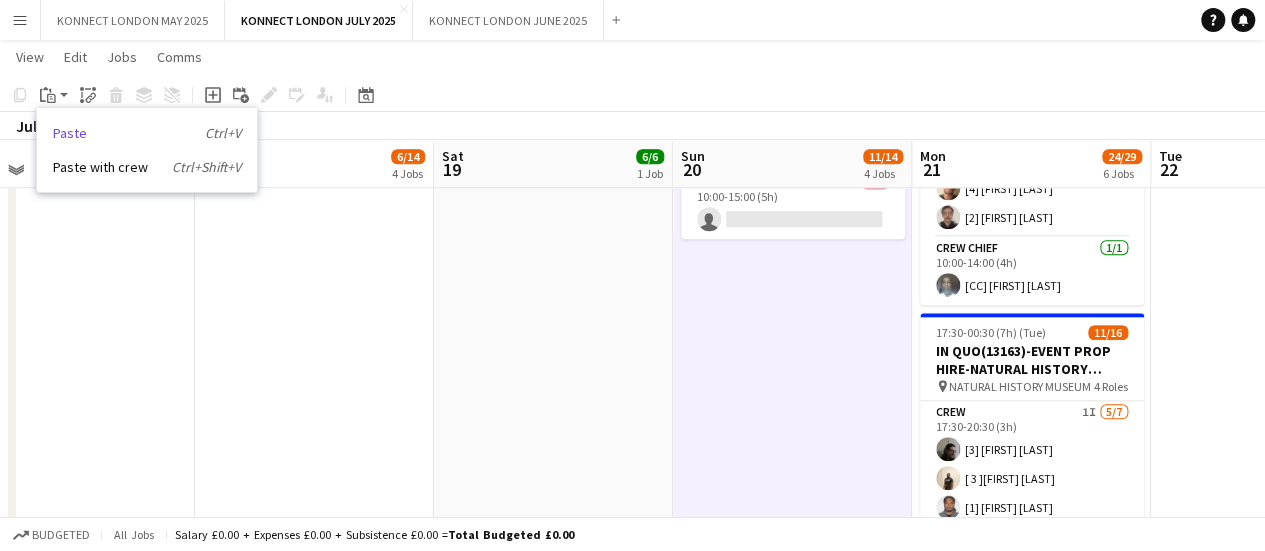 click on "Paste   Ctrl+V" at bounding box center (147, 133) 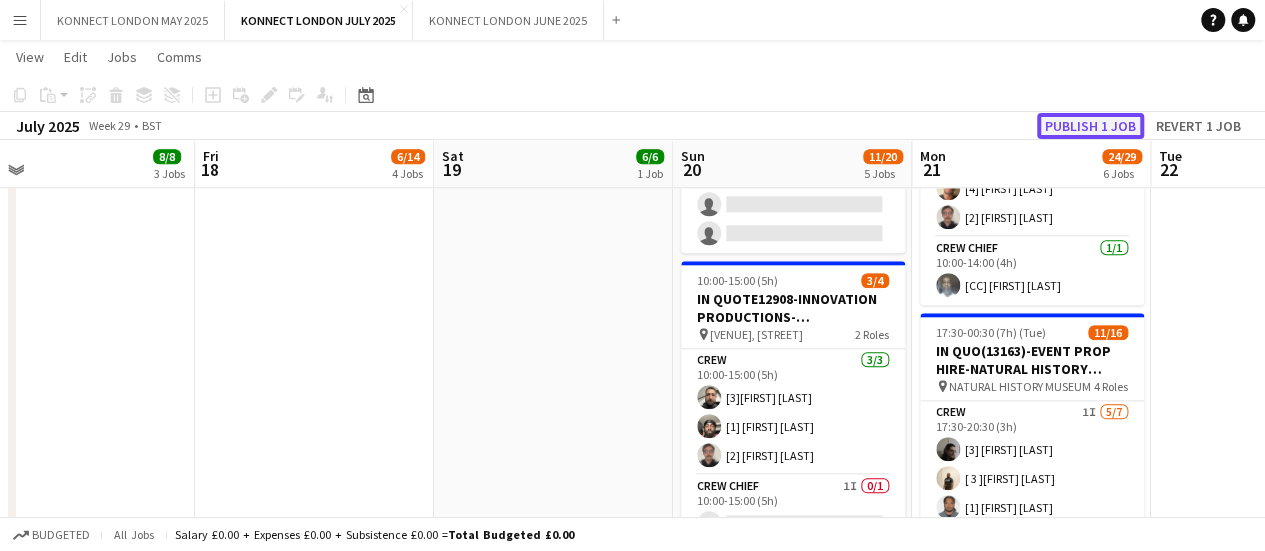 click on "Publish 1 job" 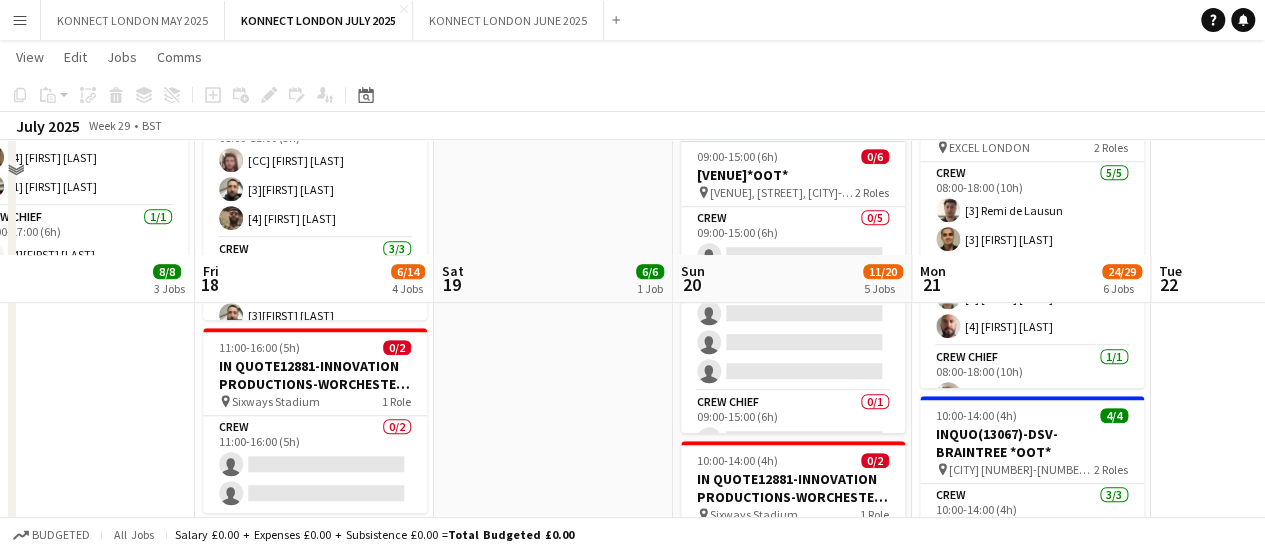 scroll, scrollTop: 828, scrollLeft: 0, axis: vertical 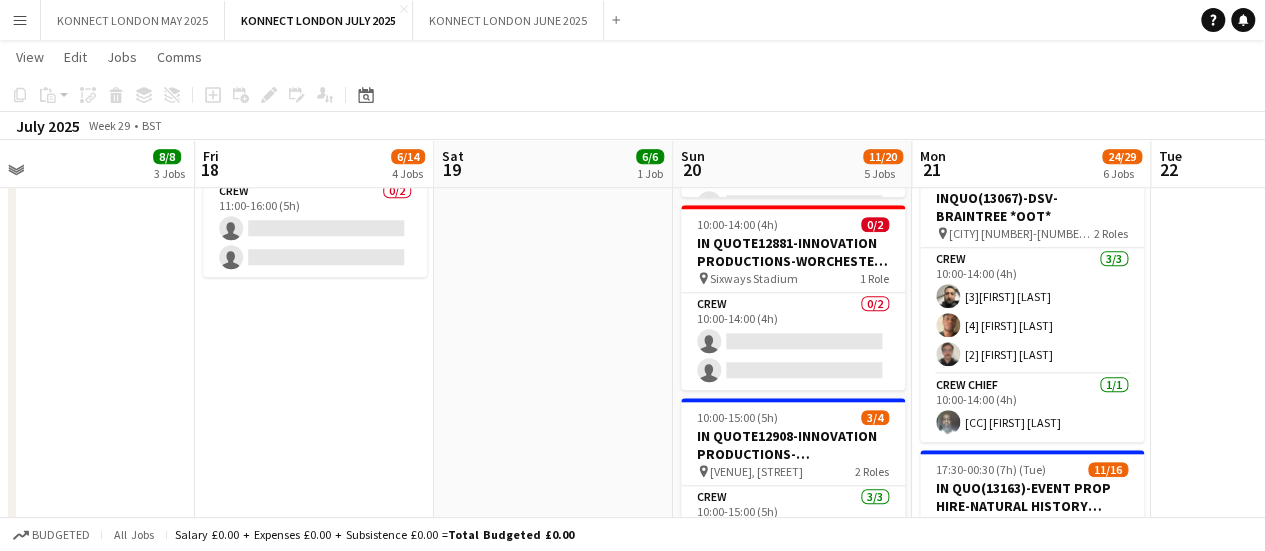 click on "HAN OFF      09:00-15:00 (6h)    0/6   INQUO(13193)-EVENT PROP HIRE-DANESFIELD*OOT*
pin
Danesfield House Hotel, Henley Road, Marlow-On-Thames, SL7 2EY   2 Roles   Crew   0/5   09:00-15:00 (6h)
single-neutral-actions
single-neutral-actions
single-neutral-actions
single-neutral-actions
single-neutral-actions
Crew Chief   0/1   09:00-15:00 (6h)
single-neutral-actions
08:00-18:00 (10h)    6/6   QUO13191-IMP-ALBERT EMBANKMENT
pin
Albert Embankment   2 Roles   Crew   3/3   08:00-11:00 (3h)
[CC] Lucas Medeiros [3]Mario Refahi [4] Thayalan Ravendran  Crew   3/3   15:00-18:00 (3h)
[CC] Lucas Medeiros [3]Mario Refahi [4] Thayalan Ravendran     11:00-16:00 (5h)    0/2
pin
1 Role" at bounding box center [314, 440] 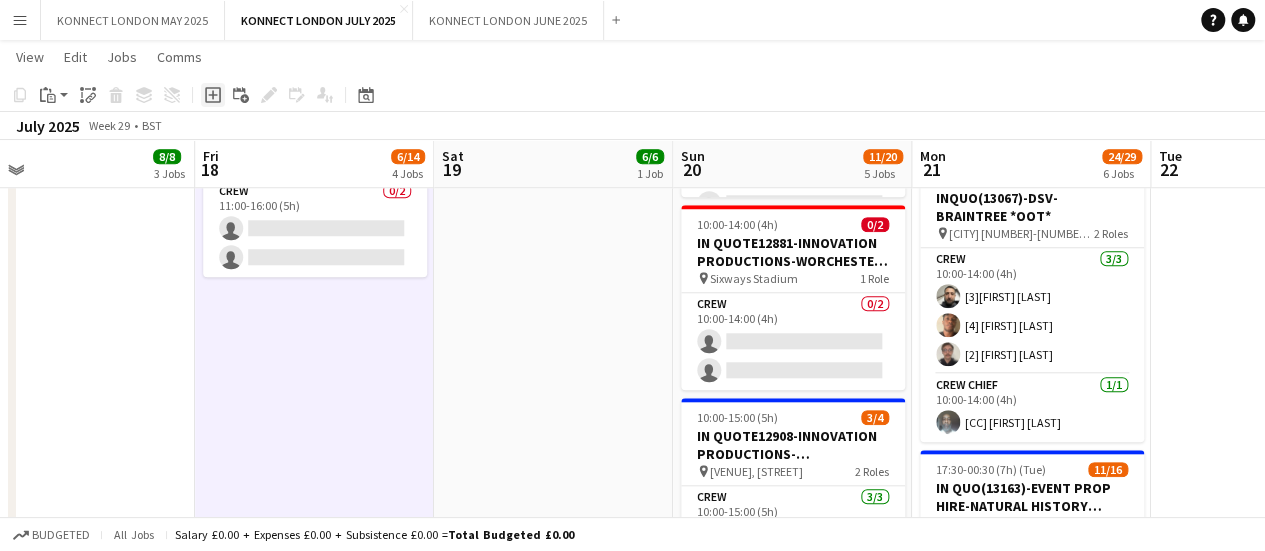 click on "Add job" 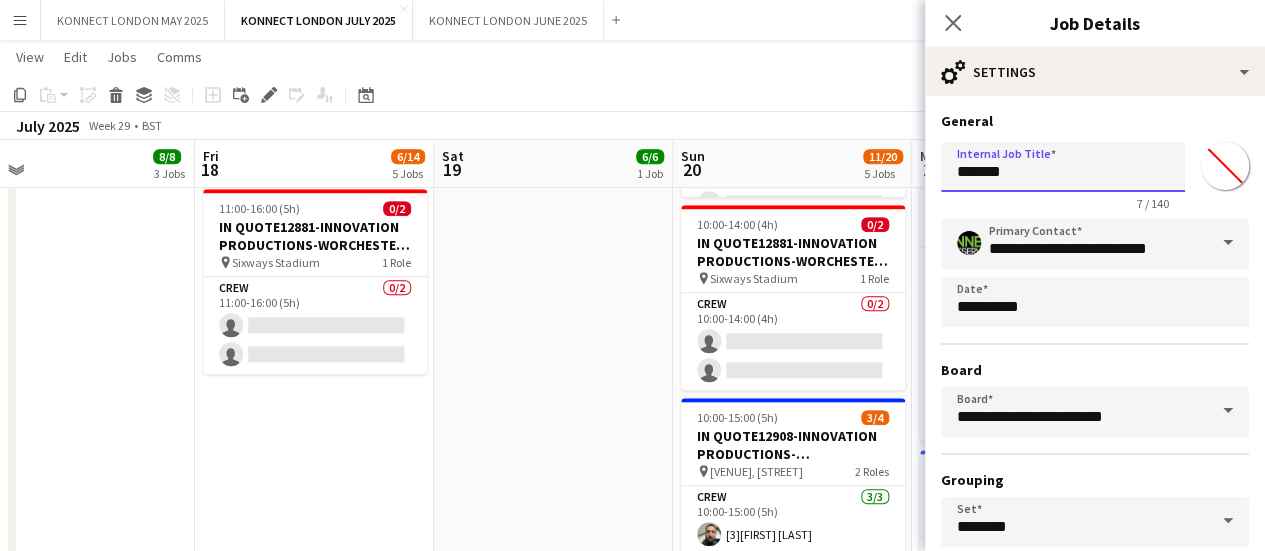 click on "*******" at bounding box center (1063, 167) 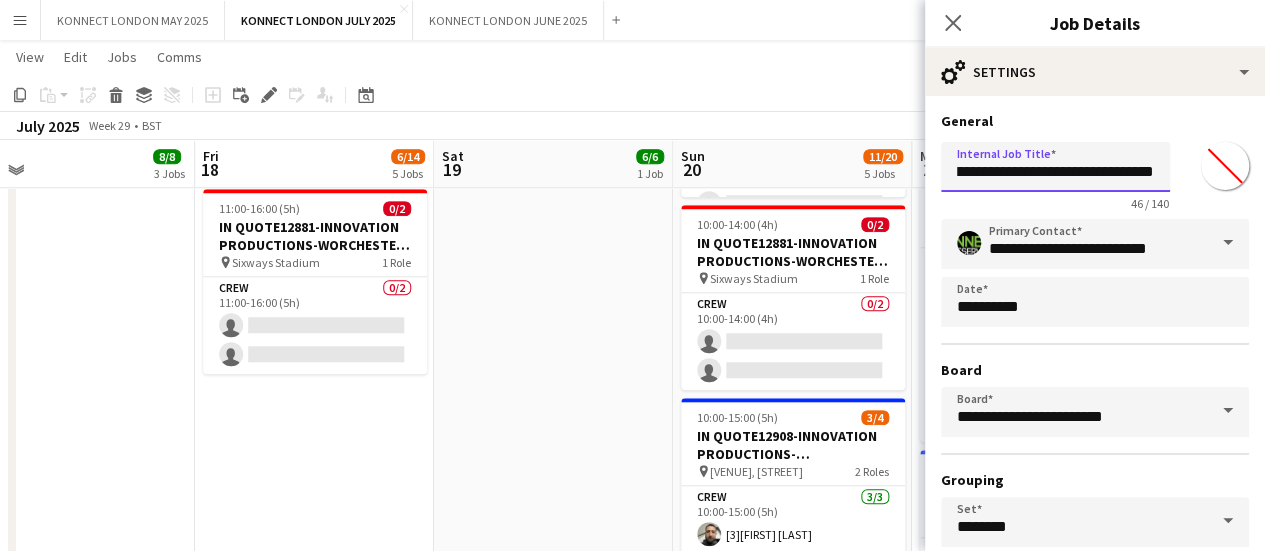 scroll, scrollTop: 0, scrollLeft: 177, axis: horizontal 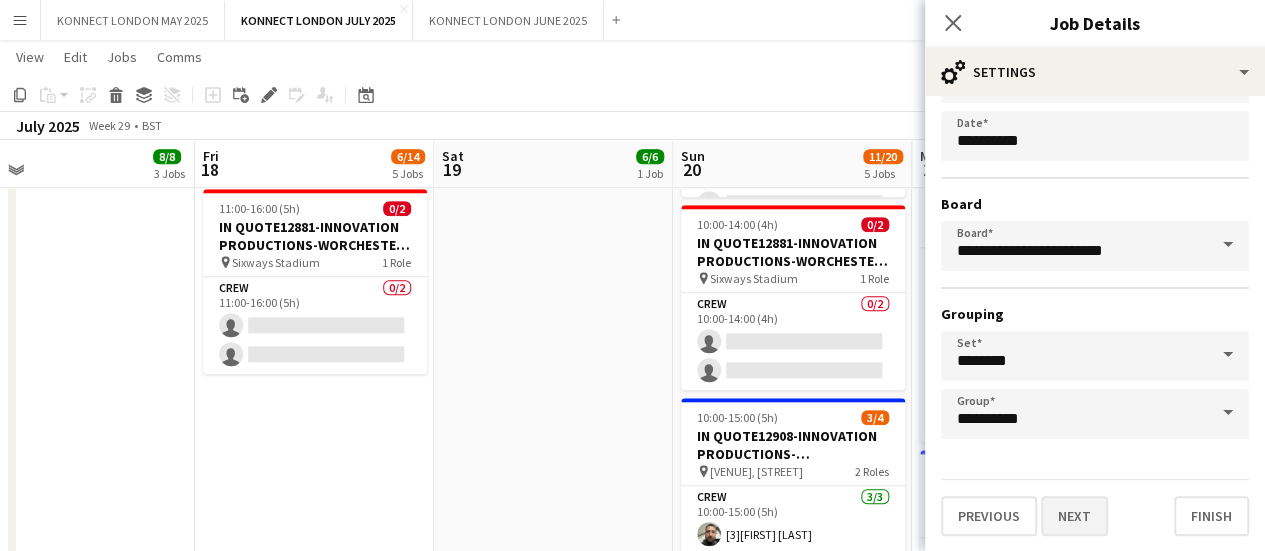 type on "**********" 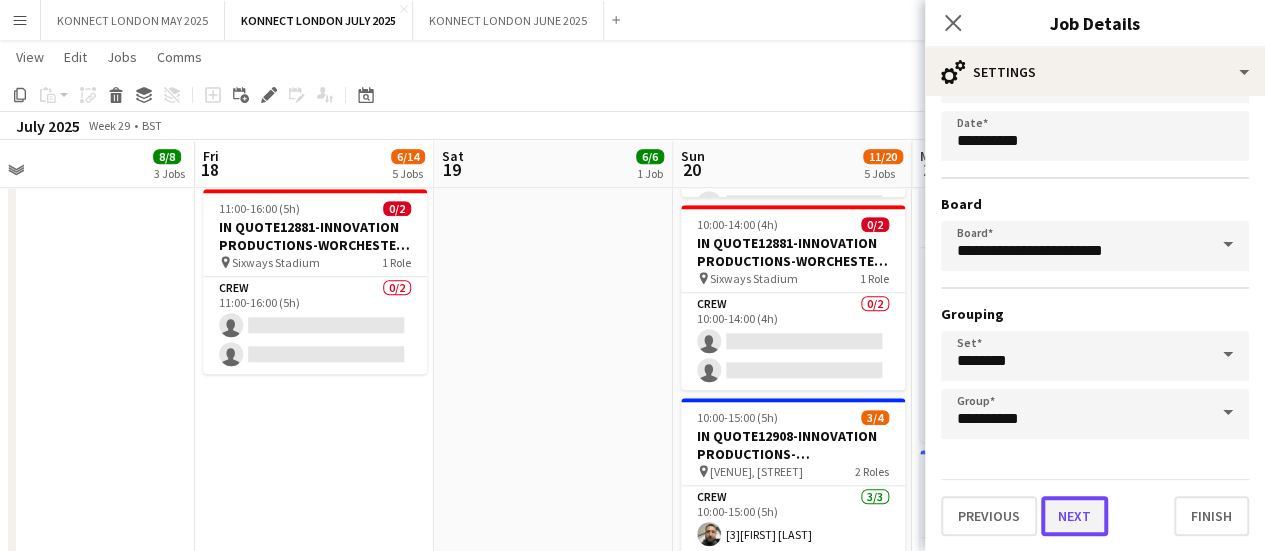 click on "Next" at bounding box center (1074, 516) 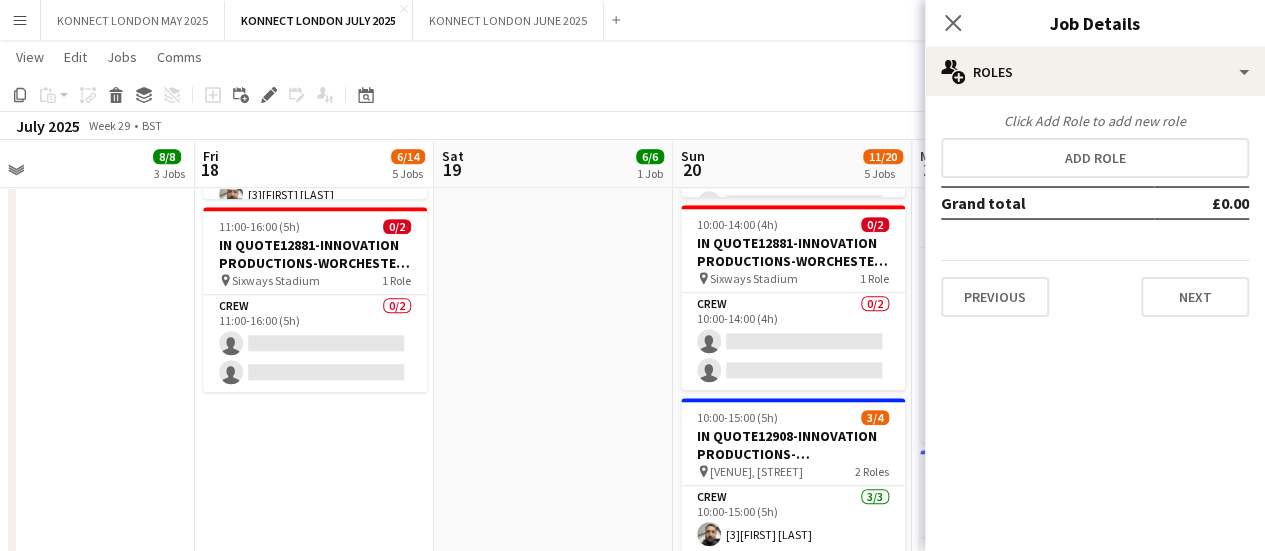 scroll, scrollTop: 0, scrollLeft: 0, axis: both 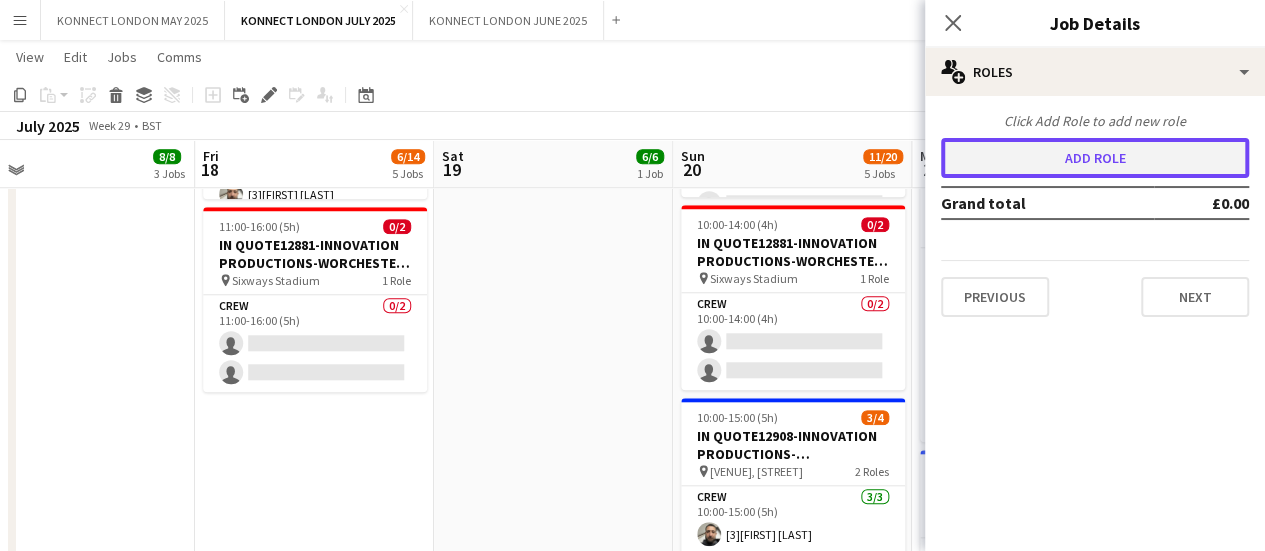 click on "Add role" at bounding box center [1095, 158] 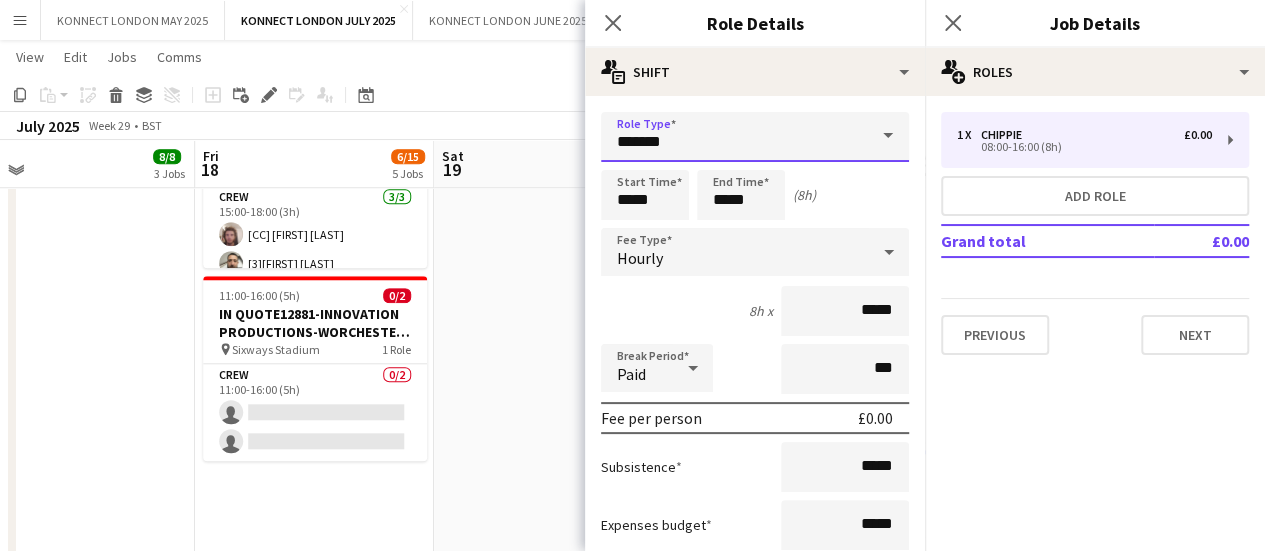 click on "*******" at bounding box center (755, 137) 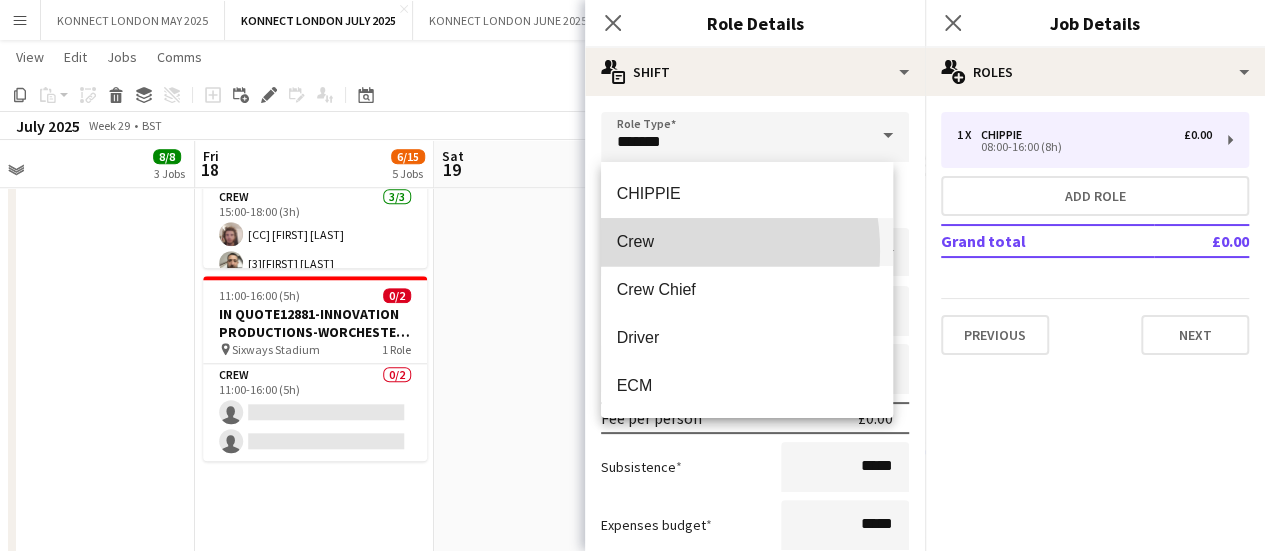 click on "Crew" at bounding box center (747, 241) 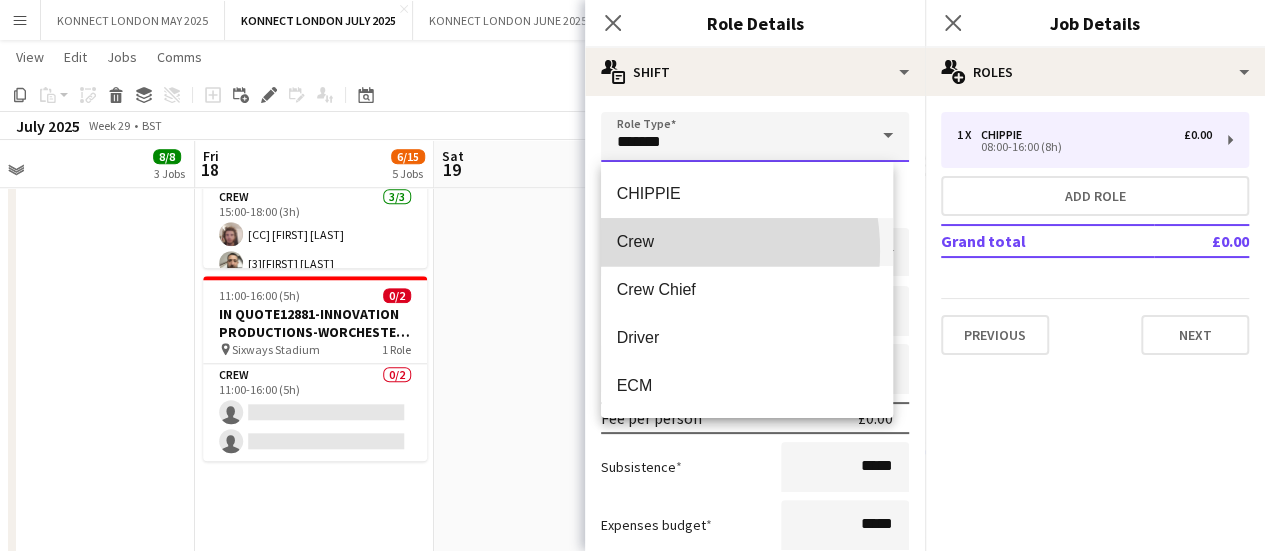 type on "****" 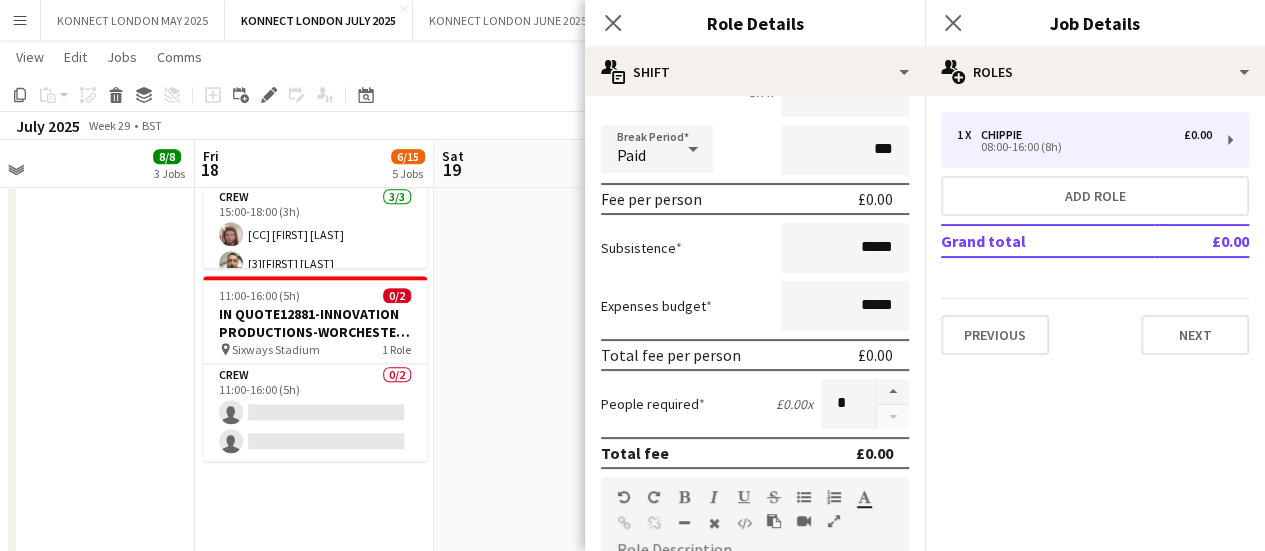 scroll, scrollTop: 222, scrollLeft: 0, axis: vertical 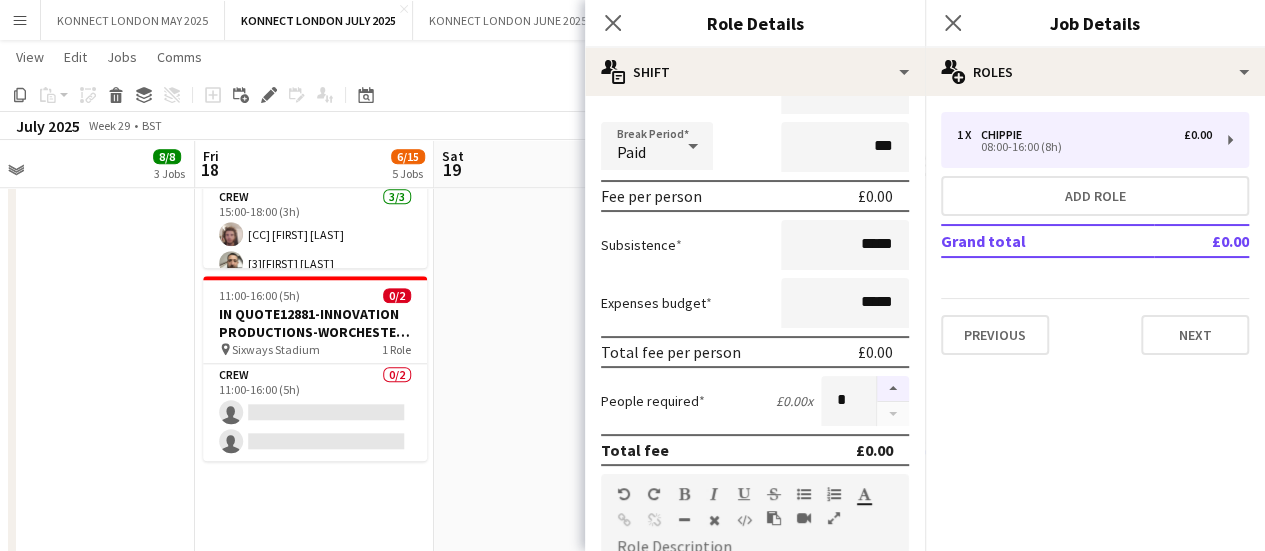 click at bounding box center (893, 389) 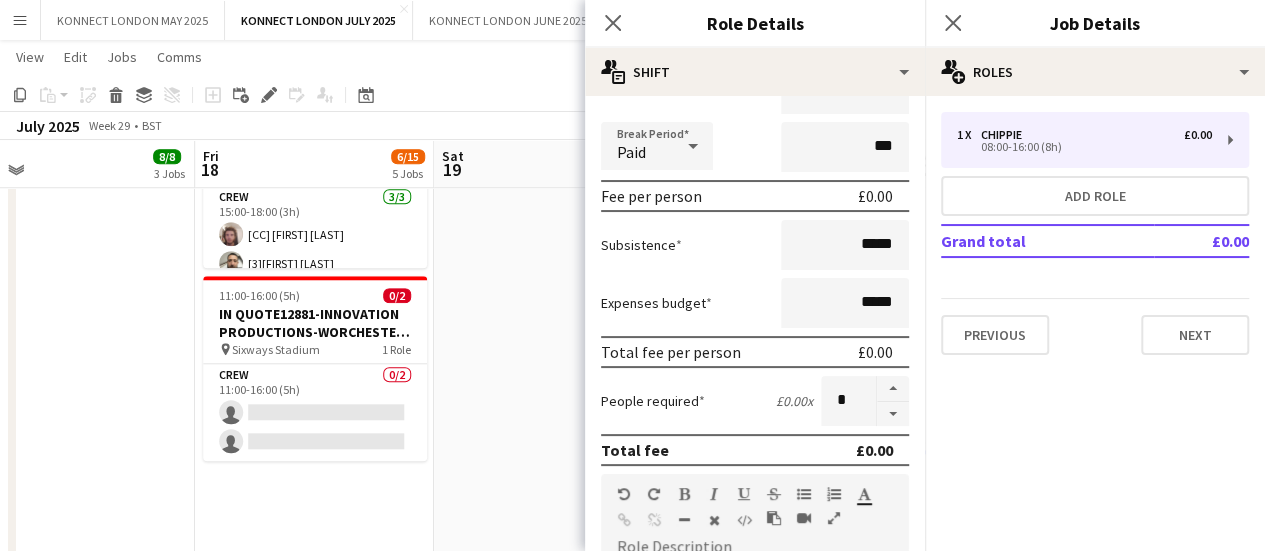 scroll, scrollTop: 0, scrollLeft: 0, axis: both 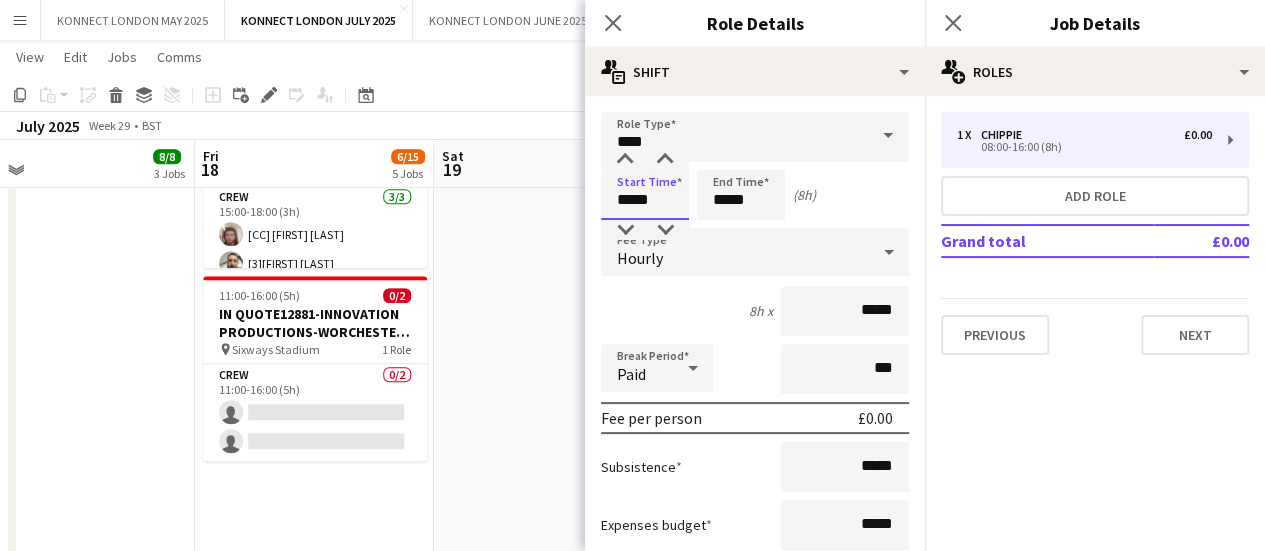 click on "*****" at bounding box center [645, 195] 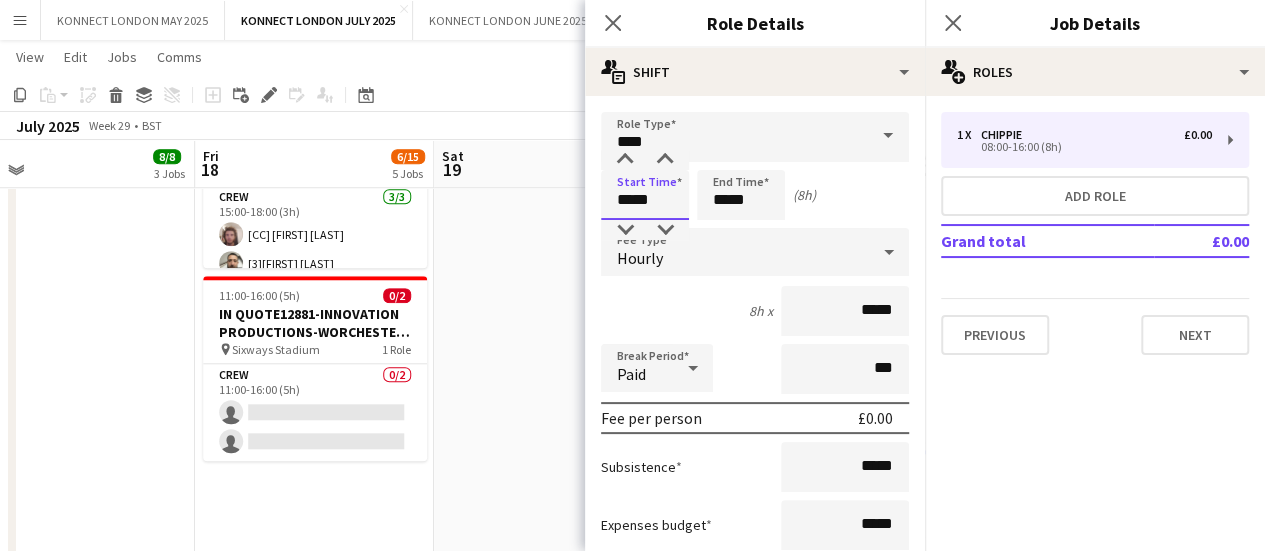 click on "*****" at bounding box center (645, 195) 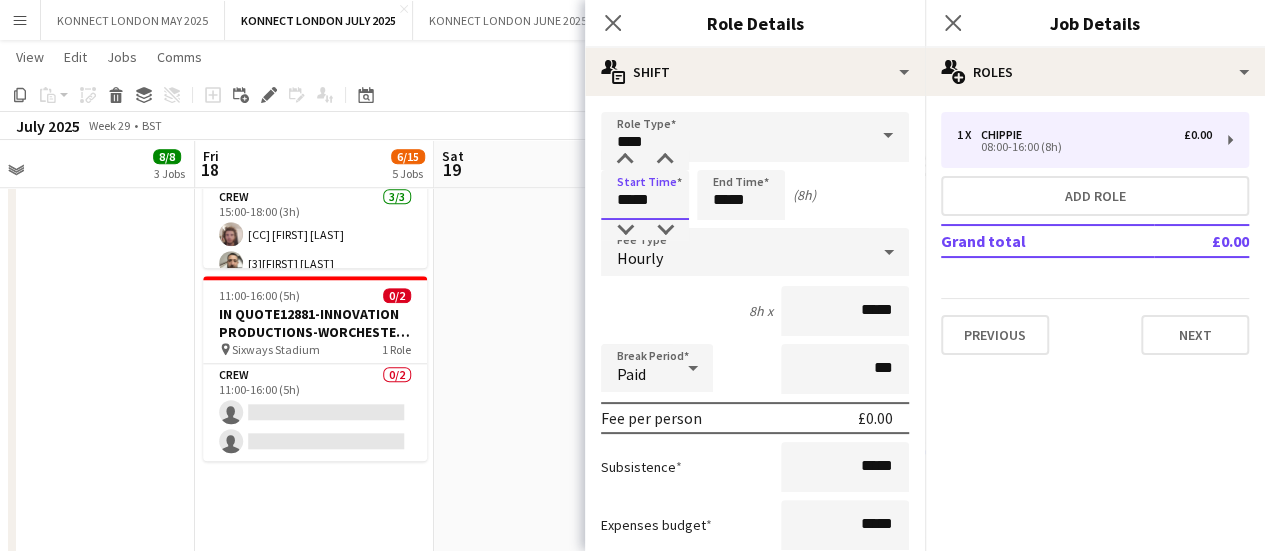 click on "*****" at bounding box center [645, 195] 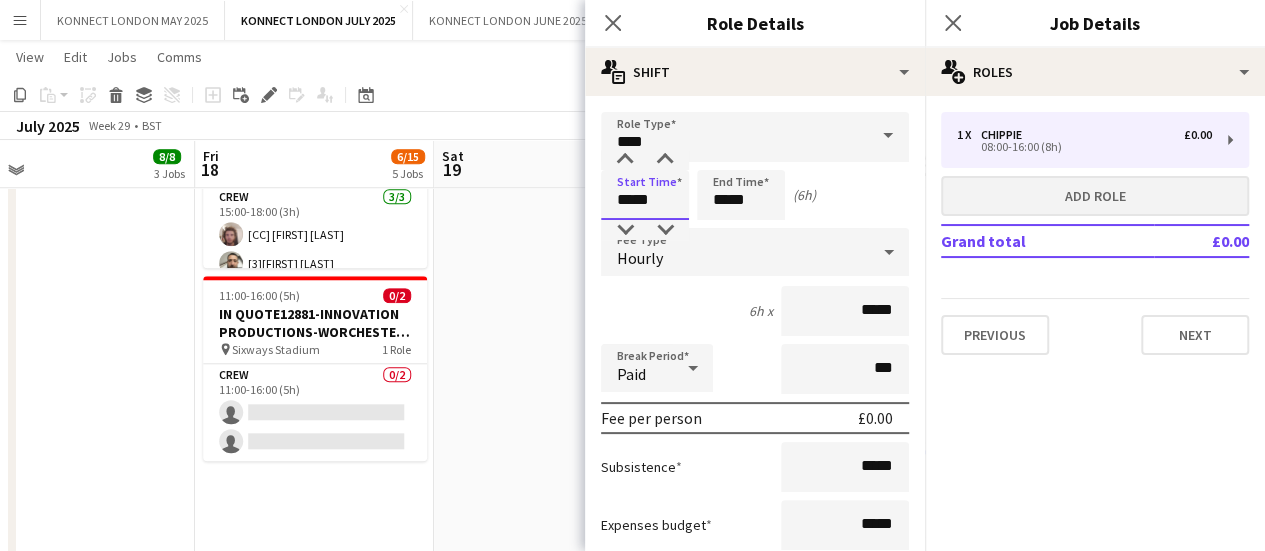type on "*****" 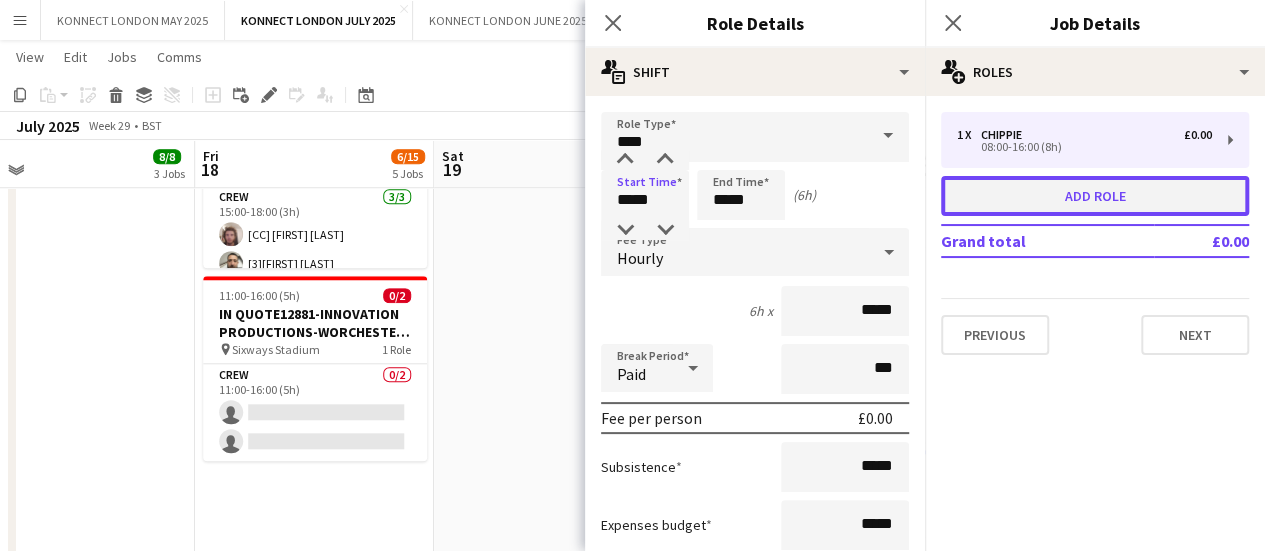 click on "Add role" at bounding box center (1095, 196) 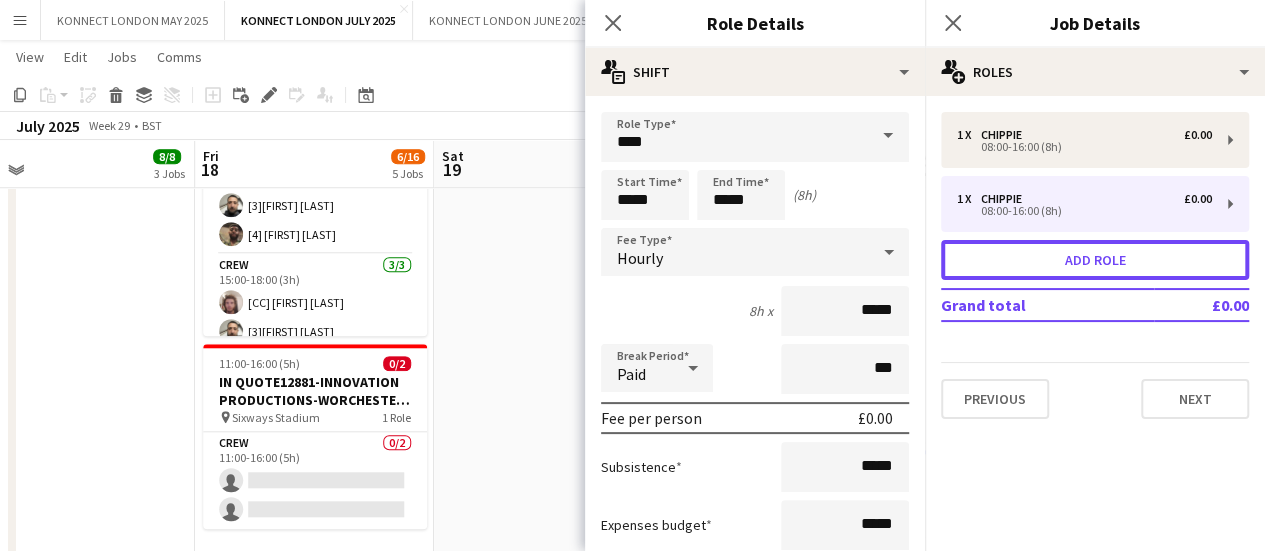 type on "*******" 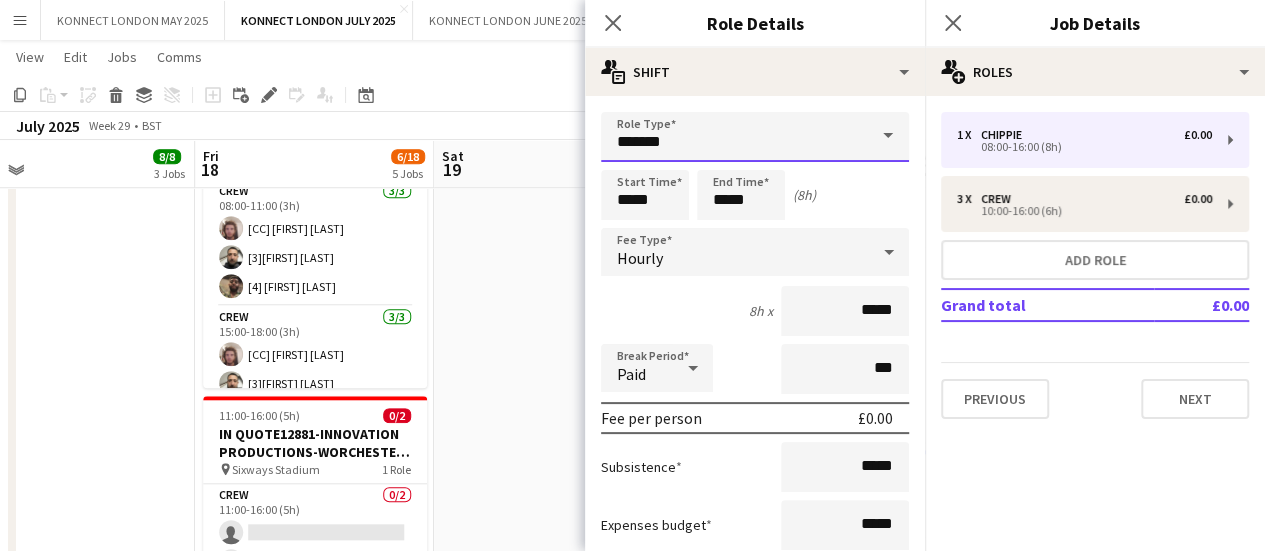 click on "*******" at bounding box center (755, 137) 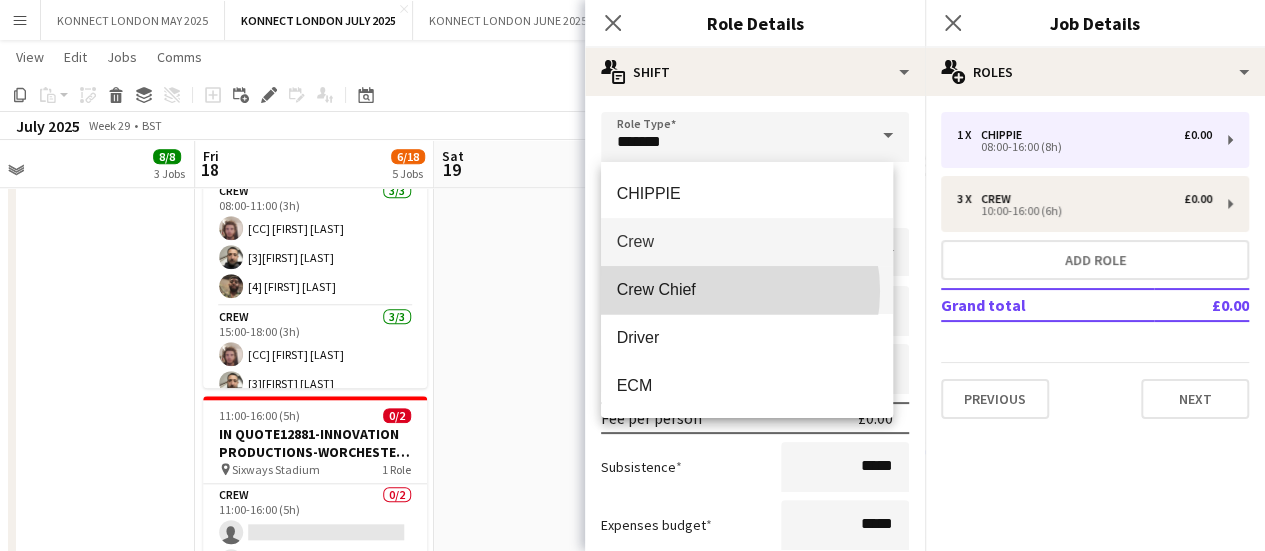 click on "Crew Chief" at bounding box center (747, 289) 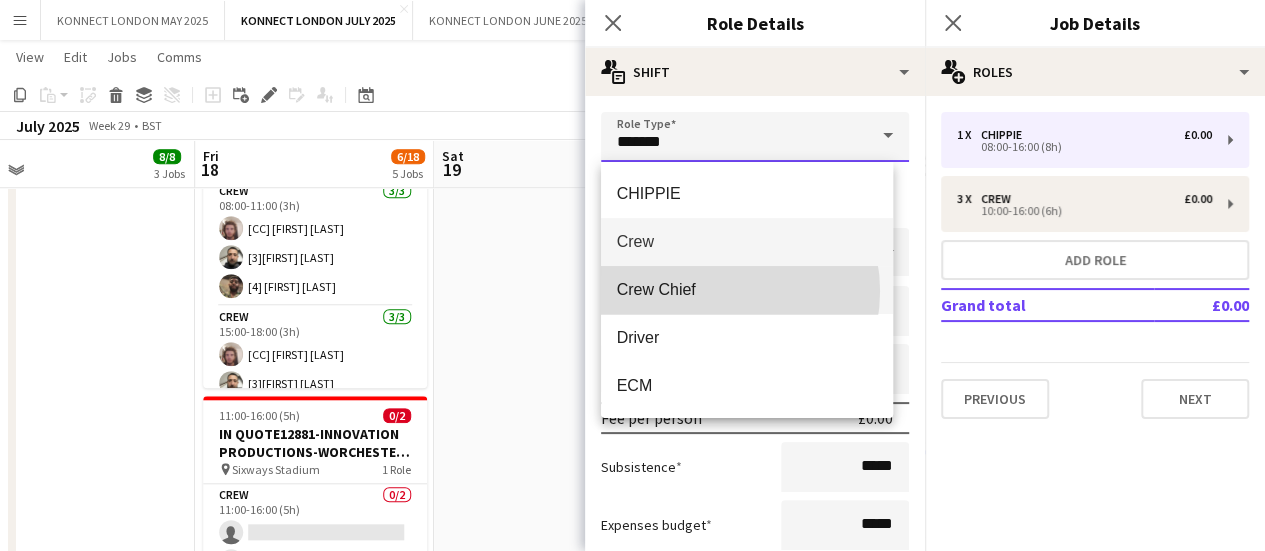 type on "**********" 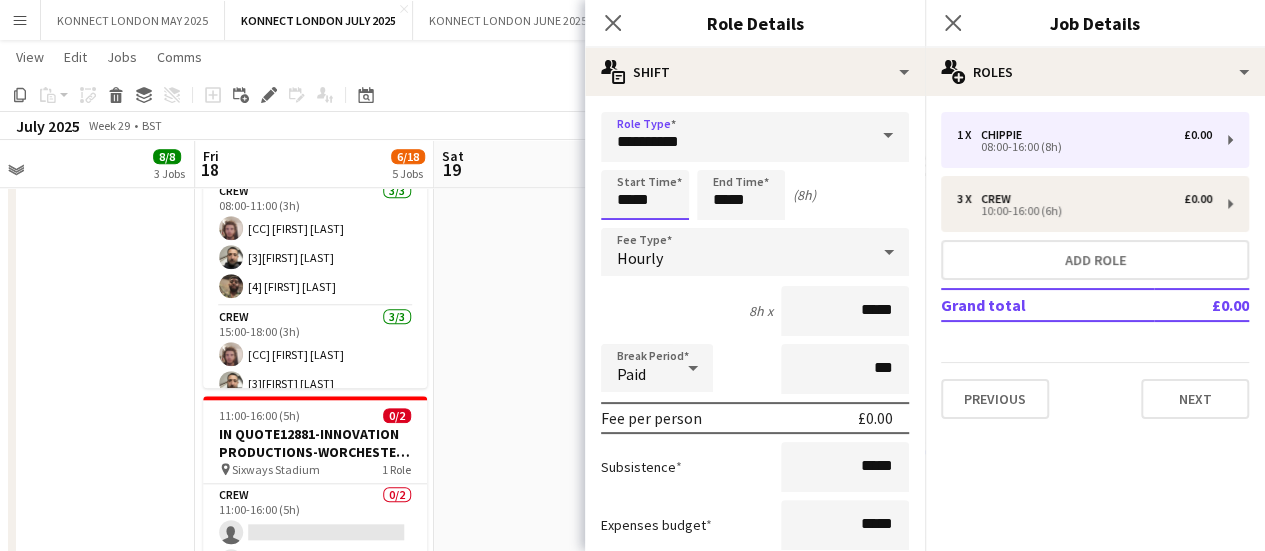 click on "*****" at bounding box center [645, 195] 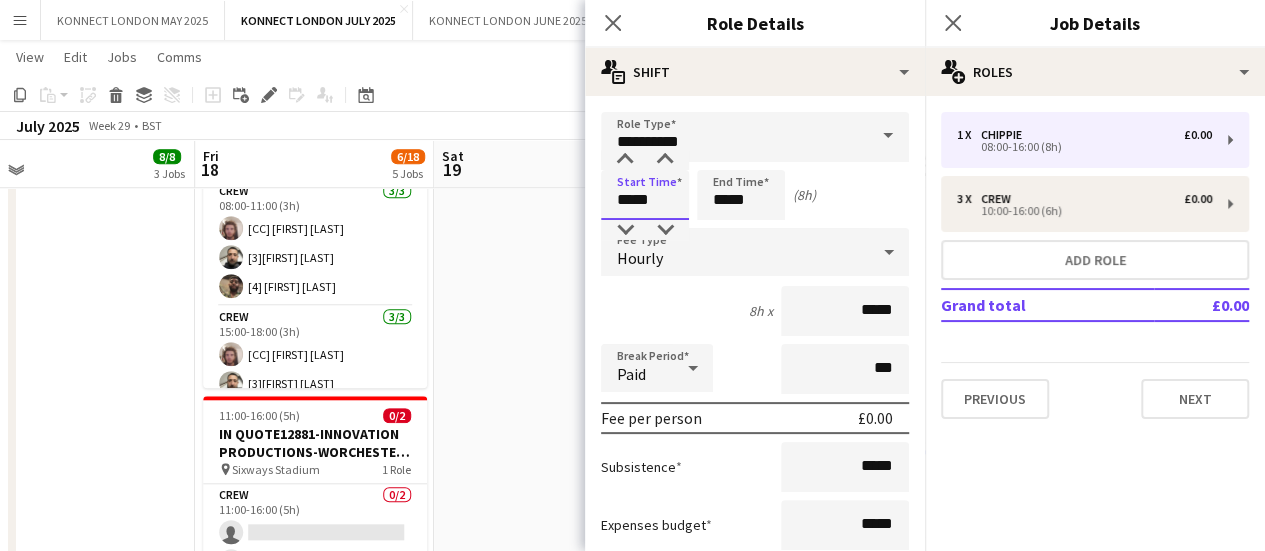 click on "*****" at bounding box center [645, 195] 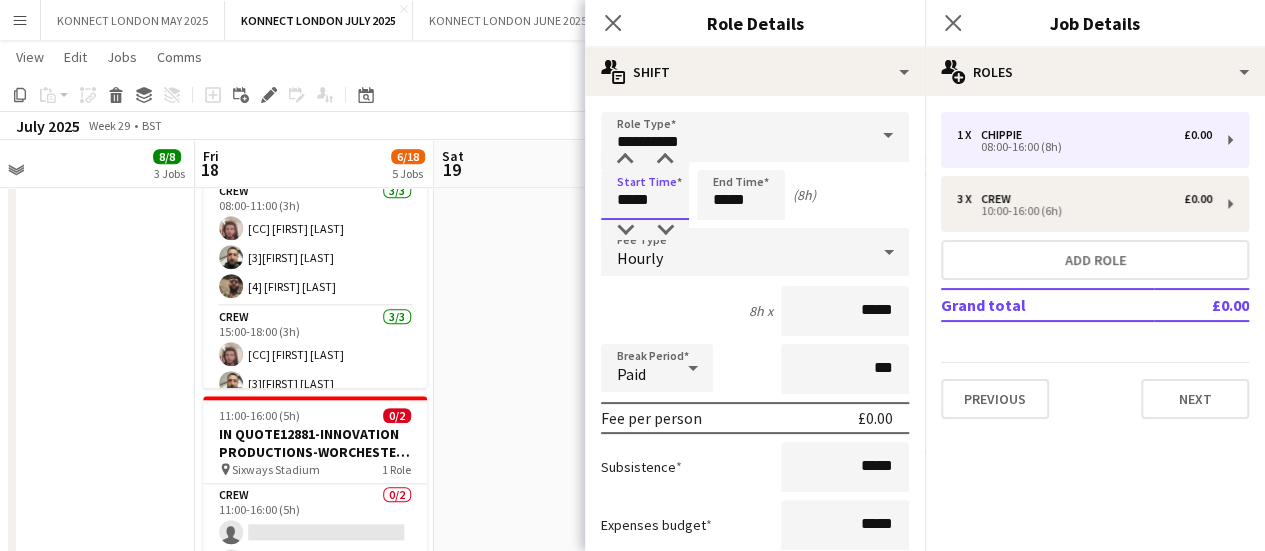 click on "*****" at bounding box center [645, 195] 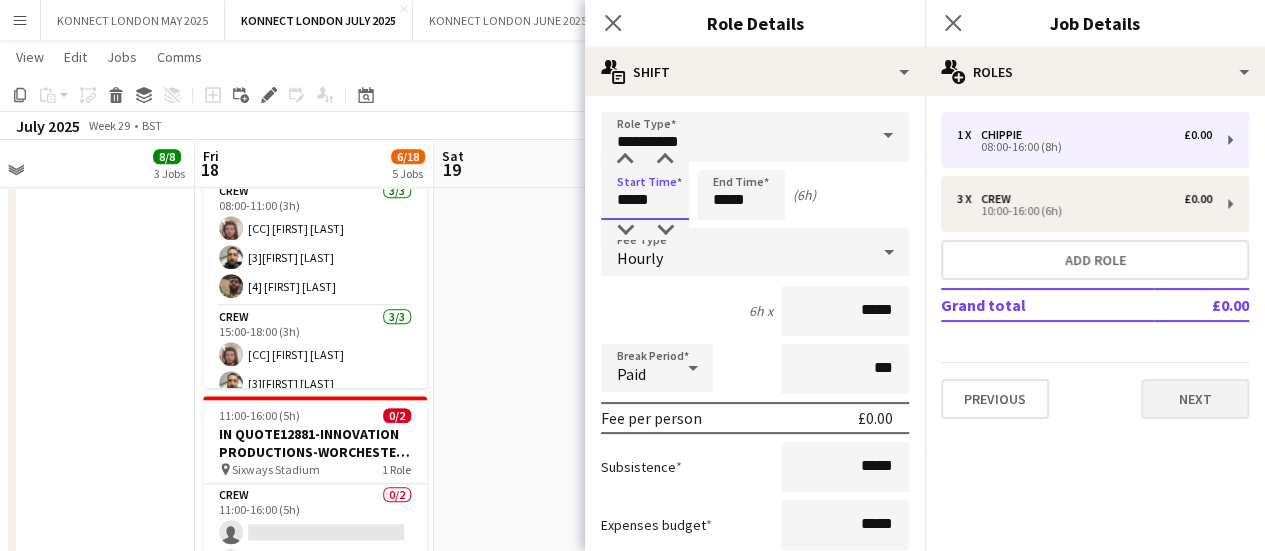 type on "*****" 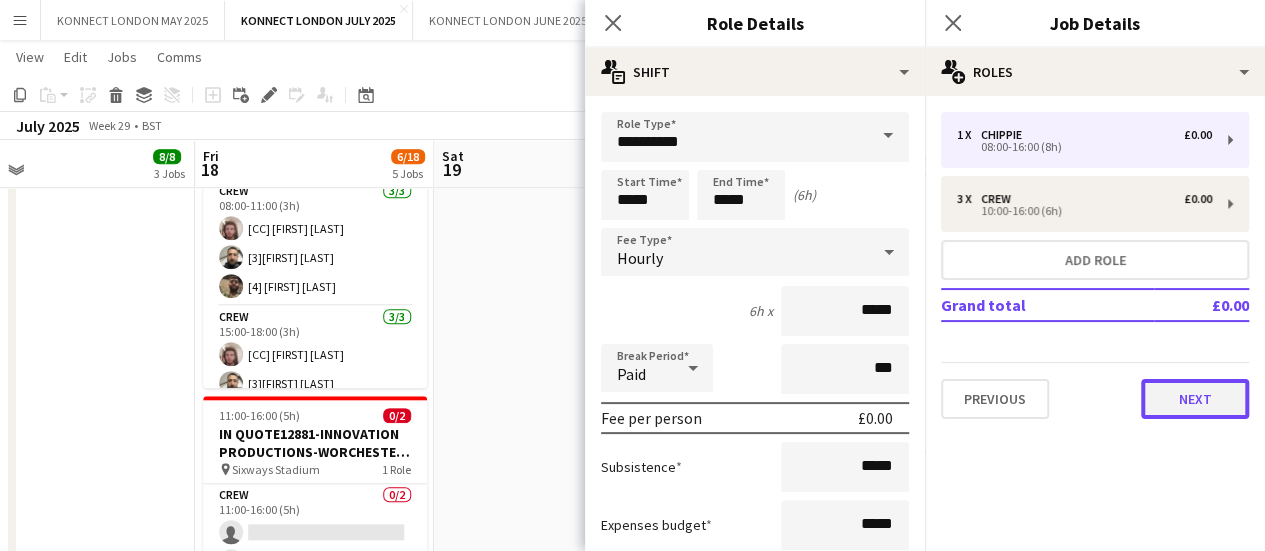 click on "Next" at bounding box center [1195, 399] 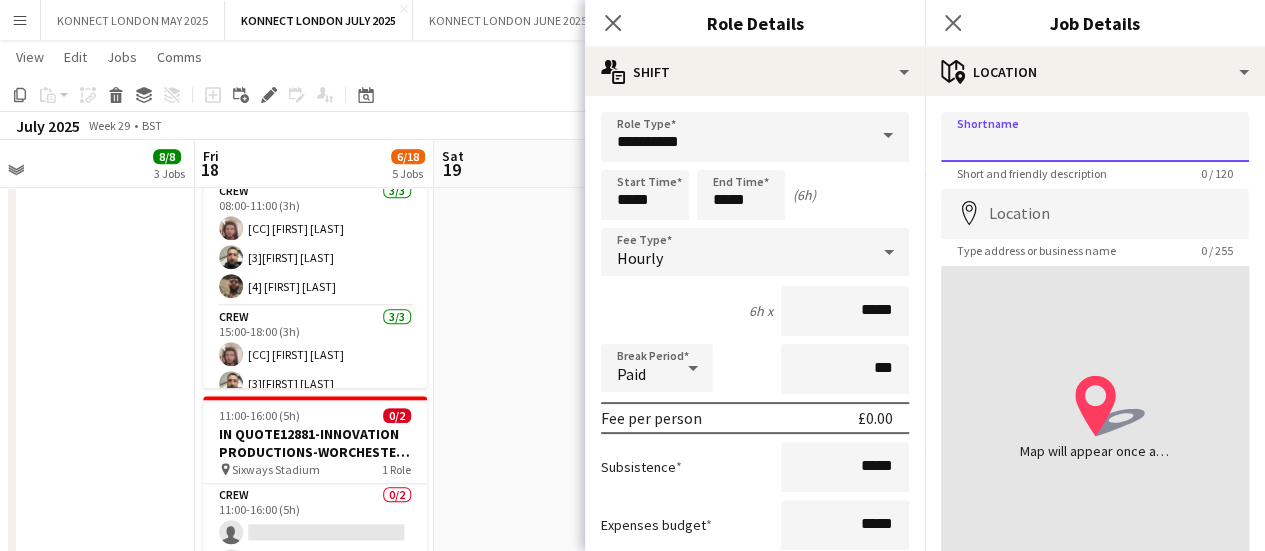 click on "Shortname" at bounding box center [1095, 137] 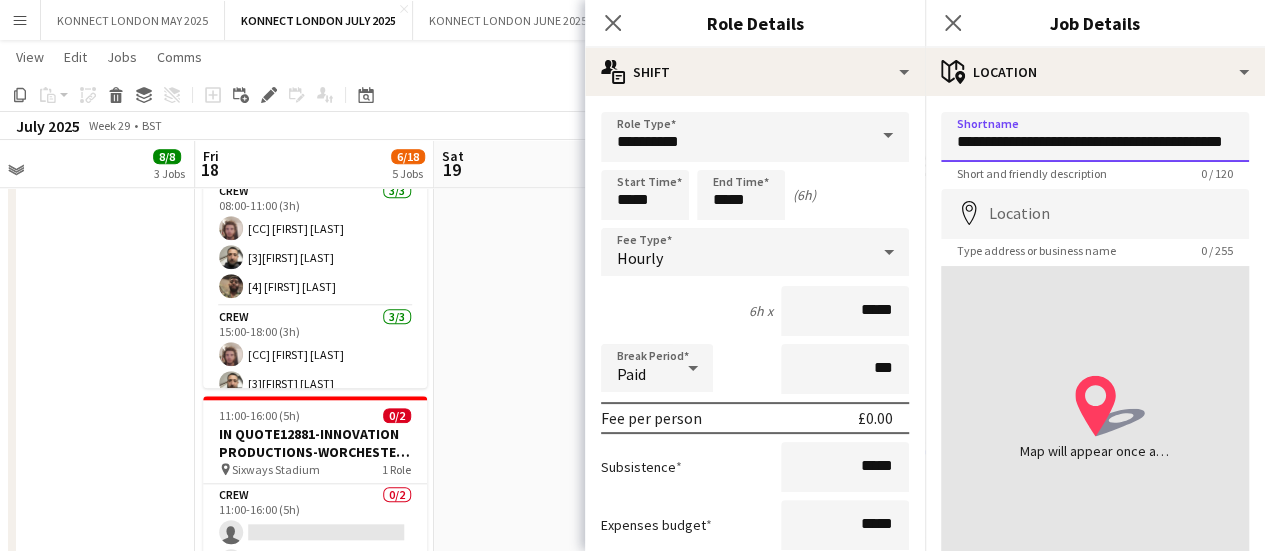 scroll, scrollTop: 0, scrollLeft: 65, axis: horizontal 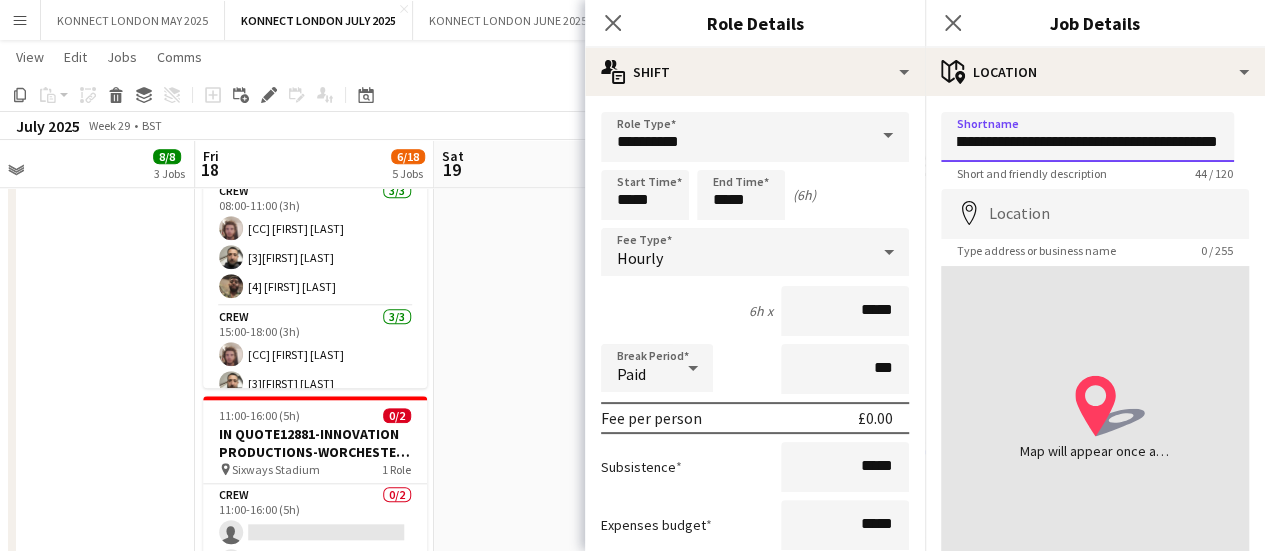 type on "**********" 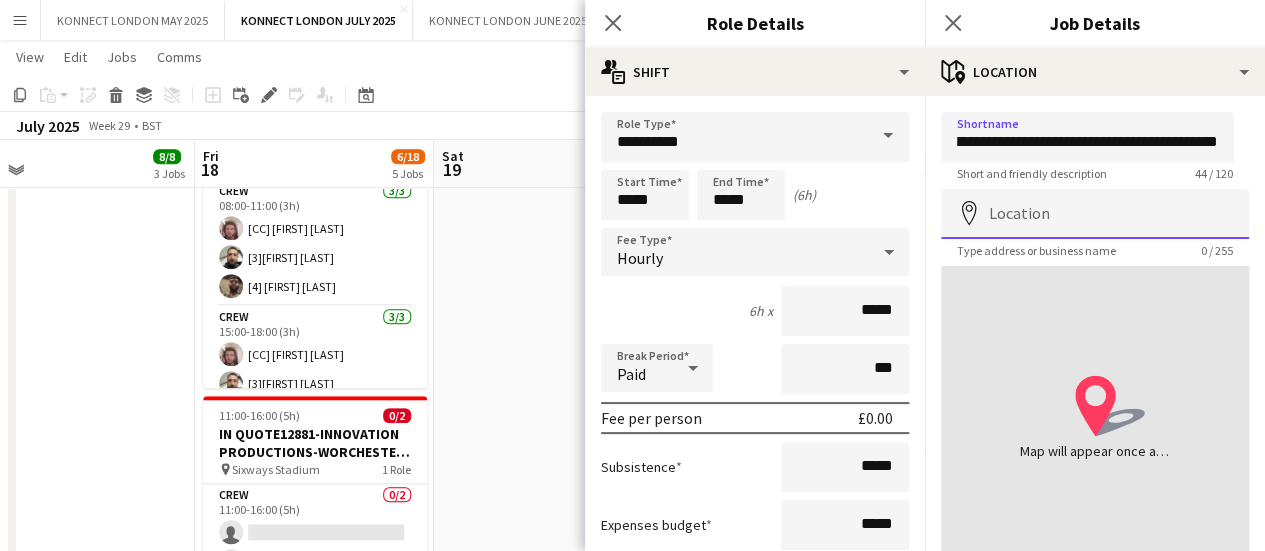 click on "Location" at bounding box center [1095, 214] 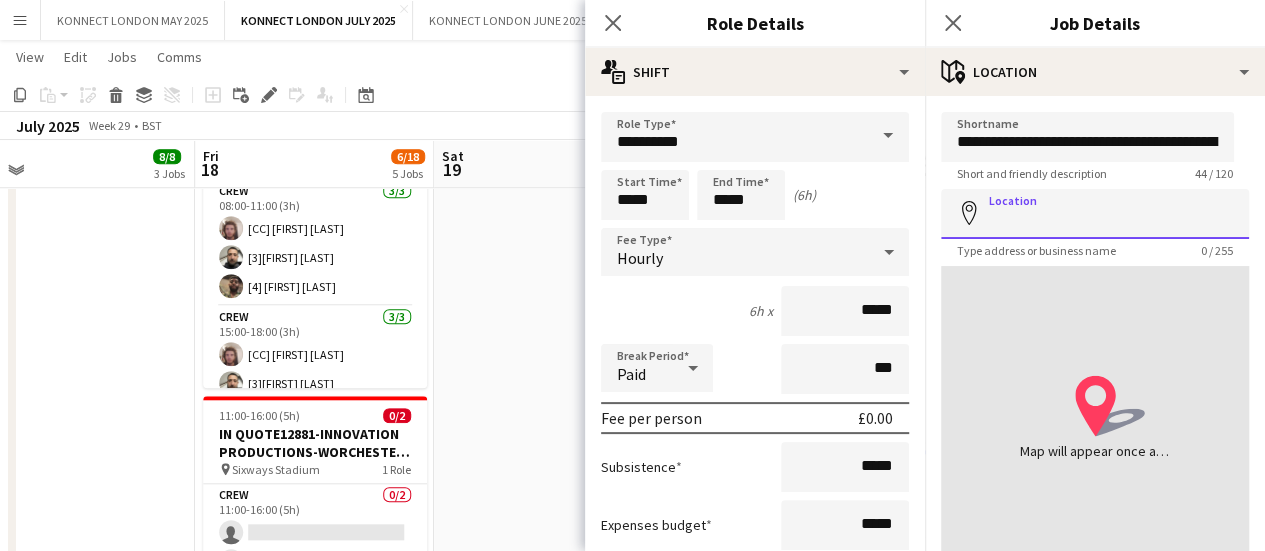 paste on "**********" 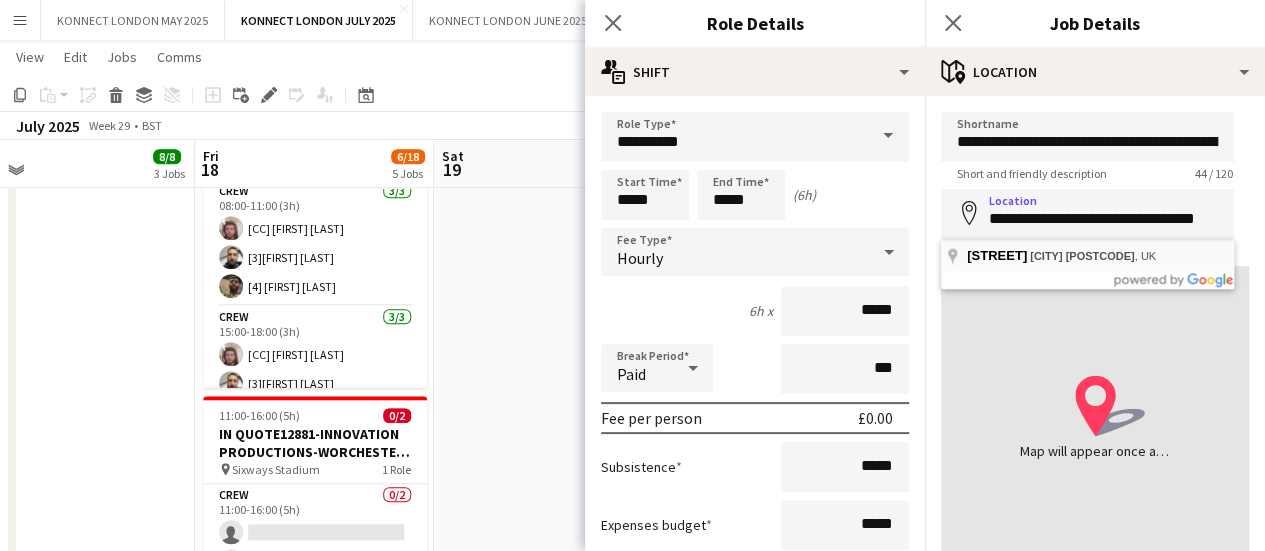 scroll, scrollTop: 0, scrollLeft: 0, axis: both 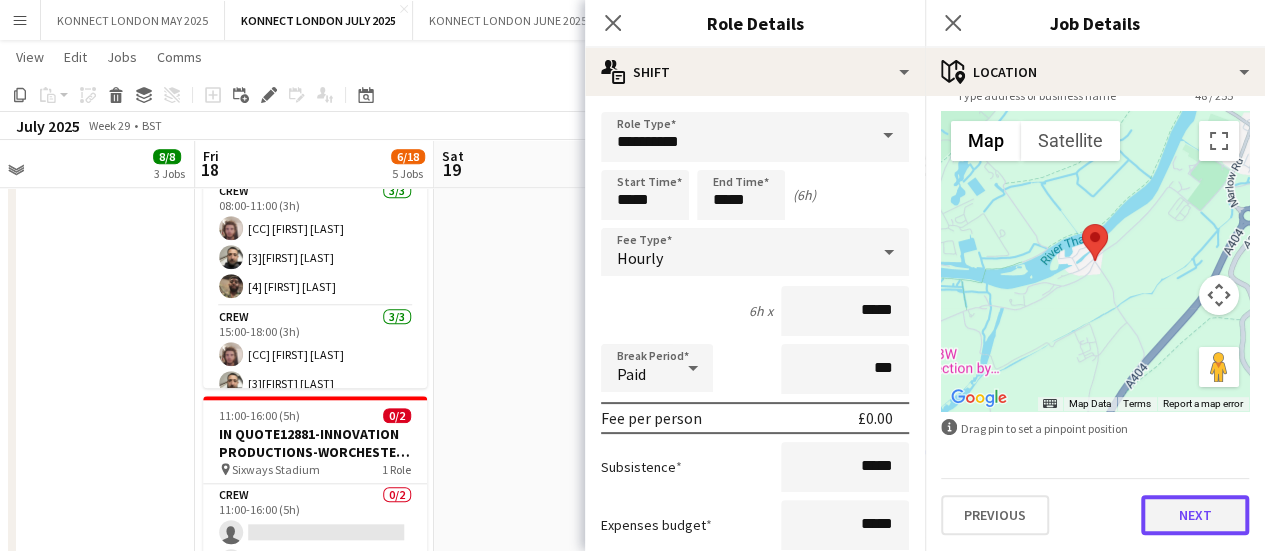 click on "Next" at bounding box center [1195, 515] 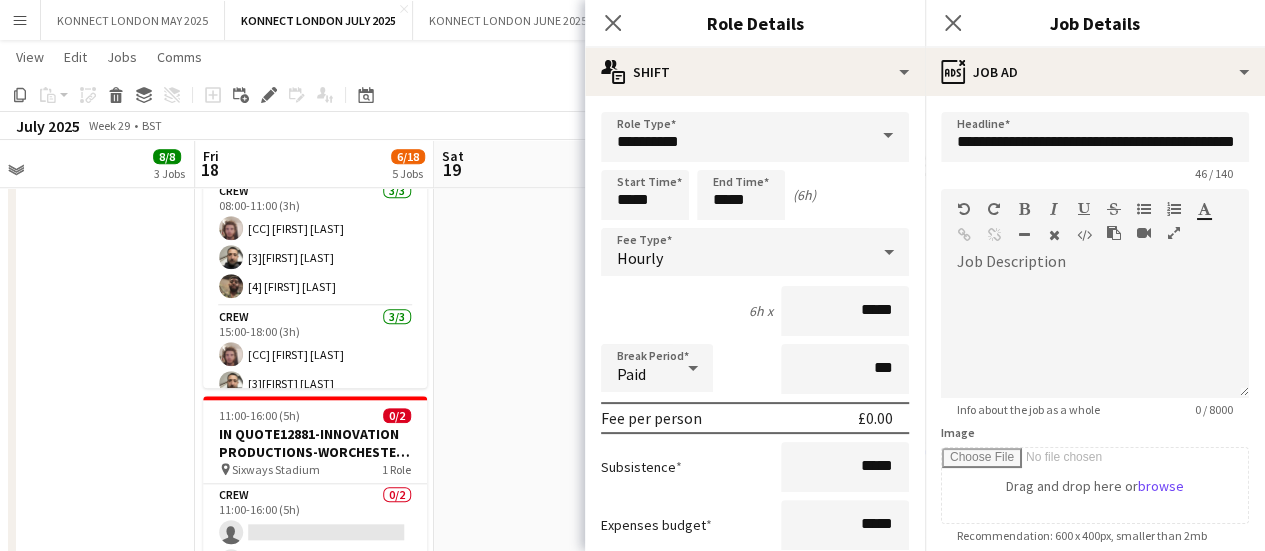 scroll, scrollTop: 0, scrollLeft: 0, axis: both 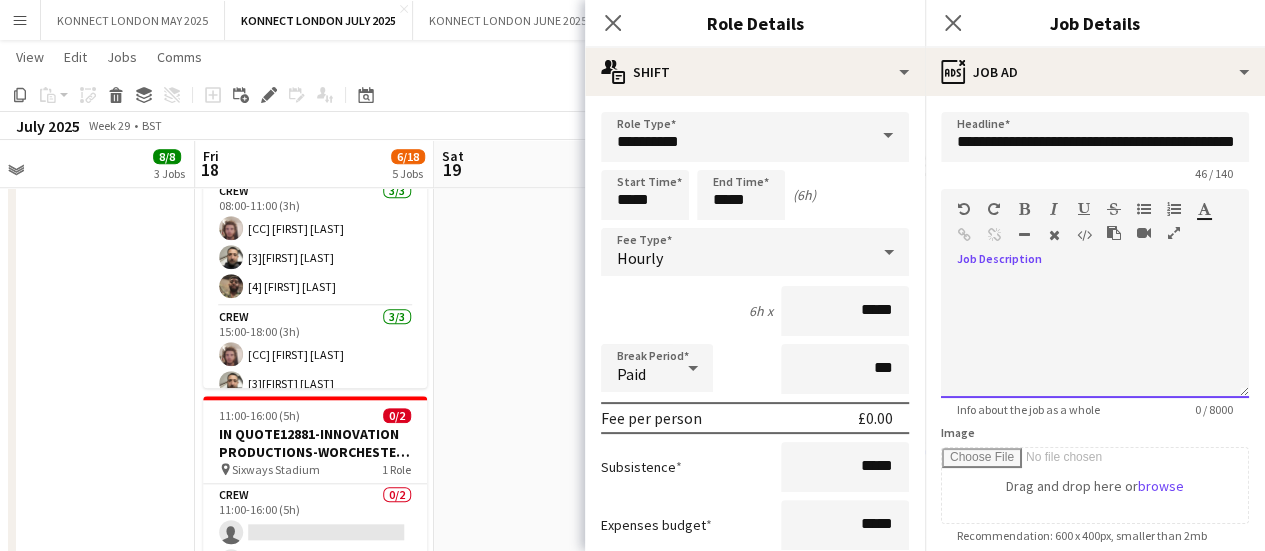 click at bounding box center (1095, 338) 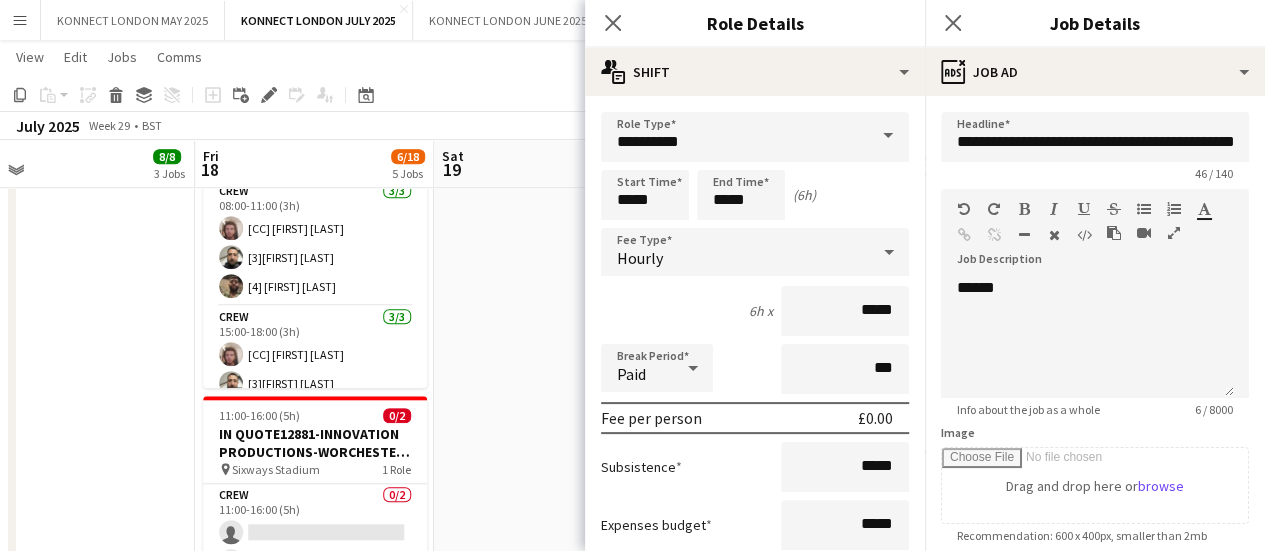 click on "[TIME]-[TIME] ([DURATION])    [NUMBER]/[NUMBER]   [COMPANY_CODE]-[COMPANY_NAME]-[LOCATION]
pin
[LOCATION]   [NUMBER] Roles   Crew   [NUMBER]/[NUMBER]   [TIME]-[TIME] ([DURATION])
[NUMBER] [FIRST] [LAST] [NUMBER] [FIRST] [LAST] [NUMBER] [FIRST] [LAST] [NUMBER] [FIRST] [LAST] [NUMBER][FIRST] [LAST]  Crew Chief   [NUMBER]/[NUMBER]   [TIME]-[TIME] ([DURATION])
[CC] [FIRST] [LAST]" at bounding box center [553, 440] 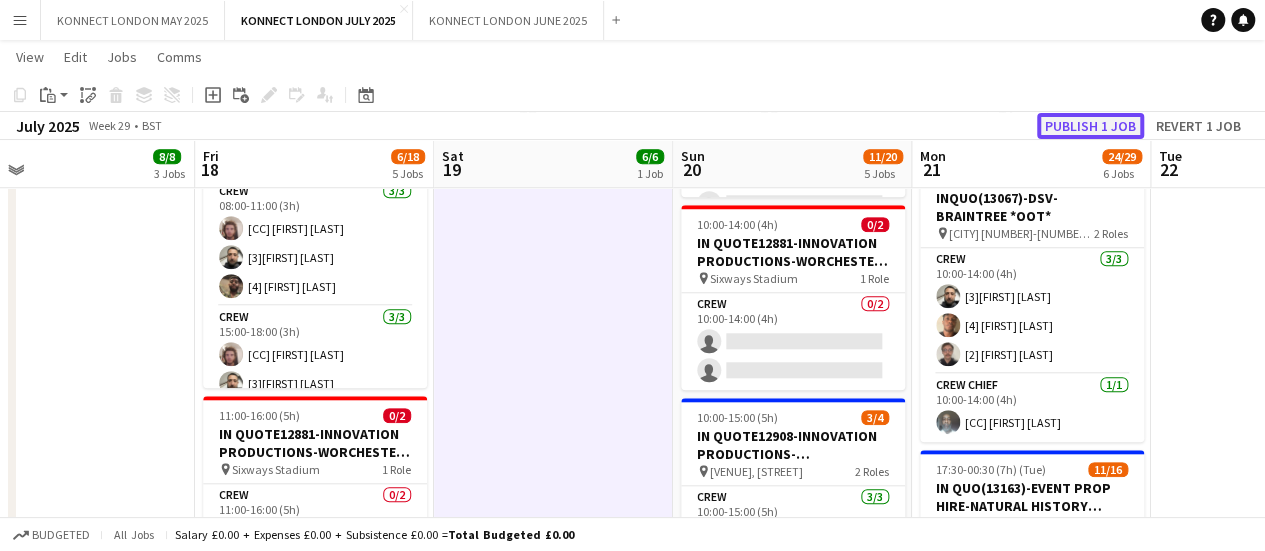 click on "Publish 1 job" 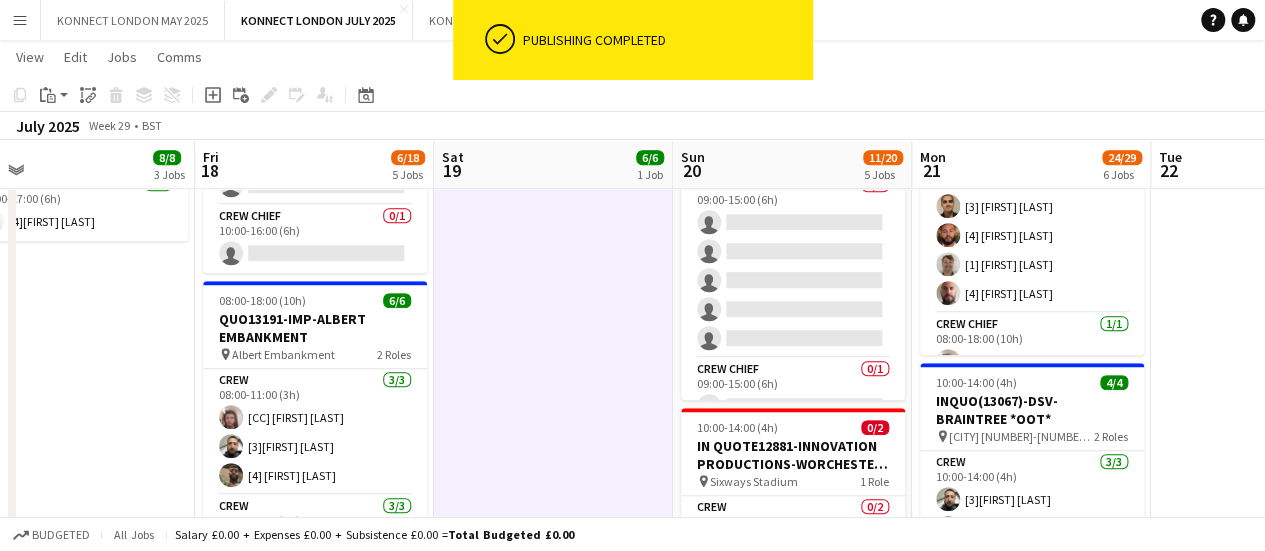 scroll, scrollTop: 627, scrollLeft: 0, axis: vertical 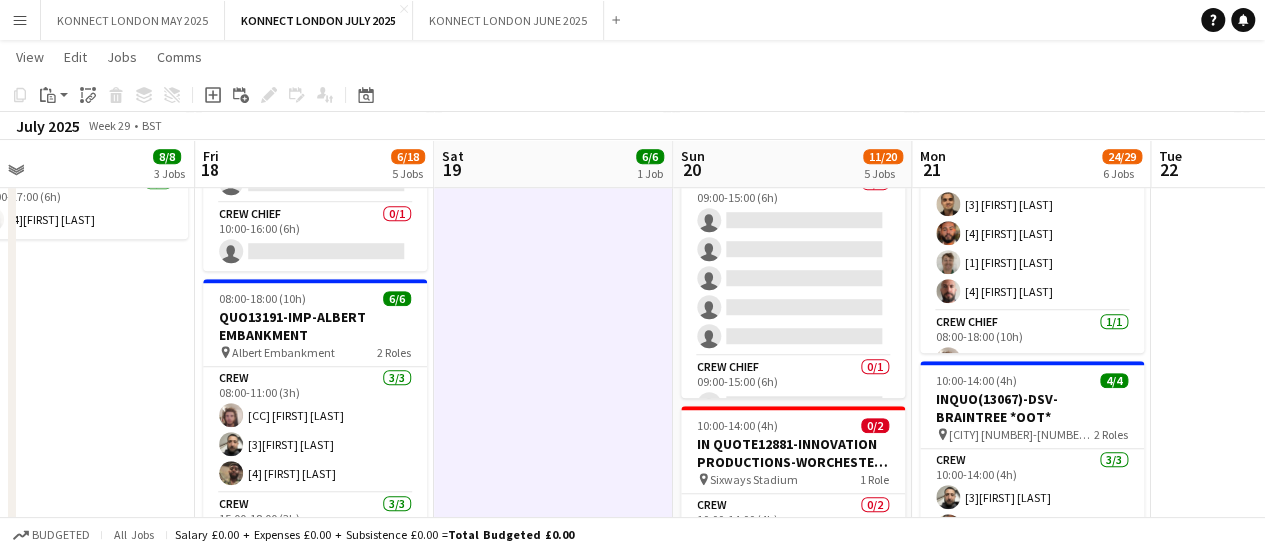 click on "[TIME]-[TIME] ([DURATION])    [NUMBER]/[NUMBER]   [COMPANY_CODE]-[COMPANY_NAME]-[LOCATION]
pin
[LOCATION]   [NUMBER] Roles   Crew   [NUMBER]/[NUMBER]   [TIME]-[TIME] ([DURATION])
[NUMBER] [FIRST] [LAST] [NUMBER] [FIRST] [LAST] [NUMBER] [FIRST] [LAST] [NUMBER] [FIRST] [LAST] [NUMBER][FIRST] [LAST]  Crew Chief   [NUMBER]/[NUMBER]   [TIME]-[TIME] ([DURATION])
[CC] [FIRST] [LAST]" at bounding box center [553, 641] 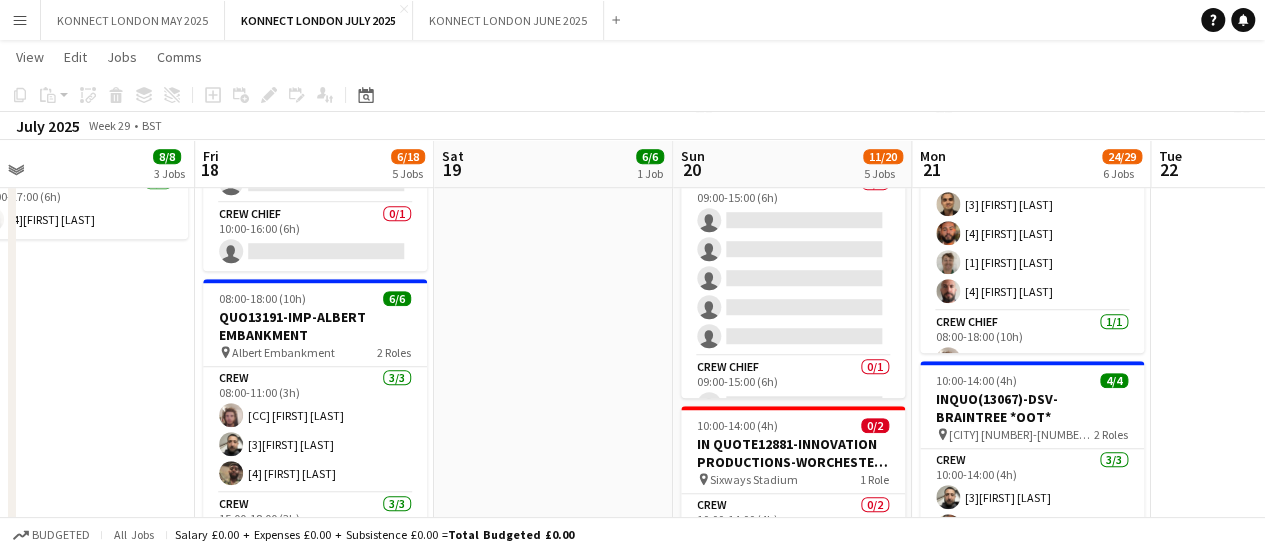click on "[TIME]-[TIME] ([DURATION])    [NUMBER]/[NUMBER]   [COMPANY_CODE]-[COMPANY_NAME]-[LOCATION]
pin
[LOCATION]   [NUMBER] Roles   Crew   [NUMBER]/[NUMBER]   [TIME]-[TIME] ([DURATION])
[NUMBER] [FIRST] [LAST] [NUMBER] [FIRST] [LAST] [NUMBER] [FIRST] [LAST] [NUMBER] [FIRST] [LAST] [NUMBER][FIRST] [LAST]  Crew Chief   [NUMBER]/[NUMBER]   [TIME]-[TIME] ([DURATION])
[CC] [FIRST] [LAST]" at bounding box center [553, 641] 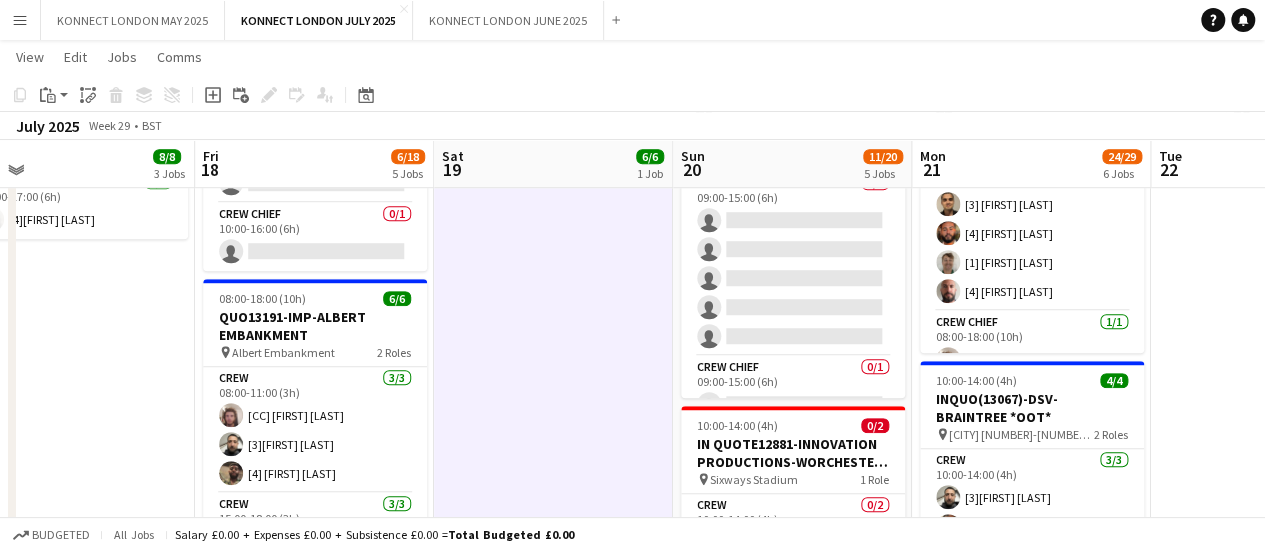 click on "[TIME]-[TIME] ([DURATION])    [NUMBER]/[NUMBER]   [COMPANY_CODE]-[COMPANY_NAME]-[LOCATION]
pin
[LOCATION]   [NUMBER] Roles   Crew   [NUMBER]/[NUMBER]   [TIME]-[TIME] ([DURATION])
[NUMBER] [FIRST] [LAST] [NUMBER] [FIRST] [LAST] [NUMBER] [FIRST] [LAST] [NUMBER] [FIRST] [LAST] [NUMBER][FIRST] [LAST]  Crew Chief   [NUMBER]/[NUMBER]   [TIME]-[TIME] ([DURATION])
[CC] [FIRST] [LAST]" at bounding box center [553, 641] 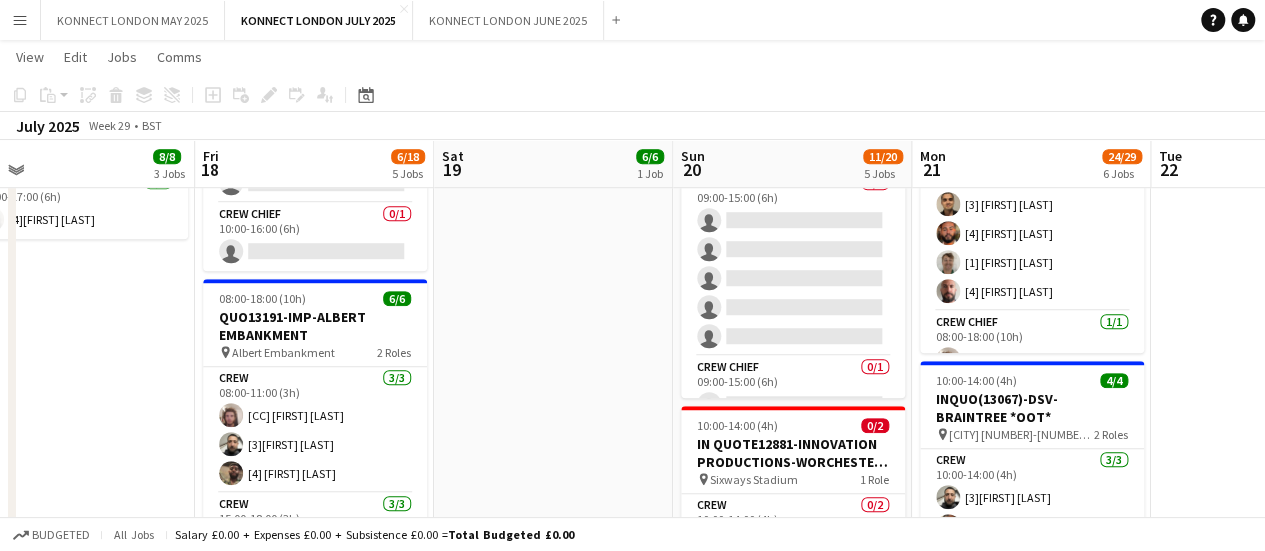 click on "[TIME]-[TIME] ([DURATION])    [NUMBER]/[NUMBER]   [COMPANY_CODE]-[COMPANY_NAME]-[LOCATION]
pin
[LOCATION]   [NUMBER] Roles   Crew   [NUMBER]/[NUMBER]   [TIME]-[TIME] ([DURATION])
[NUMBER] [FIRST] [LAST] [NUMBER] [FIRST] [LAST] [NUMBER] [FIRST] [LAST] [NUMBER] [FIRST] [LAST] [NUMBER][FIRST] [LAST]  Crew Chief   [NUMBER]/[NUMBER]   [TIME]-[TIME] ([DURATION])
[CC] [FIRST] [LAST]" at bounding box center [553, 641] 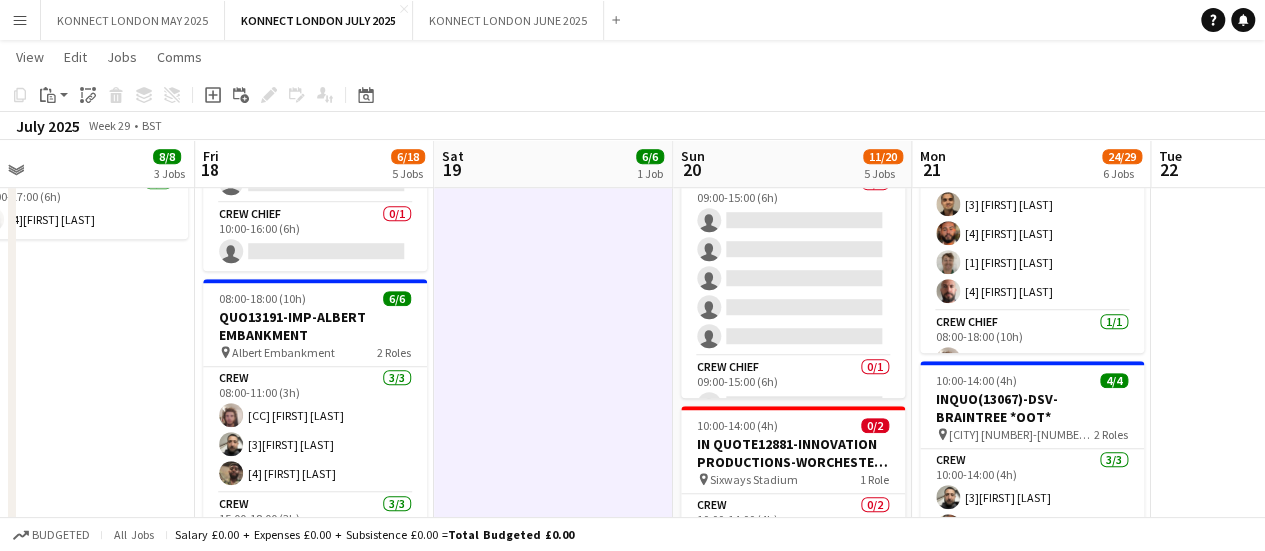 click on "[TIME]-[TIME] ([DURATION])    [NUMBER]/[NUMBER]   [COMPANY_CODE]-[COMPANY_NAME]-[LOCATION]
pin
[LOCATION]   [NUMBER] Roles   Crew   [NUMBER]/[NUMBER]   [TIME]-[TIME] ([DURATION])
[NUMBER] [FIRST] [LAST] [NUMBER] [FIRST] [LAST] [NUMBER] [FIRST] [LAST] [NUMBER] [FIRST] [LAST] [NUMBER][FIRST] [LAST]  Crew Chief   [NUMBER]/[NUMBER]   [TIME]-[TIME] ([DURATION])
[CC] [FIRST] [LAST]" at bounding box center (553, 641) 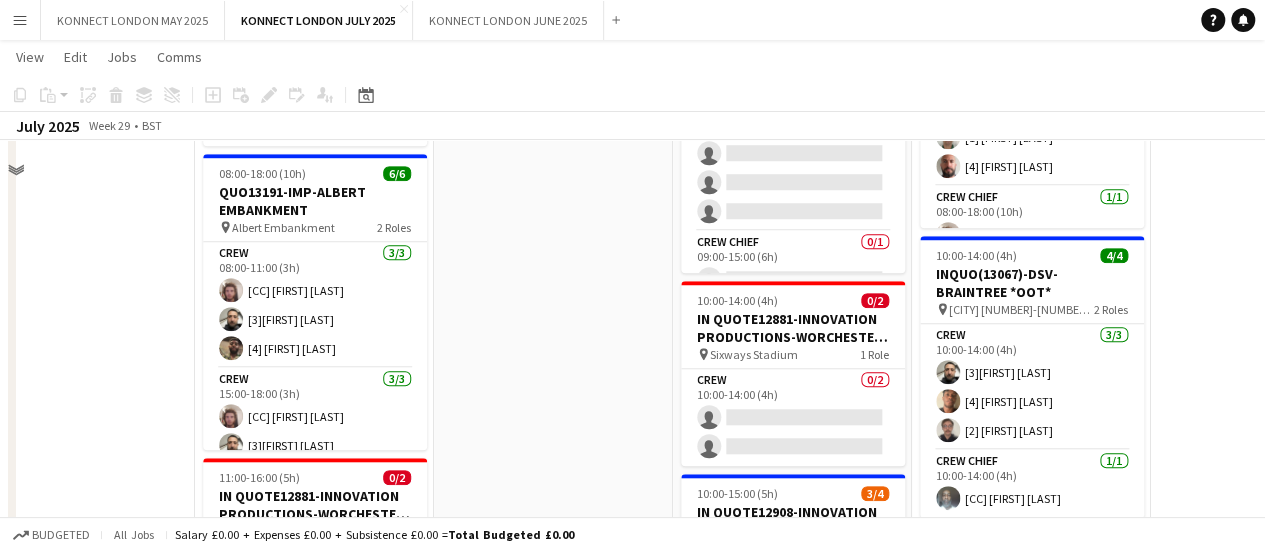 scroll, scrollTop: 410, scrollLeft: 0, axis: vertical 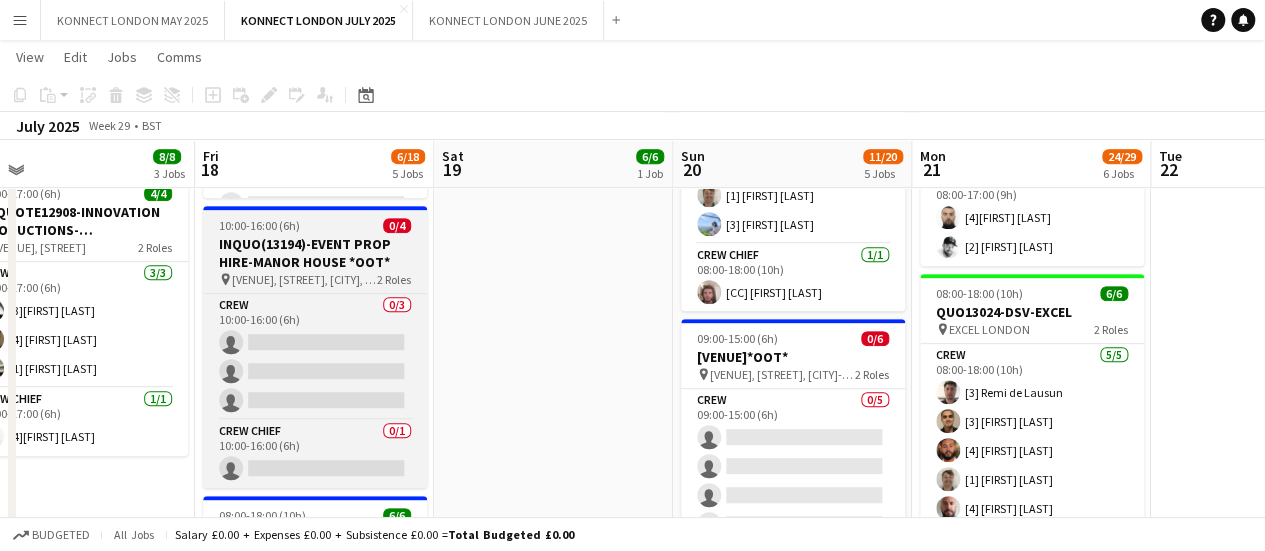 click on "[COMPANY_CODE]-[COMPANY_NAME]-[LOCATION] *OOT*" at bounding box center (315, 253) 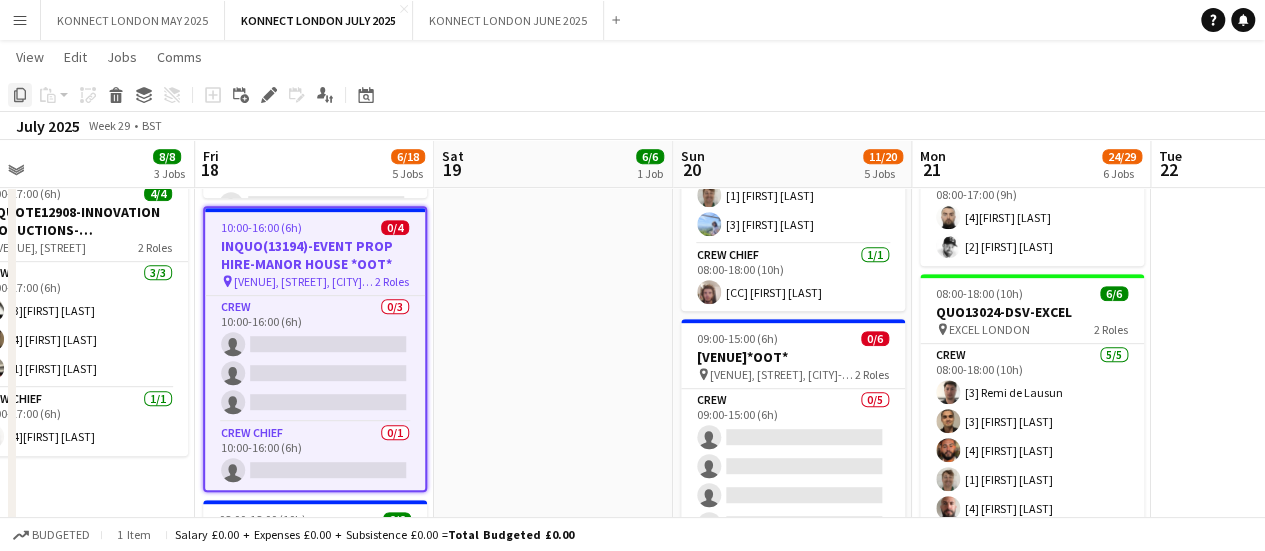 click on "Copy" 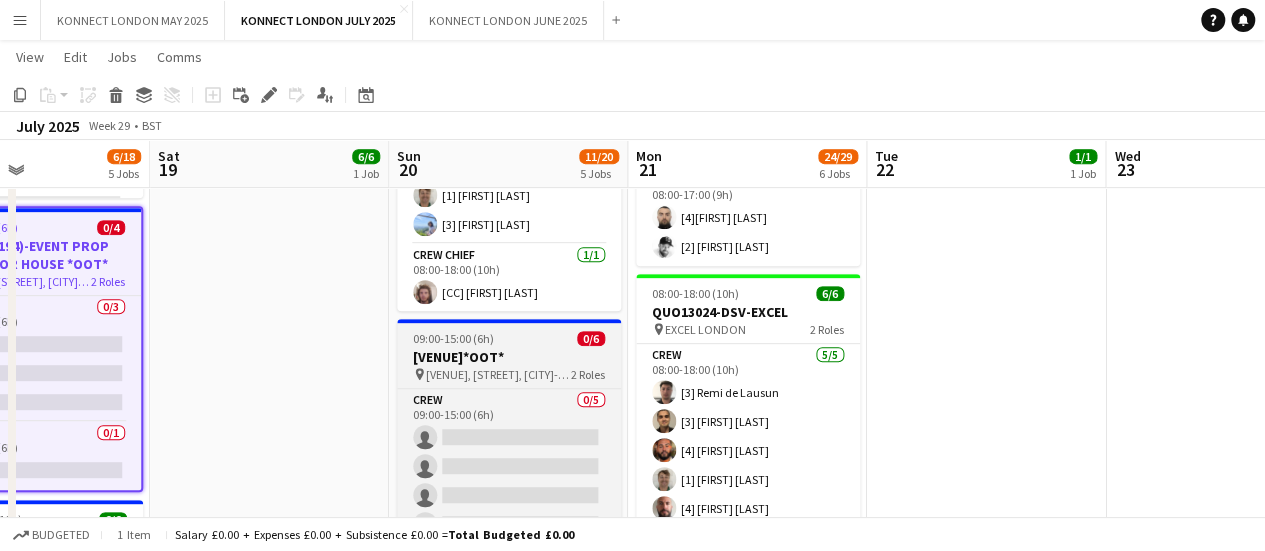scroll, scrollTop: 0, scrollLeft: 818, axis: horizontal 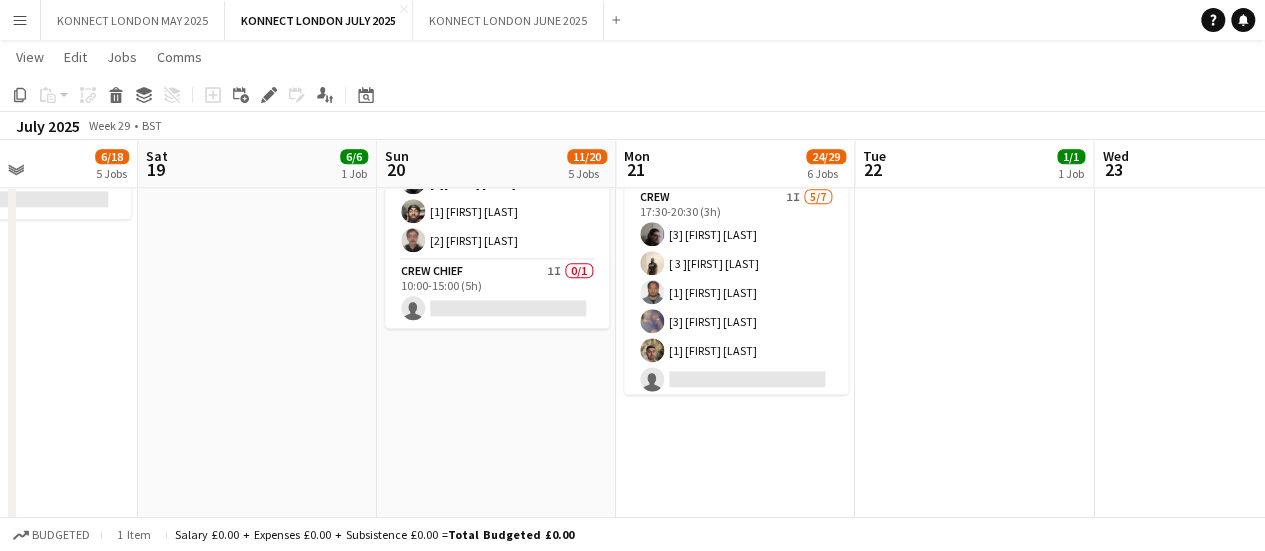 click on "08:00-15:00 (7h)    2/2   INQUO(13092)-SLAMMIN EVENTS-ALEXANDRA PALACE-
pin
Alexandra Palace, London N22 7AY, UK   1 Role   Crew   2/2   08:00-15:00 (7h)
[2] Mark Burrows [4] Daniel Solomon     08:00-18:00 (10h)    6/6   QUO13024-DSV-EXCEL
pin
EXCEL LONDON   2 Roles   Crew   5/5   08:00-18:00 (10h)
[3] Remi de Lausun [3] Christian Hopper [4] Elliott Dsane [1] Alex Smith [3] Charlie Frogson  Crew Chief   1/1   08:00-18:00 (10h)
[CC] Lucas Medeiros     09:00-15:00 (6h)    0/6   INQUO(13193)-EVENT PROP HIRE-DANESFIELD*OOT*
pin
Danesfield House Hotel, Henley Road, Marlow-On-Thames, SL7 2EY   2 Roles   Crew   0/5   09:00-15:00 (6h)
single-neutral-actions
single-neutral-actions
single-neutral-actions
single-neutral-actions" at bounding box center [496, 88] 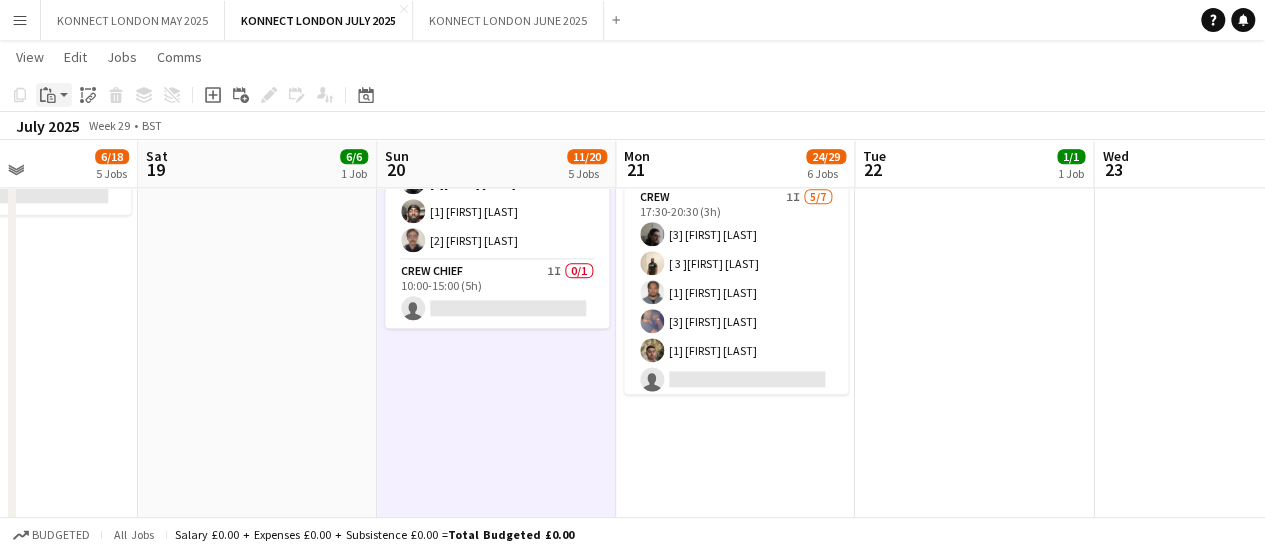 click on "Paste" 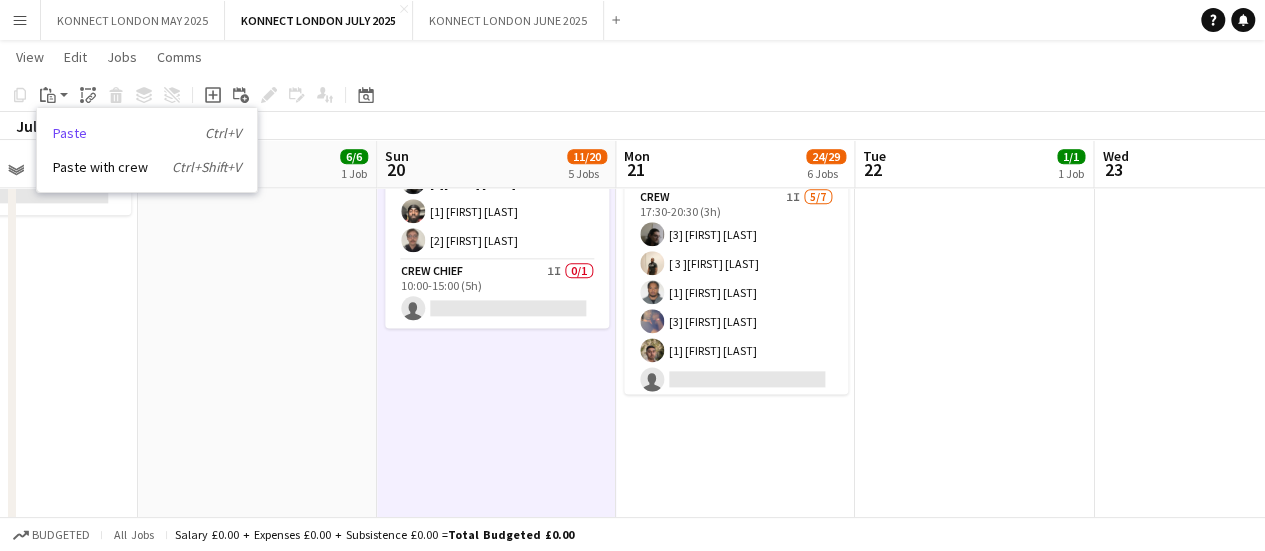 click on "Paste   Ctrl+V" at bounding box center [147, 133] 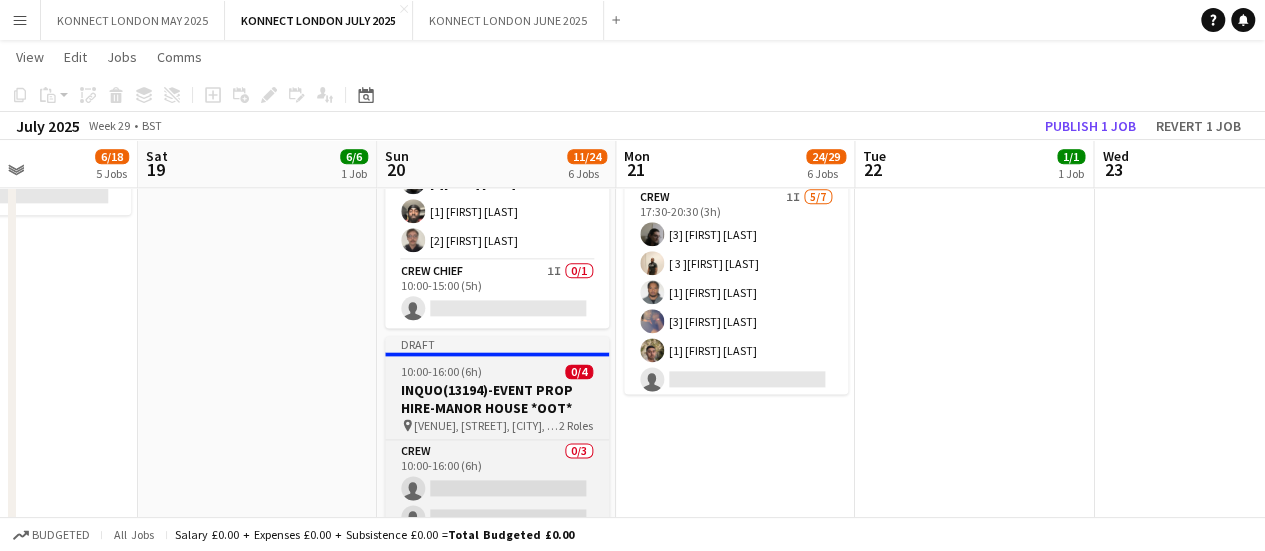 click on "[COMPANY_CODE]-[COMPANY_NAME]-[LOCATION] *OOT*" at bounding box center [497, 399] 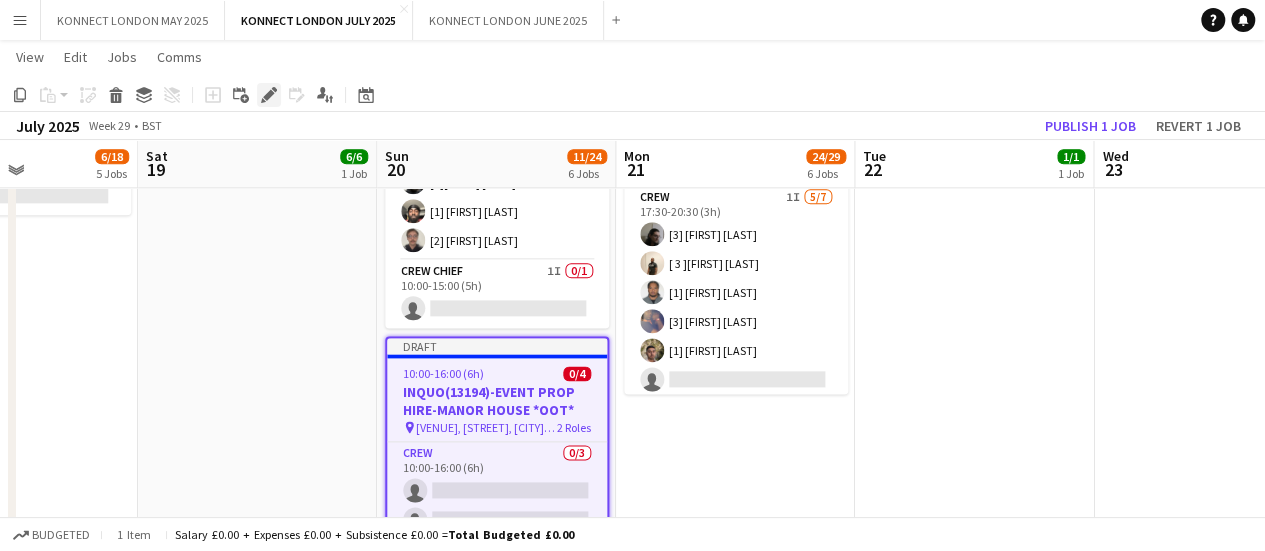 click on "Edit" 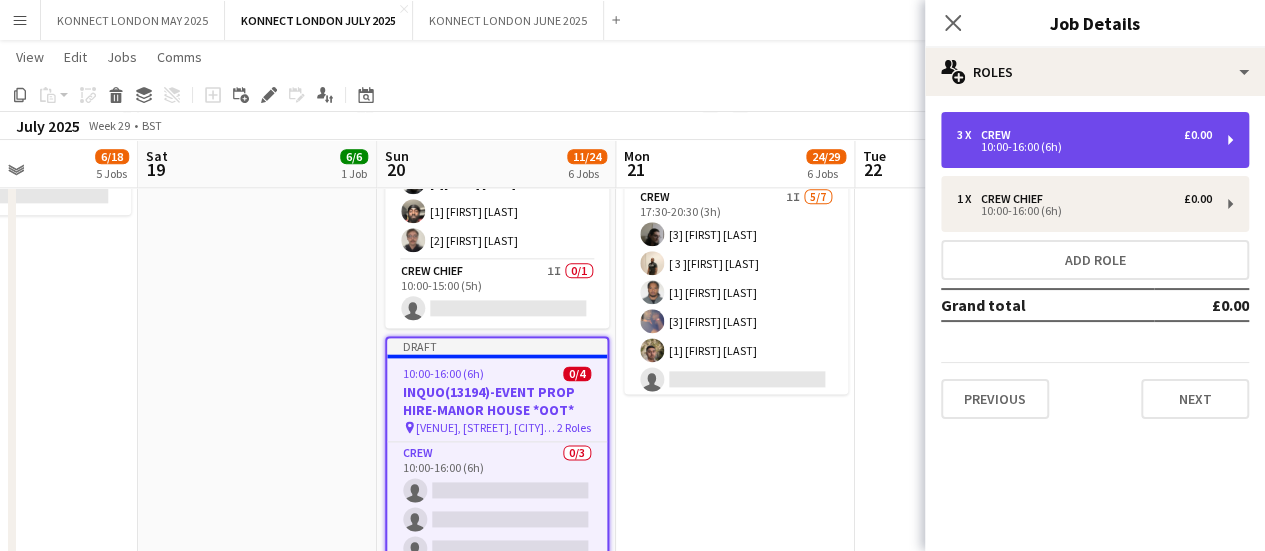 click on "10:00-16:00 (6h)" at bounding box center (1084, 147) 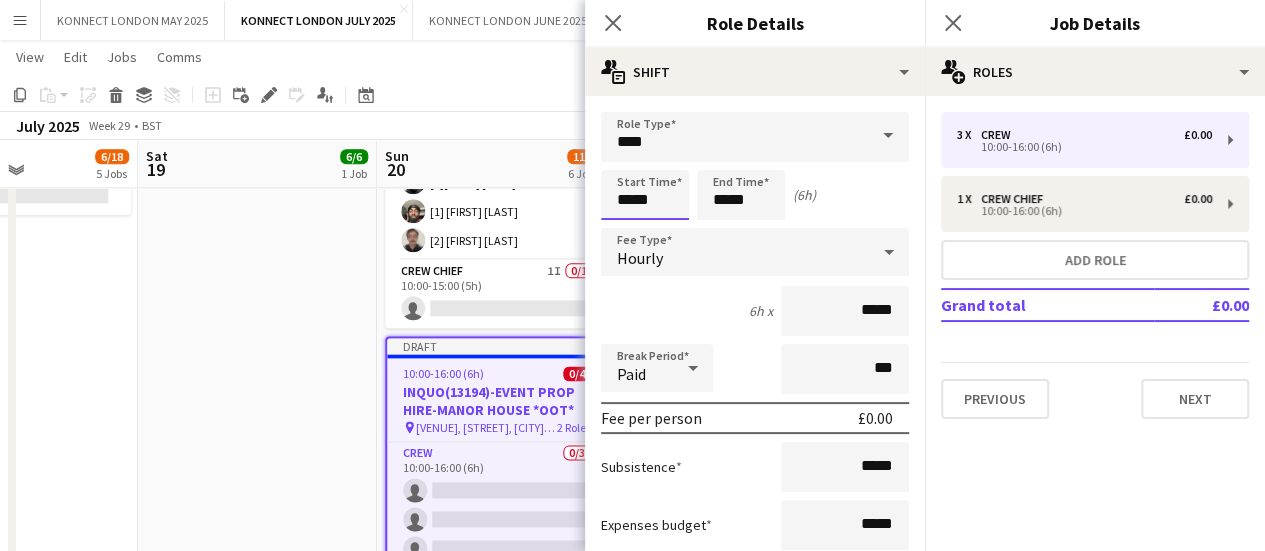 click on "*****" at bounding box center [645, 195] 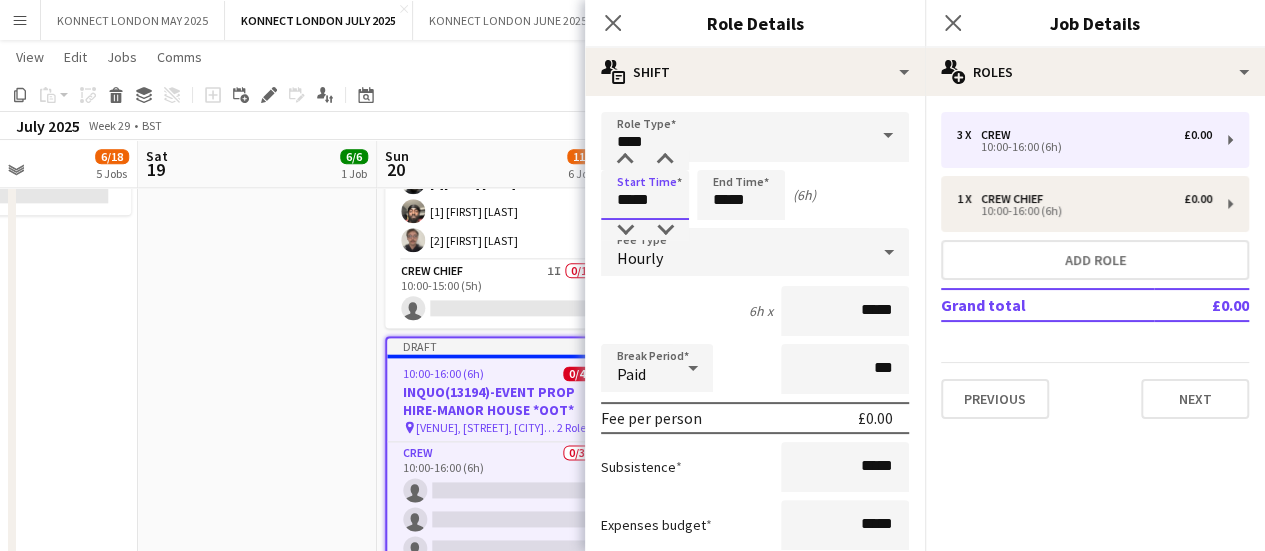 click on "*****" at bounding box center (645, 195) 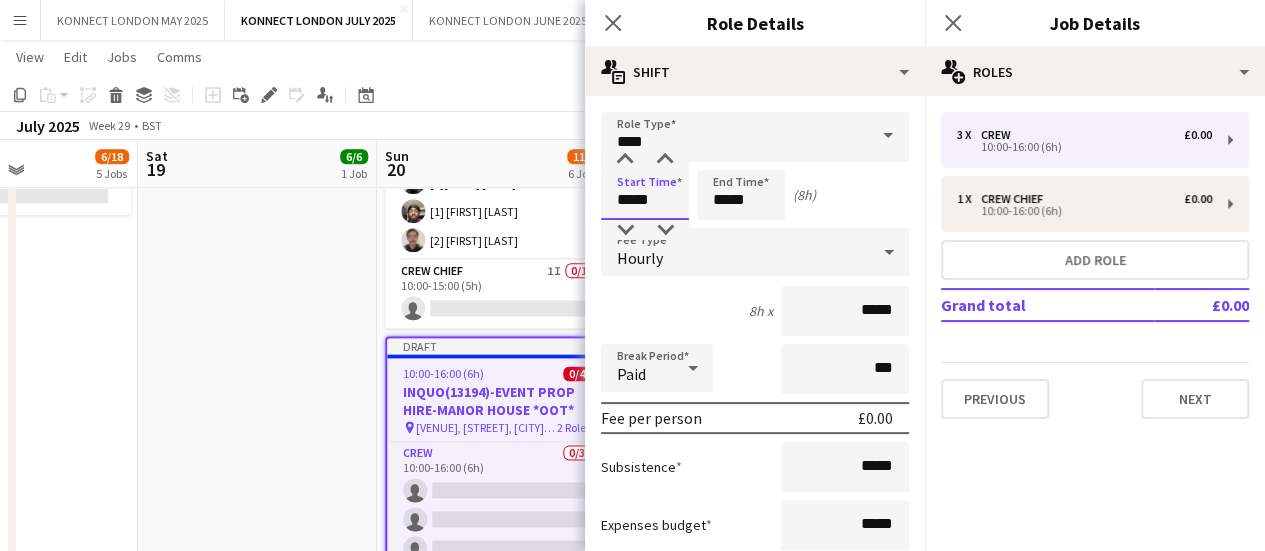type on "*****" 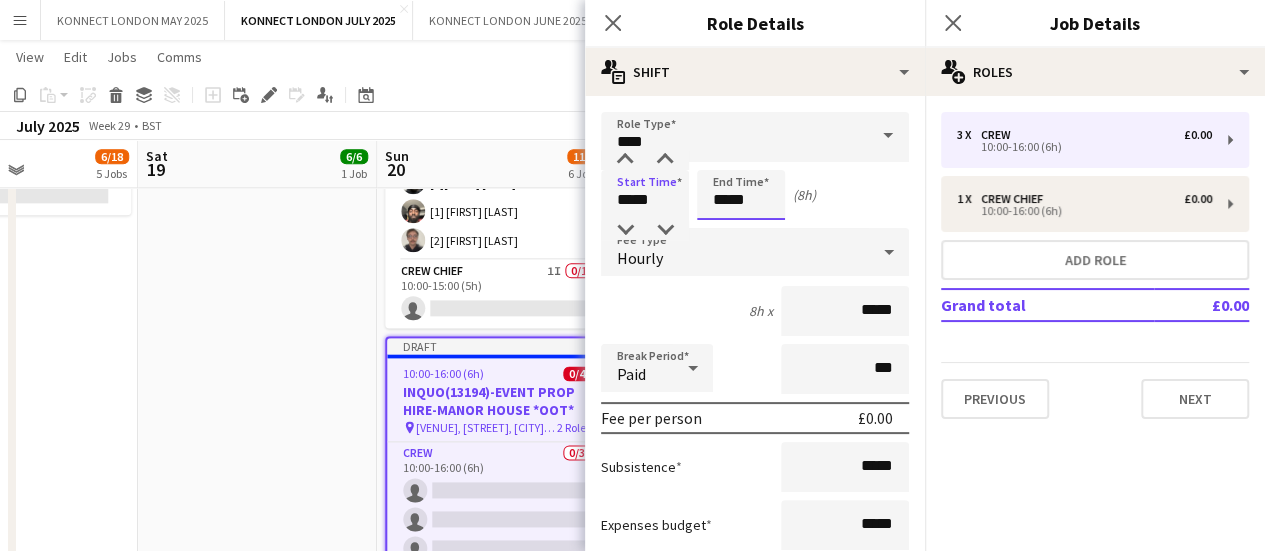 click on "*****" at bounding box center (741, 195) 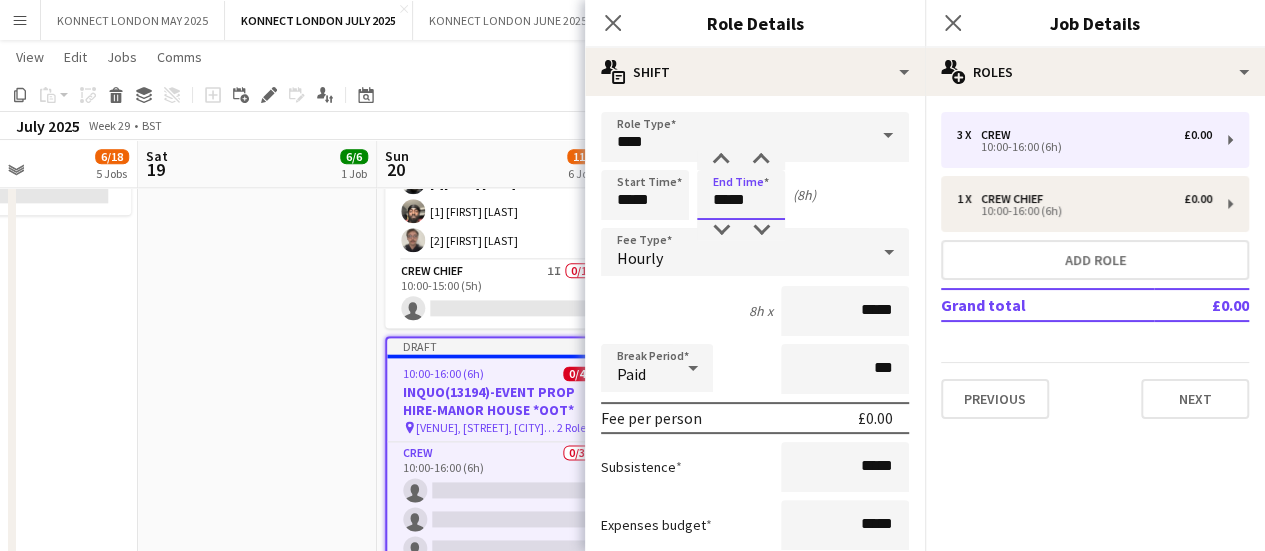 click on "*****" at bounding box center [741, 195] 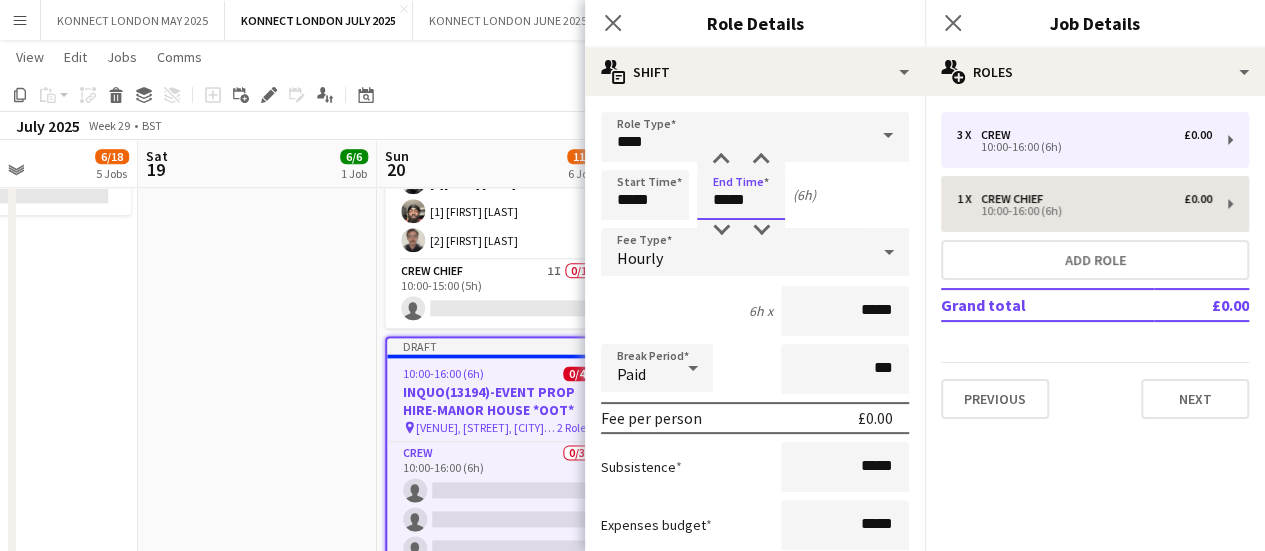 type on "*****" 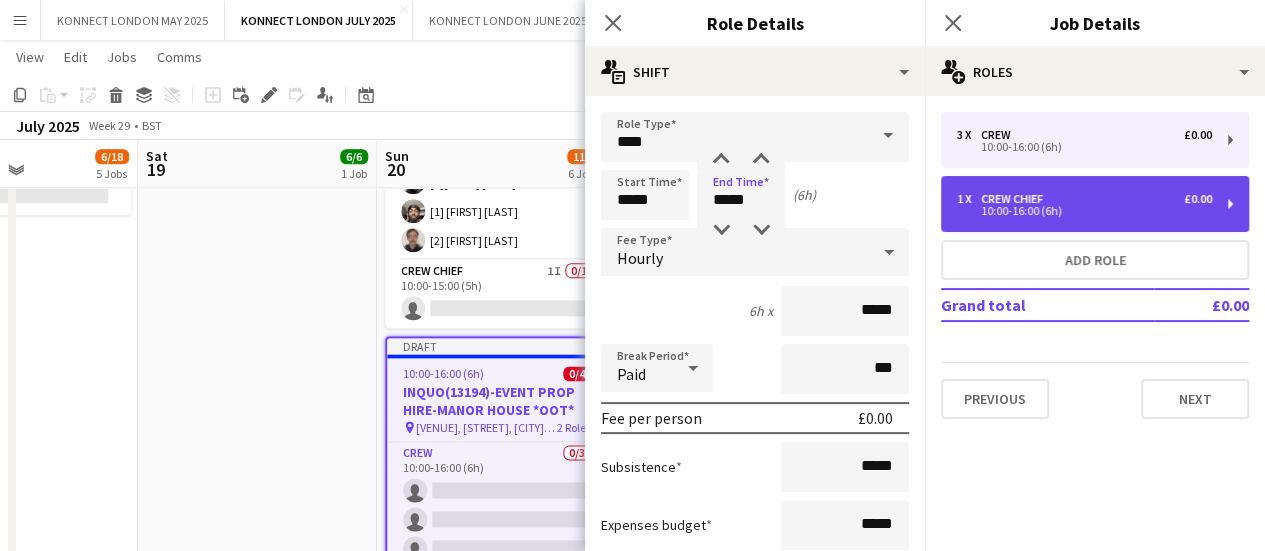 click on "10:00-16:00 (6h)" at bounding box center [1084, 211] 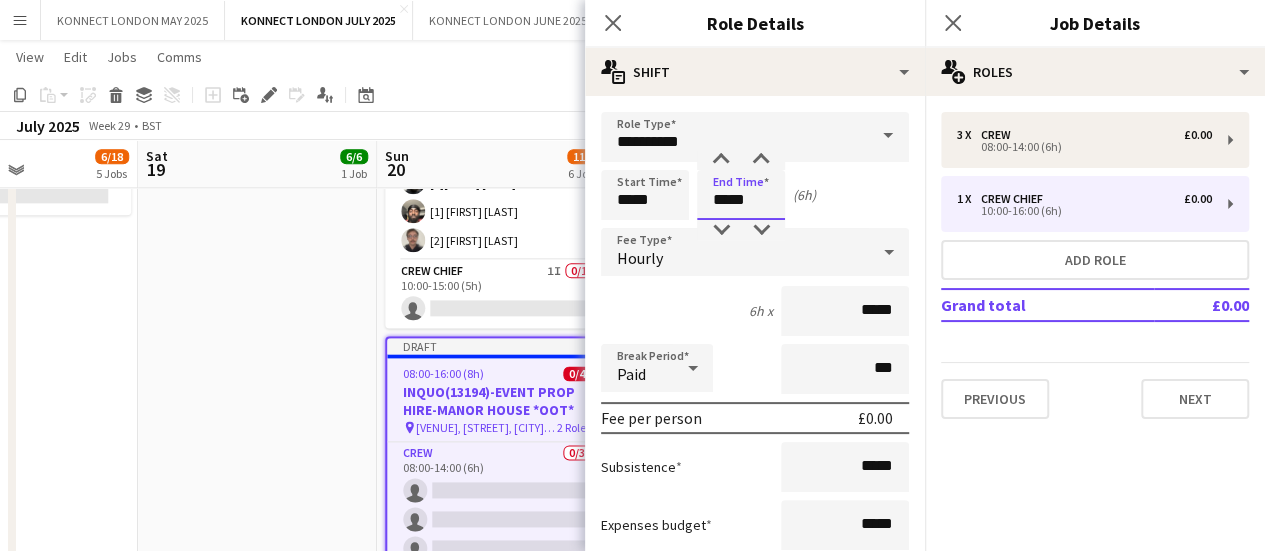 click on "*****" at bounding box center (741, 195) 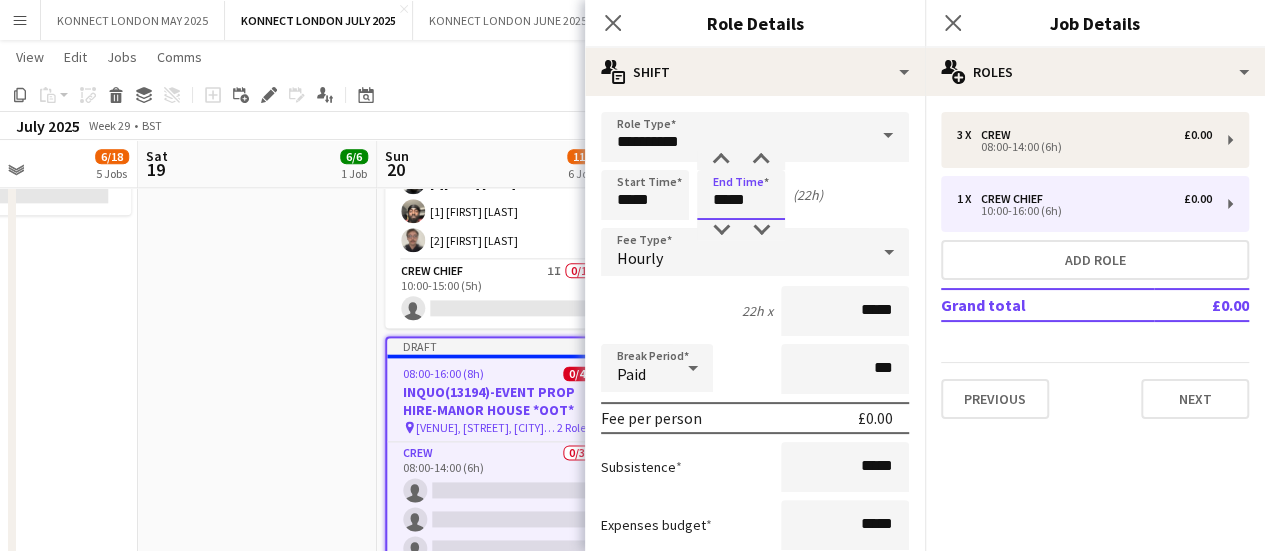 type on "*****" 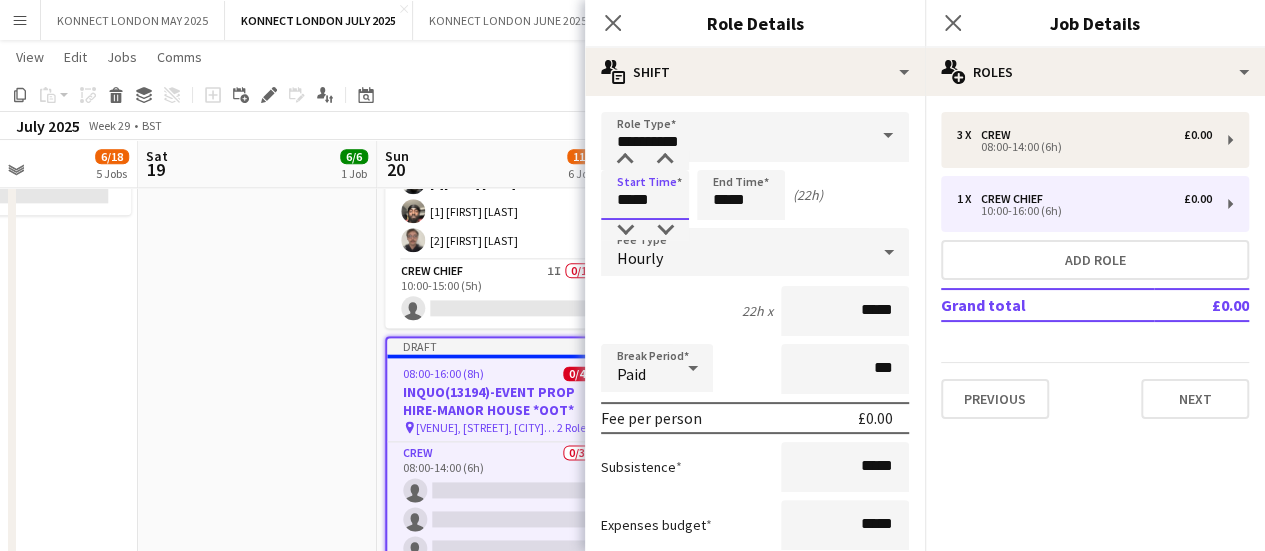 click on "*****" at bounding box center [645, 195] 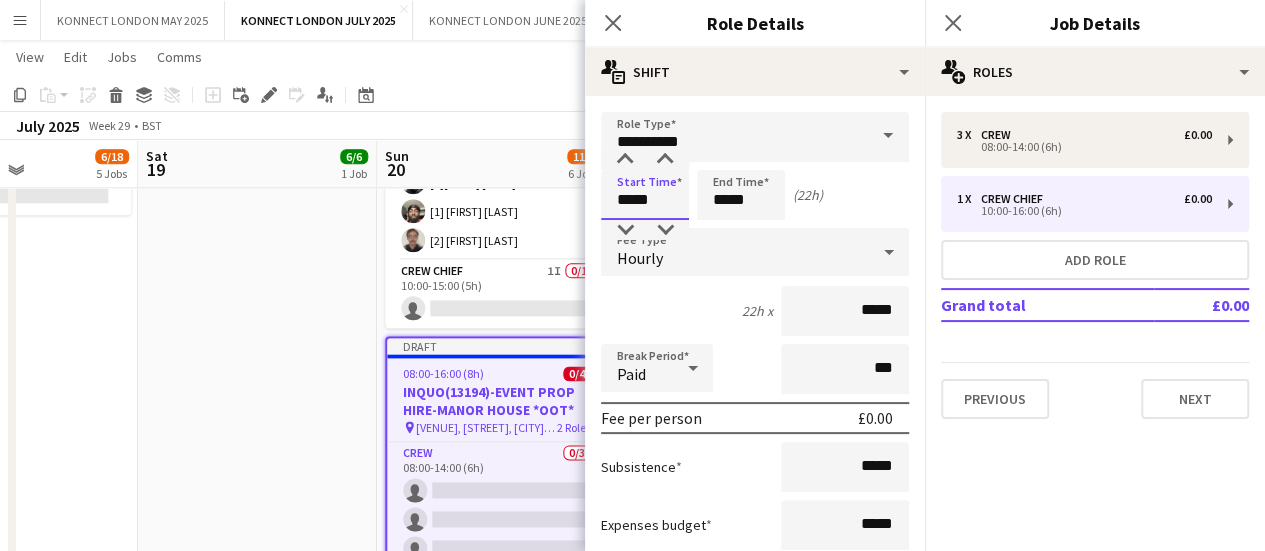 click on "*****" at bounding box center (645, 195) 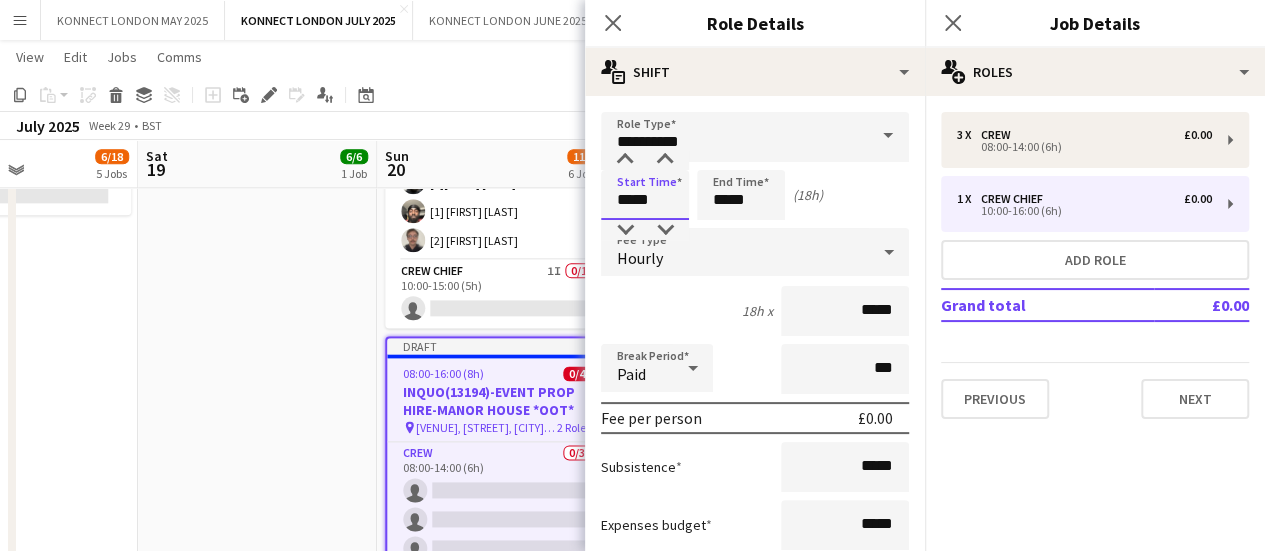 click on "*****" at bounding box center (645, 195) 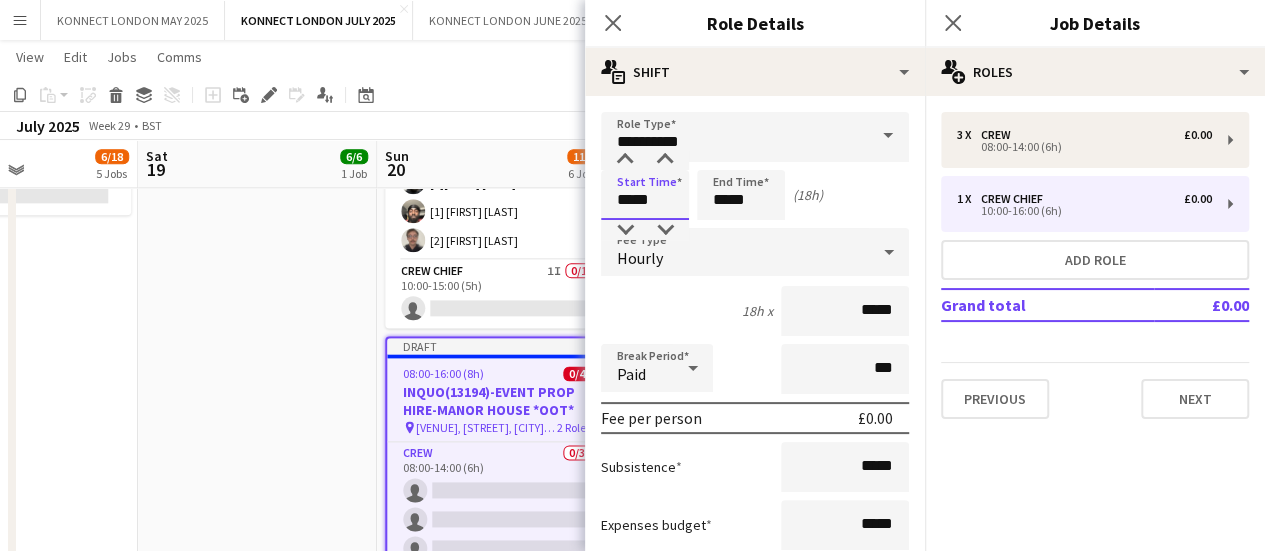 click on "*****" at bounding box center [645, 195] 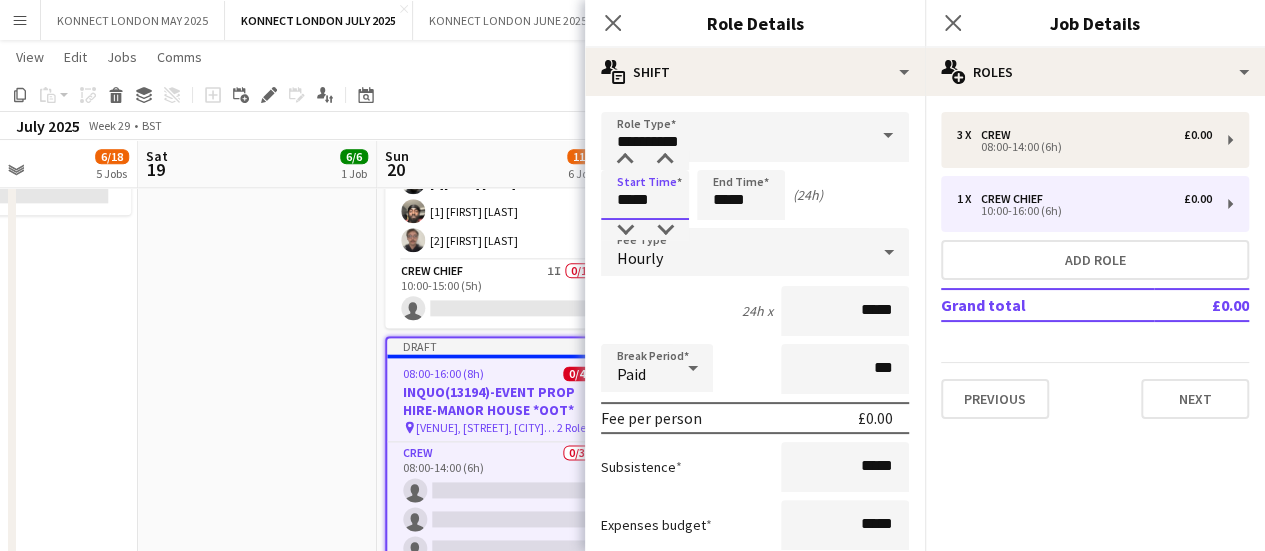 type on "*****" 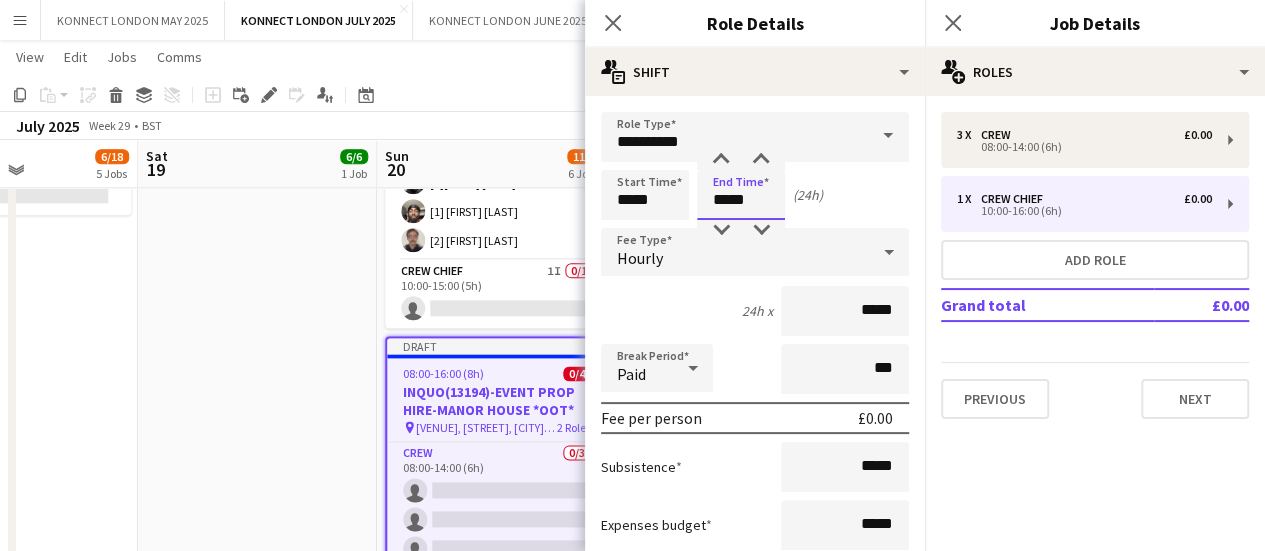 click on "*****" at bounding box center [741, 195] 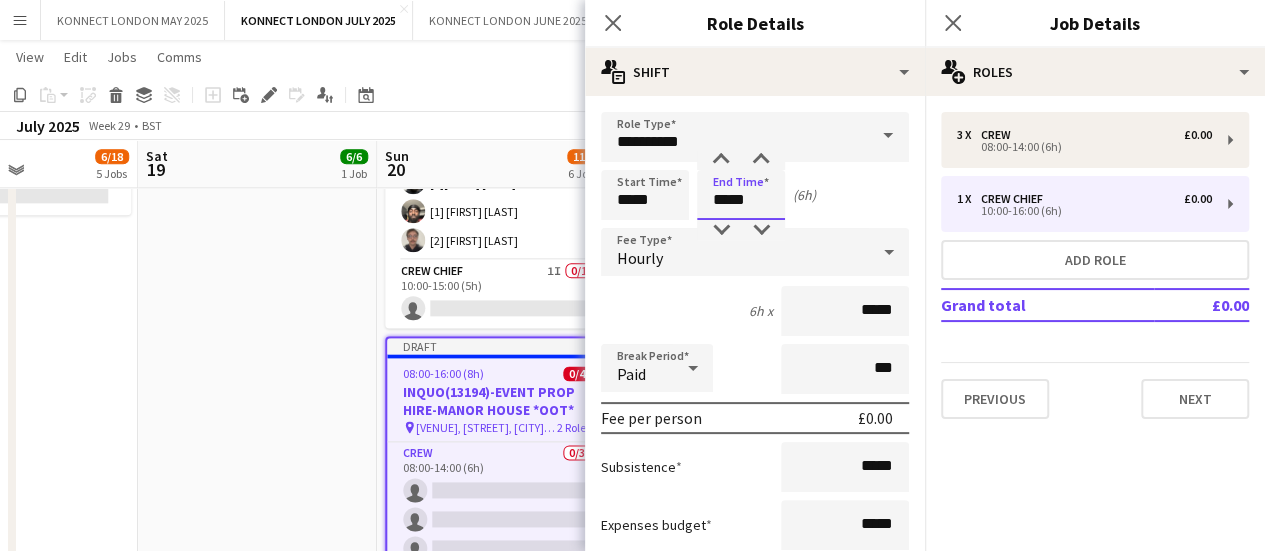type on "*****" 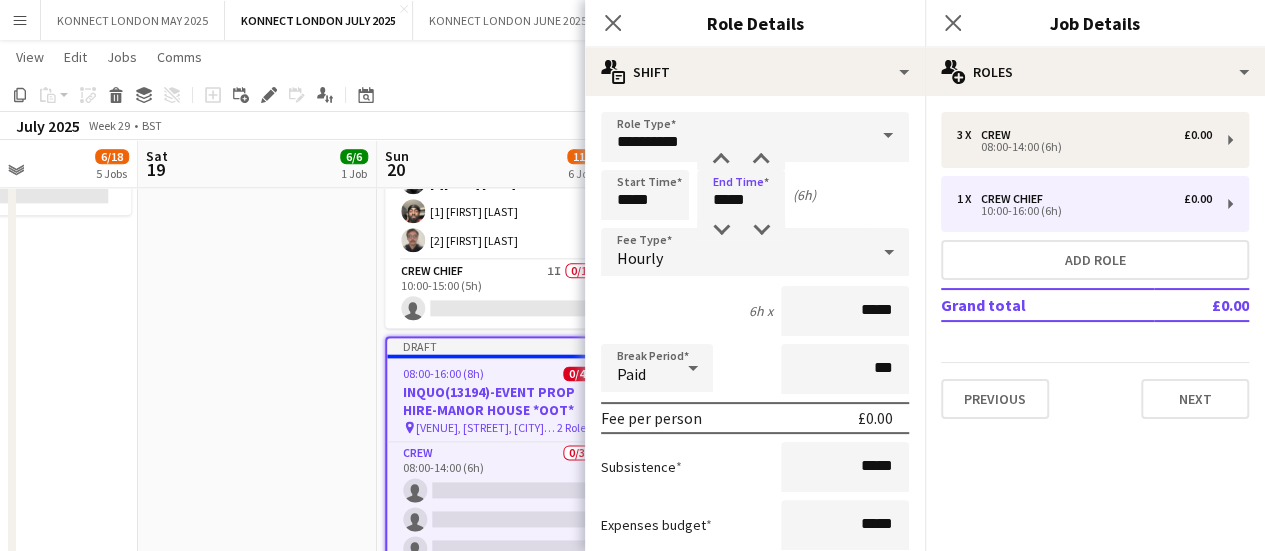 click on "[TIME]-[TIME] ([DURATION])    [NUMBER]/[NUMBER]   [COMPANY_CODE]-[COMPANY_NAME]-[LOCATION]
pin
[LOCATION]   [NUMBER] Roles   Crew   [NUMBER]/[NUMBER]   [TIME]-[TIME] ([DURATION])
[NUMBER] [FIRST] [LAST] [NUMBER] [FIRST] [LAST] [NUMBER] [FIRST] [LAST] [NUMBER] [FIRST] [LAST] [NUMBER][FIRST] [LAST]  Crew Chief   [NUMBER]/[NUMBER]   [TIME]-[TIME] ([DURATION])
[CC] [FIRST] [LAST]" at bounding box center (257, 88) 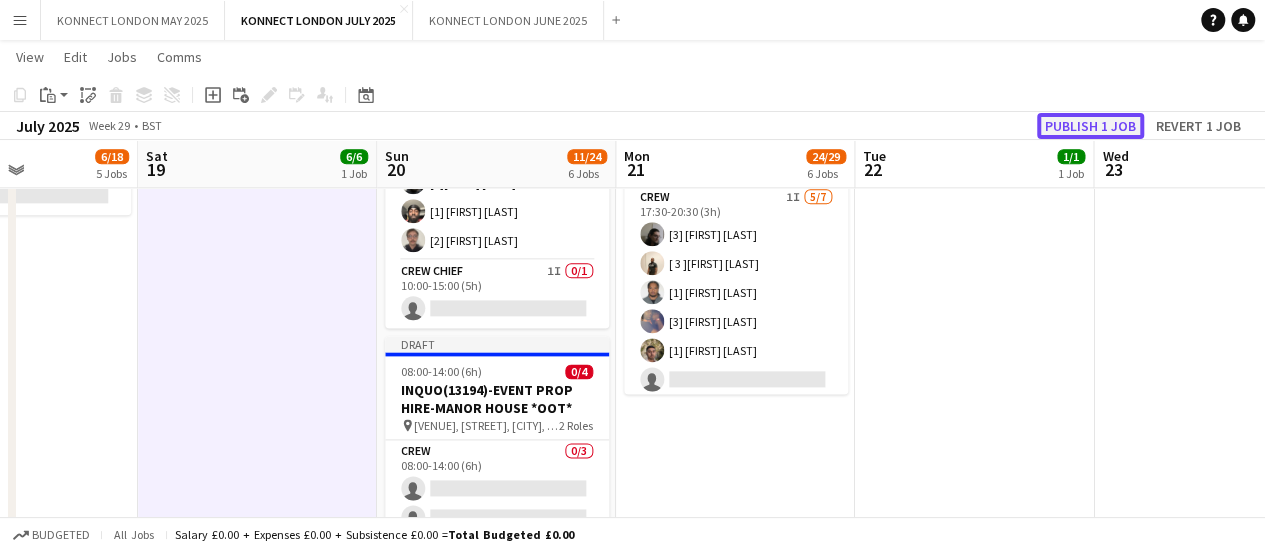 click on "Publish 1 job" 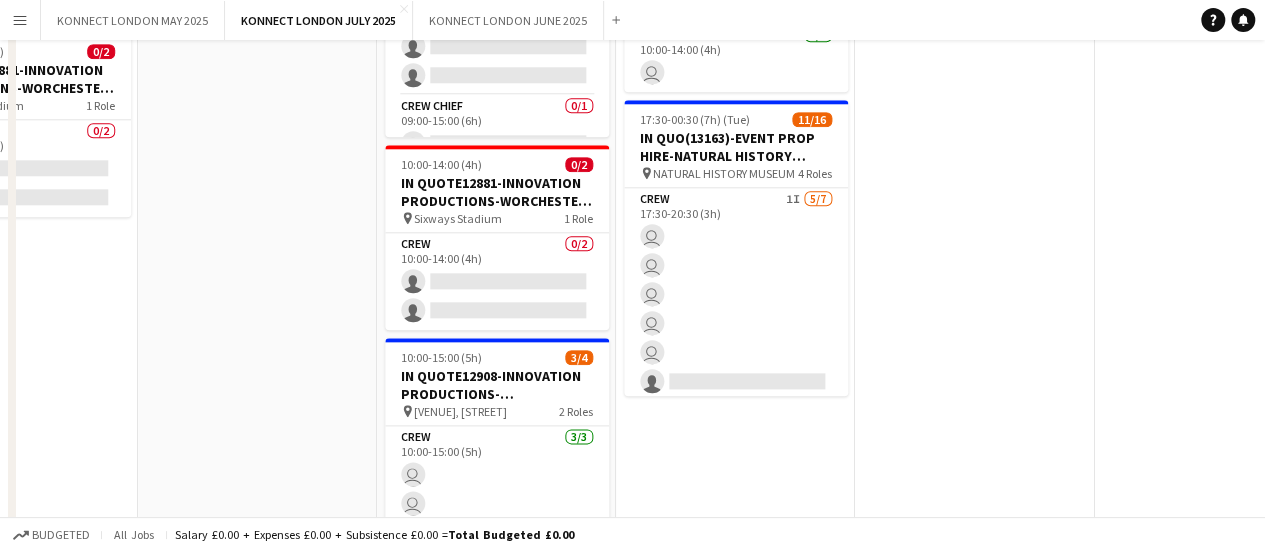 scroll, scrollTop: 0, scrollLeft: 0, axis: both 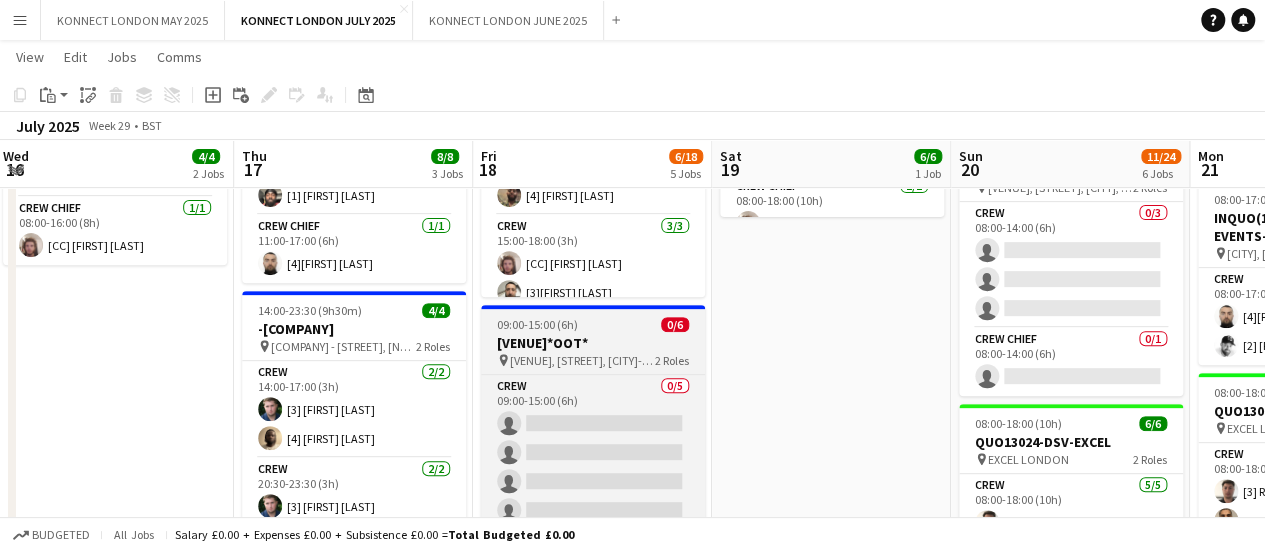 click on "INQUO(13193)-EVENT PROP HIRE-DANESFIELD*OOT*" at bounding box center [593, 343] 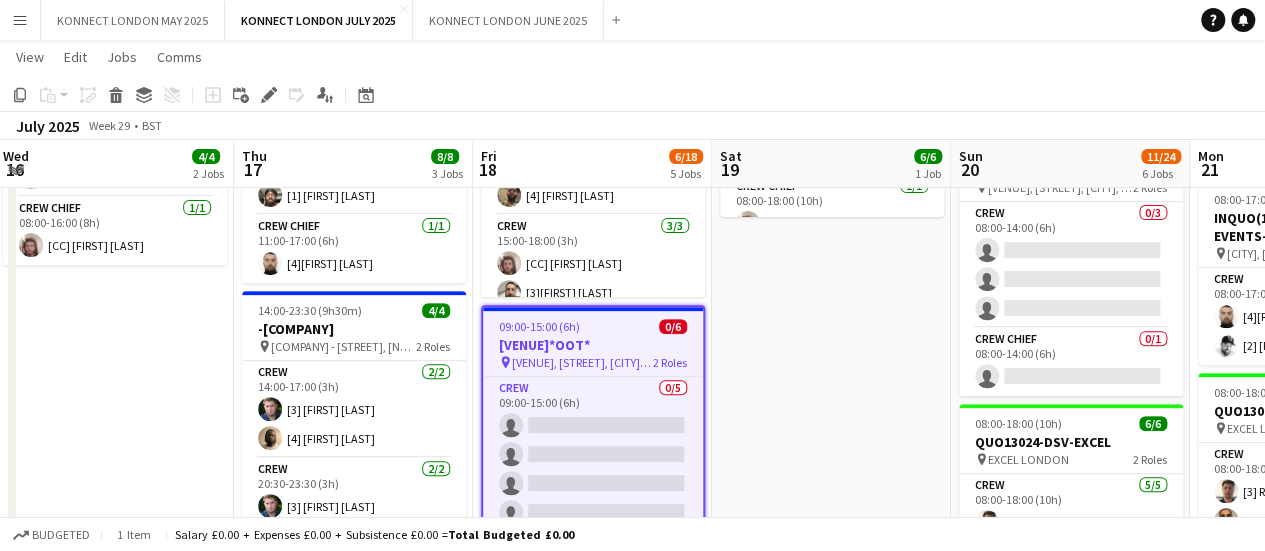 click on "Edit" 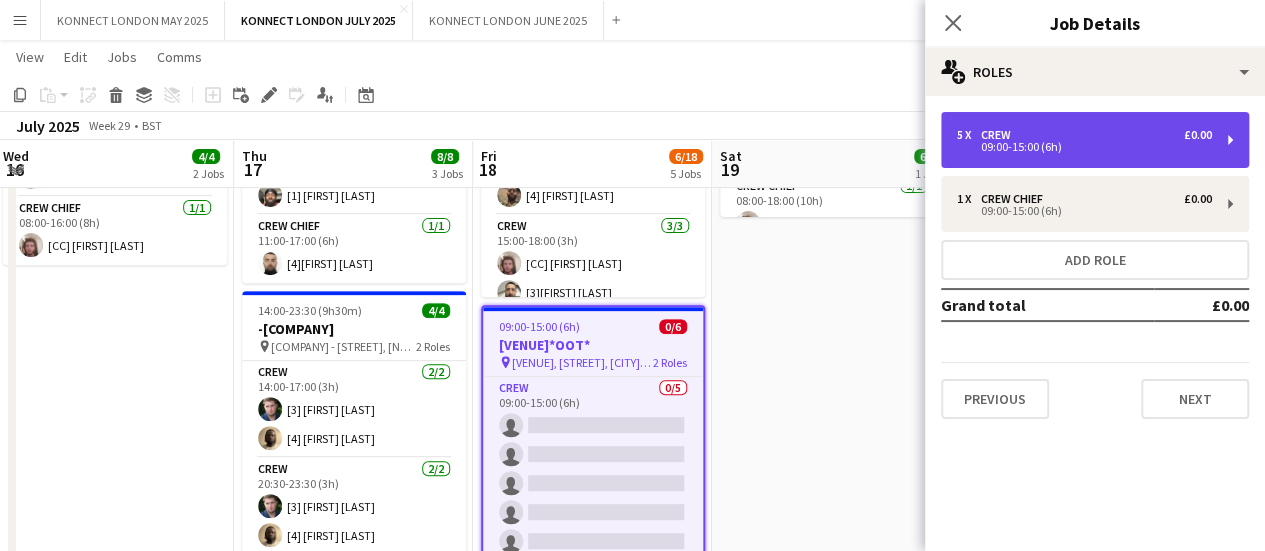 click on "09:00-15:00 (6h)" at bounding box center [1084, 147] 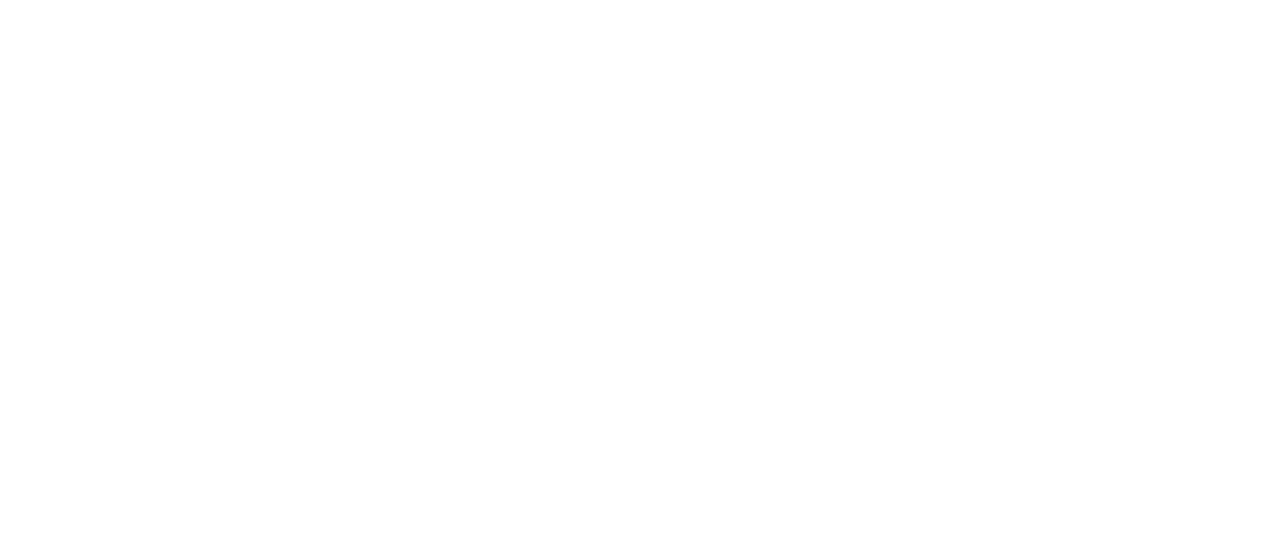scroll, scrollTop: 0, scrollLeft: 0, axis: both 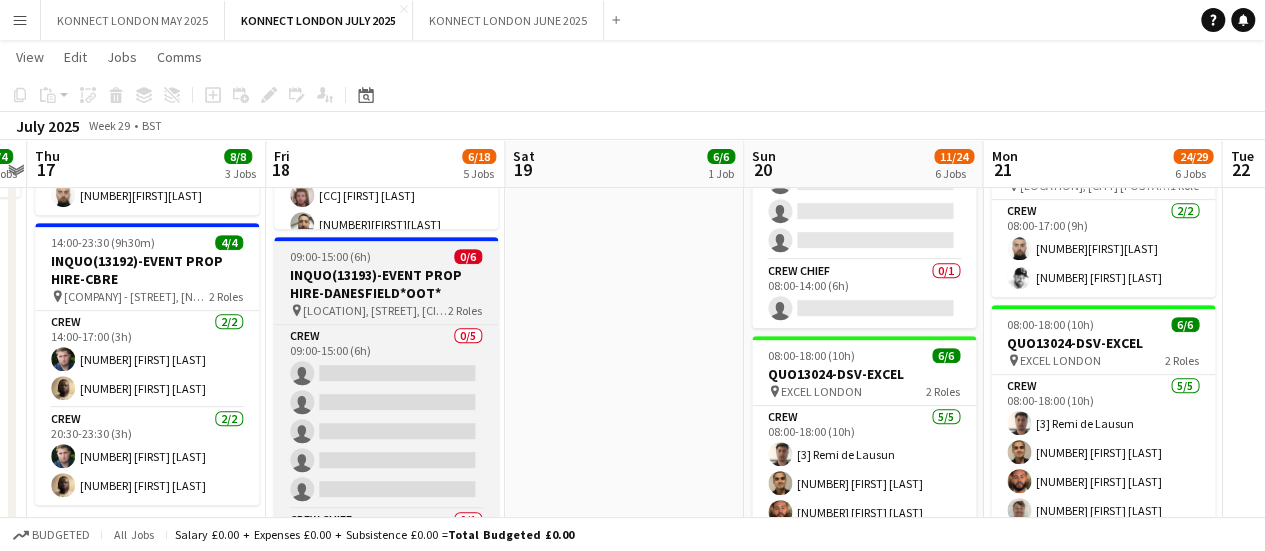 click on "INQUO(13193)-EVENT PROP HIRE-DANESFIELD*OOT*" at bounding box center [386, 284] 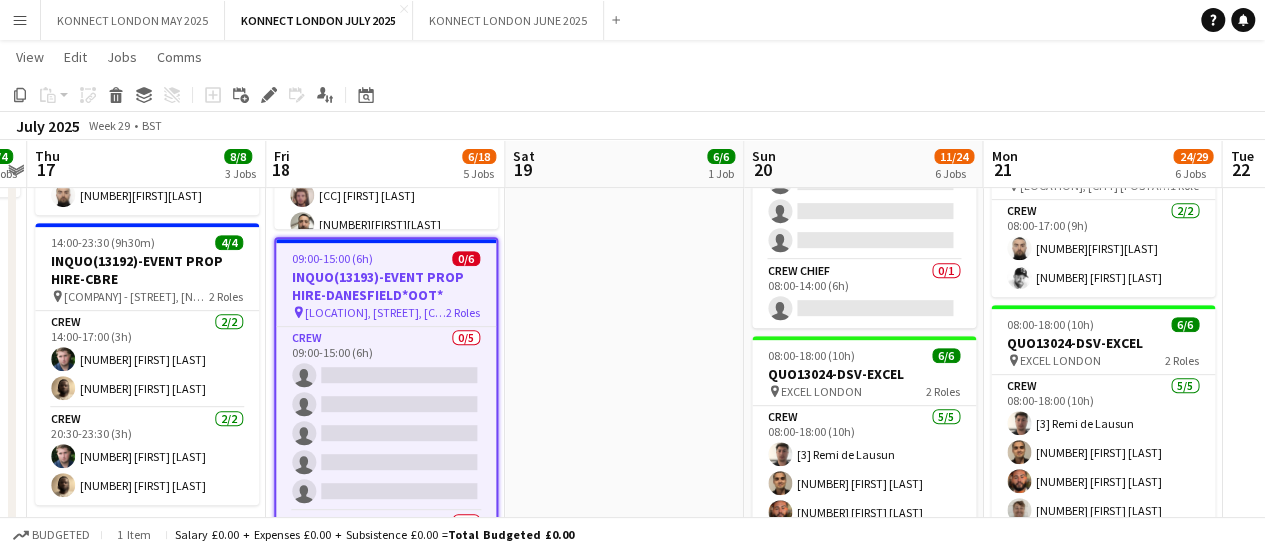 click on "Edit" 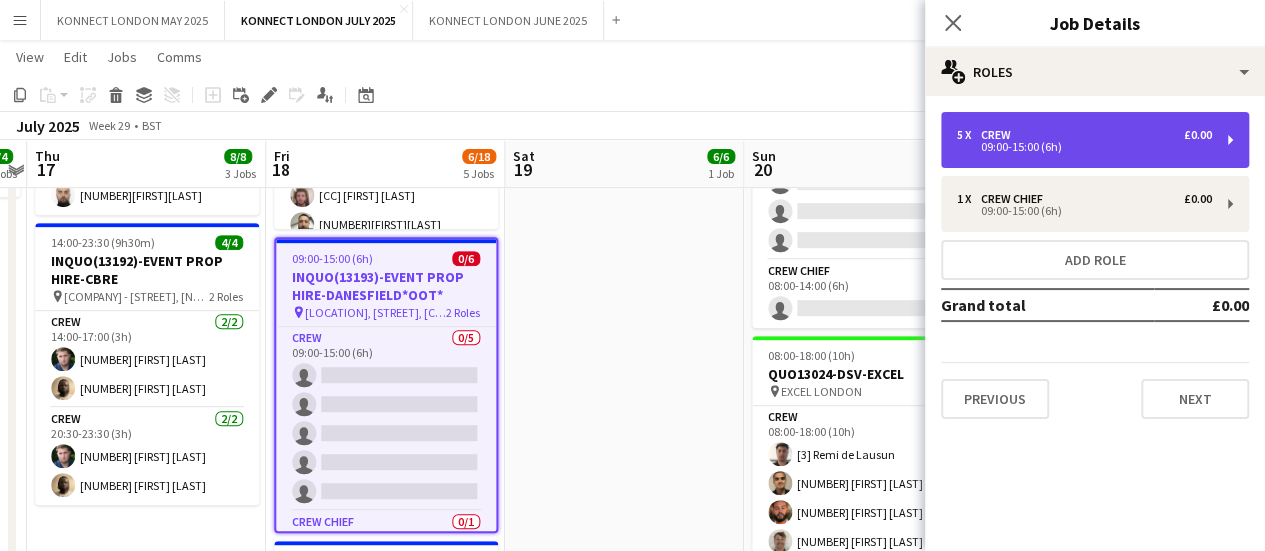 click on "09:00-15:00 (6h)" at bounding box center (1084, 147) 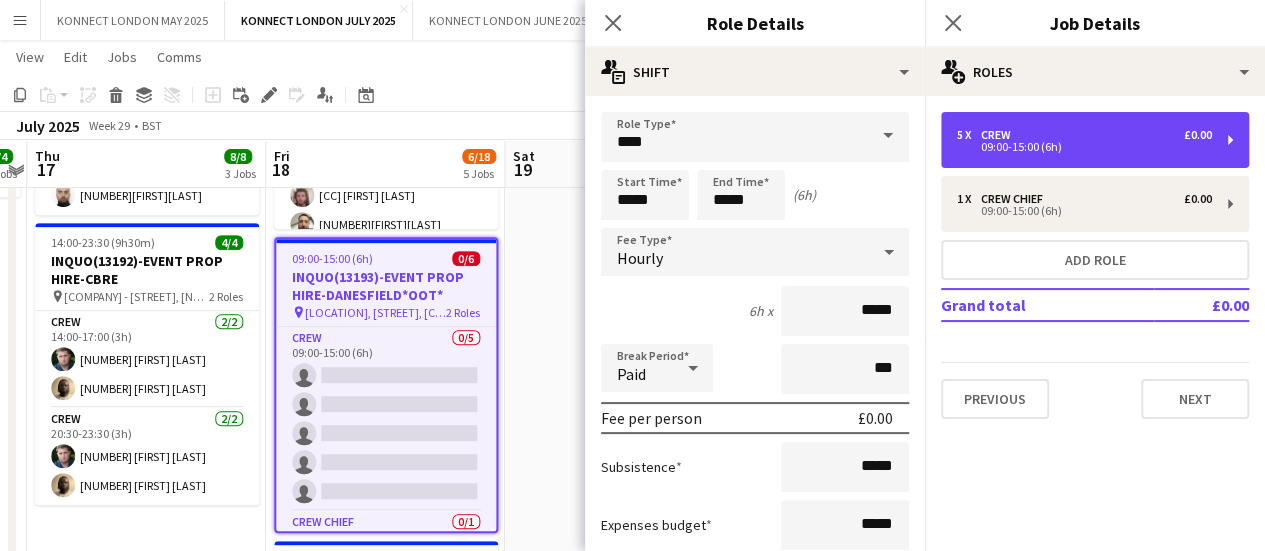 scroll, scrollTop: 219, scrollLeft: 0, axis: vertical 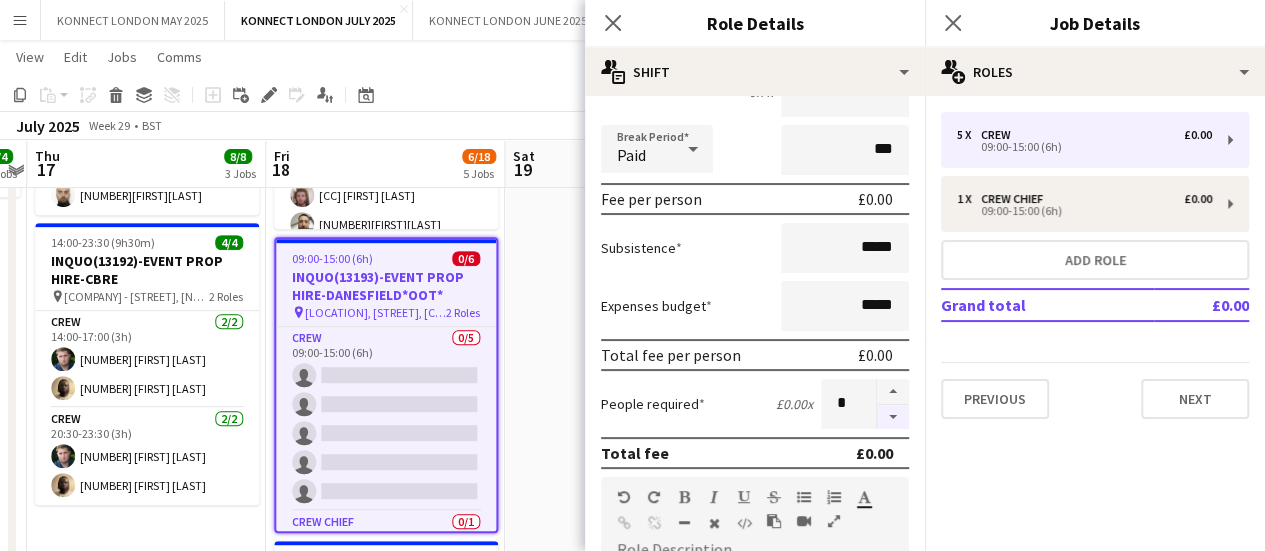 click at bounding box center [893, 417] 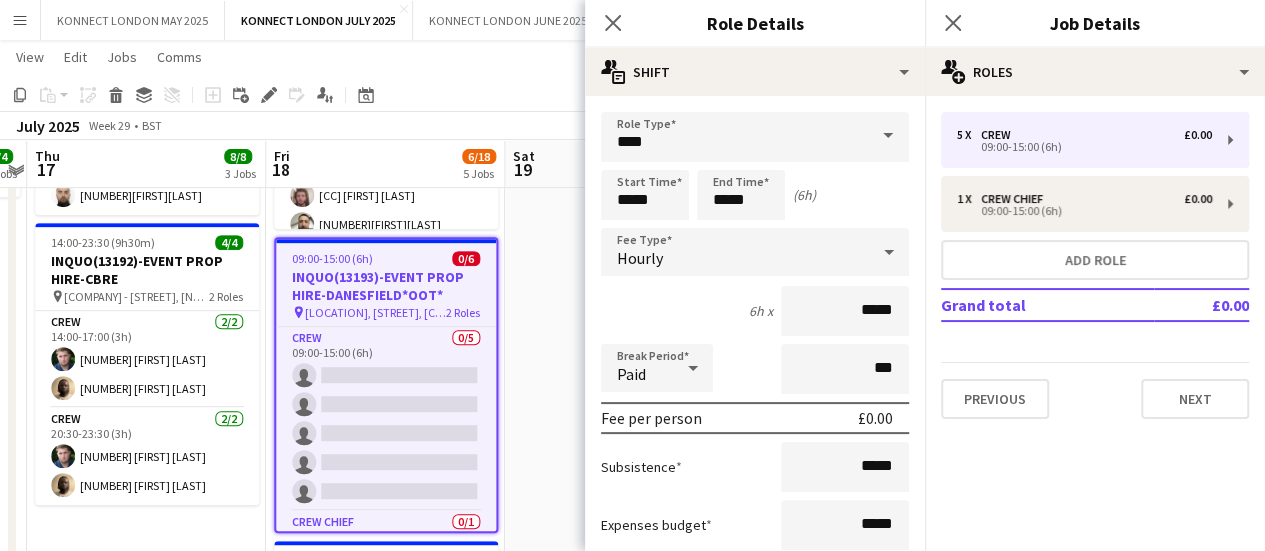 scroll, scrollTop: 1, scrollLeft: 0, axis: vertical 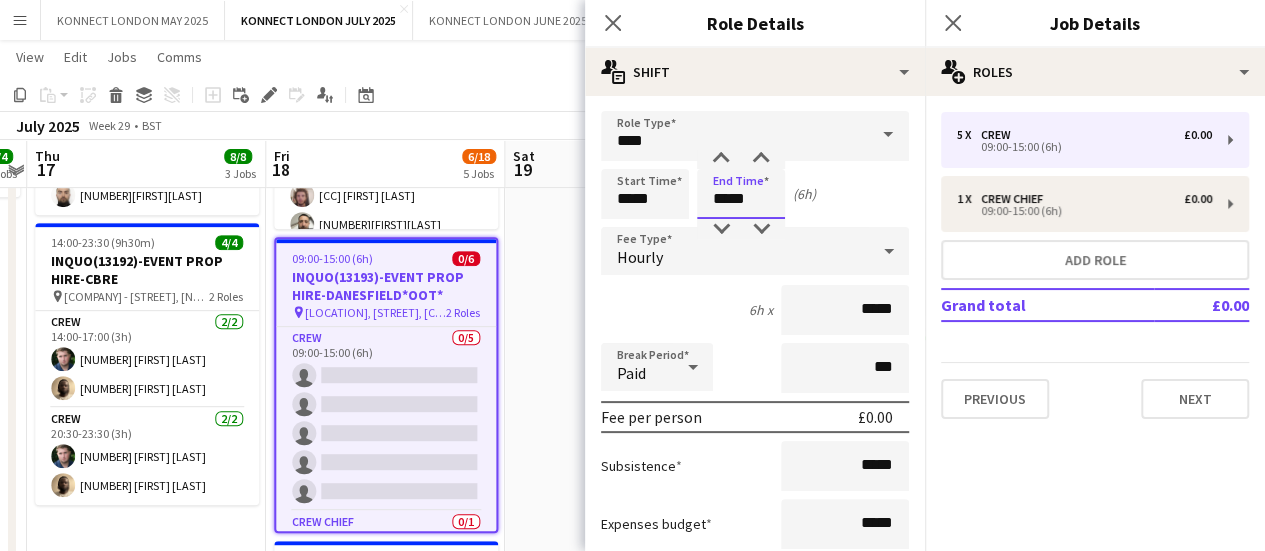 click on "*****" at bounding box center (741, 194) 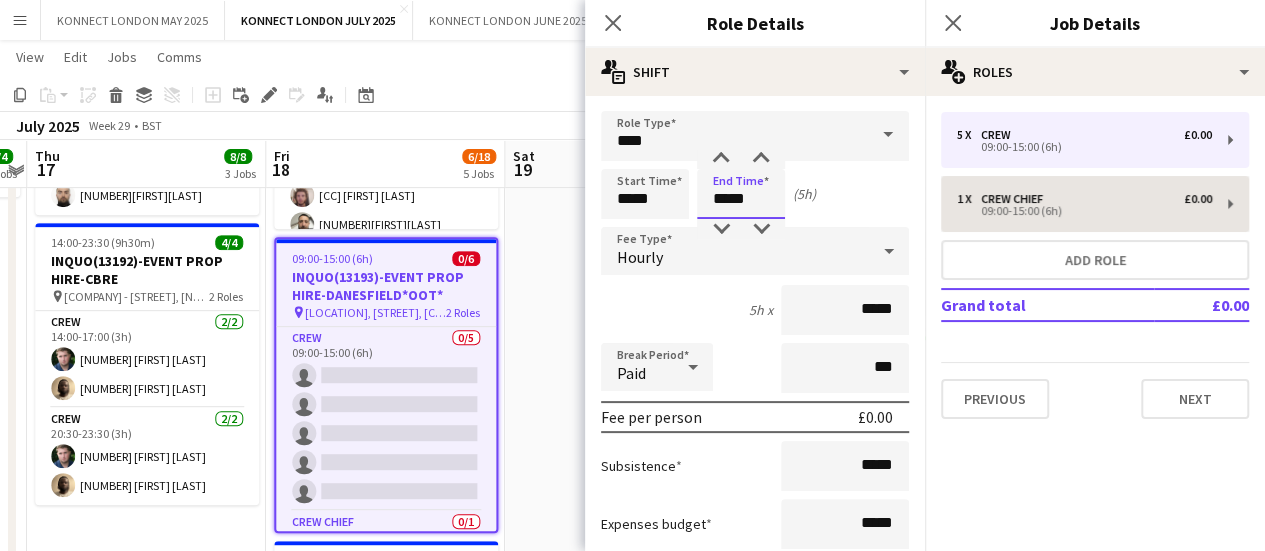 type on "*****" 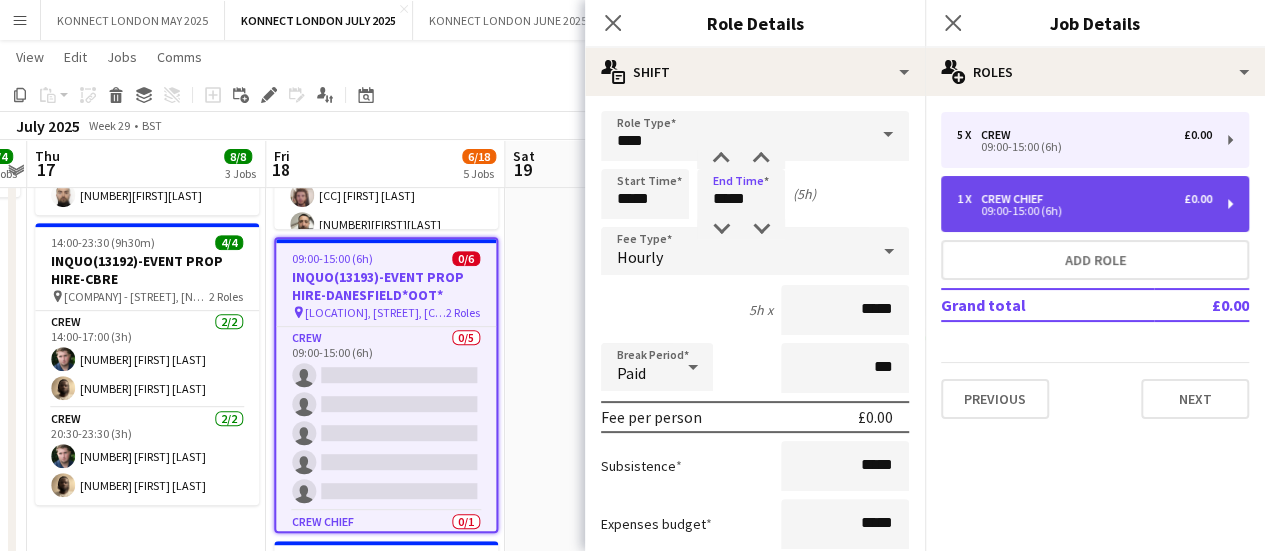 click on "1 x   Crew Chief   £0.00   09:00-15:00 (6h)" at bounding box center [1095, 204] 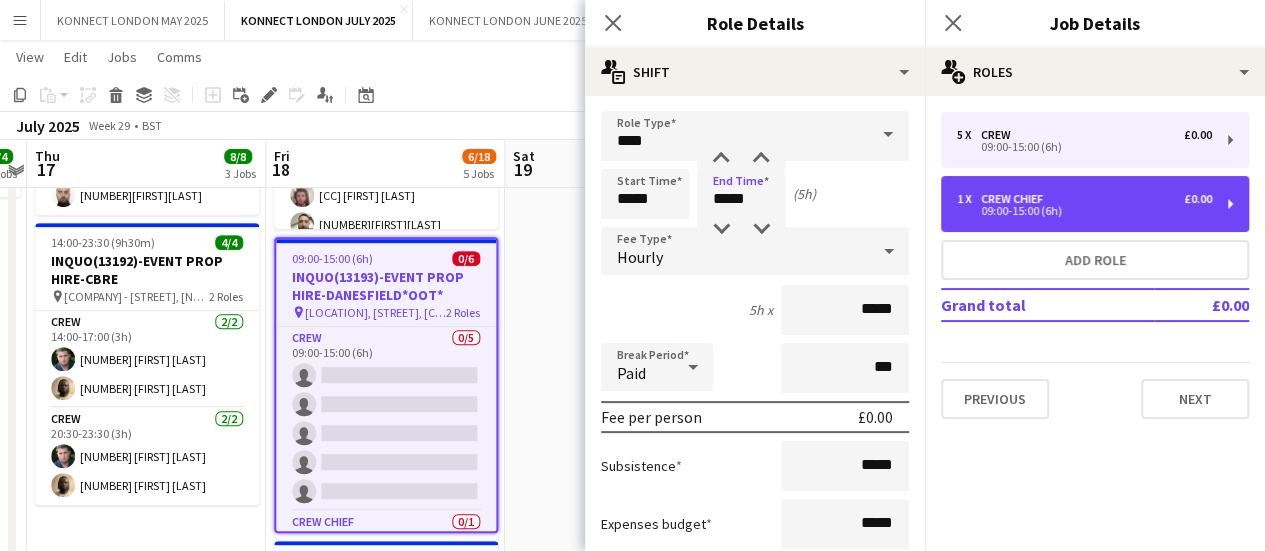 type on "**********" 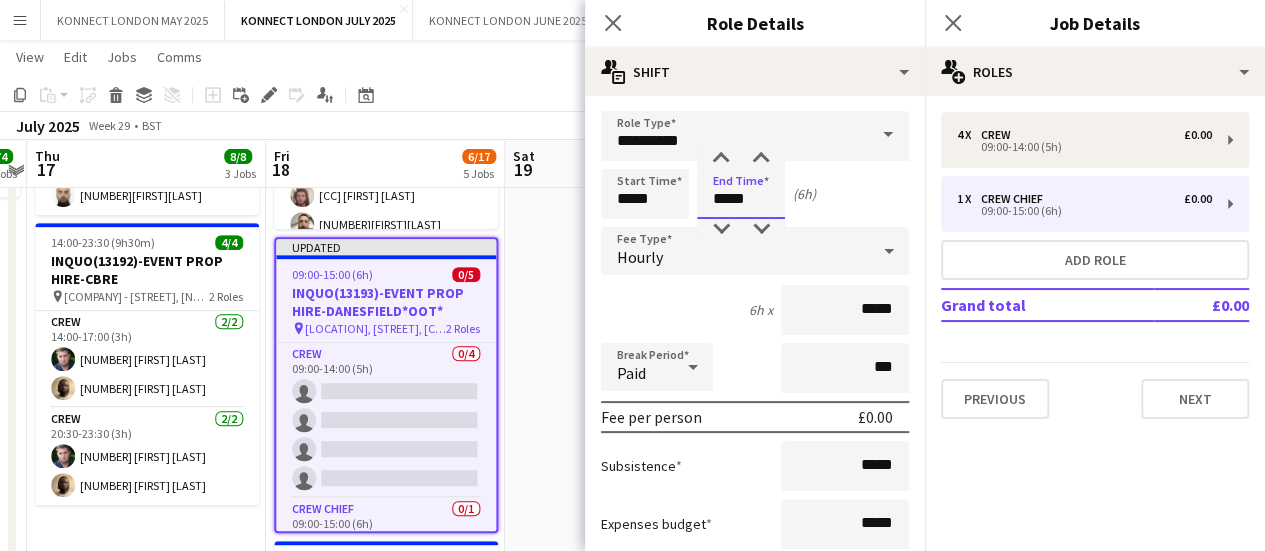 click on "*****" at bounding box center (741, 194) 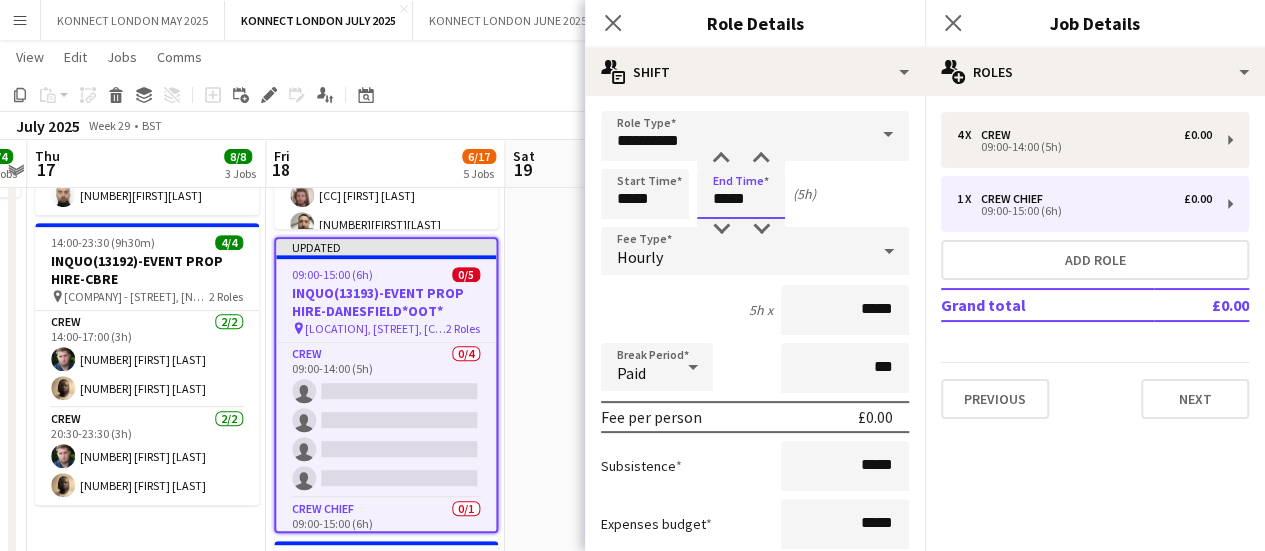 type on "*****" 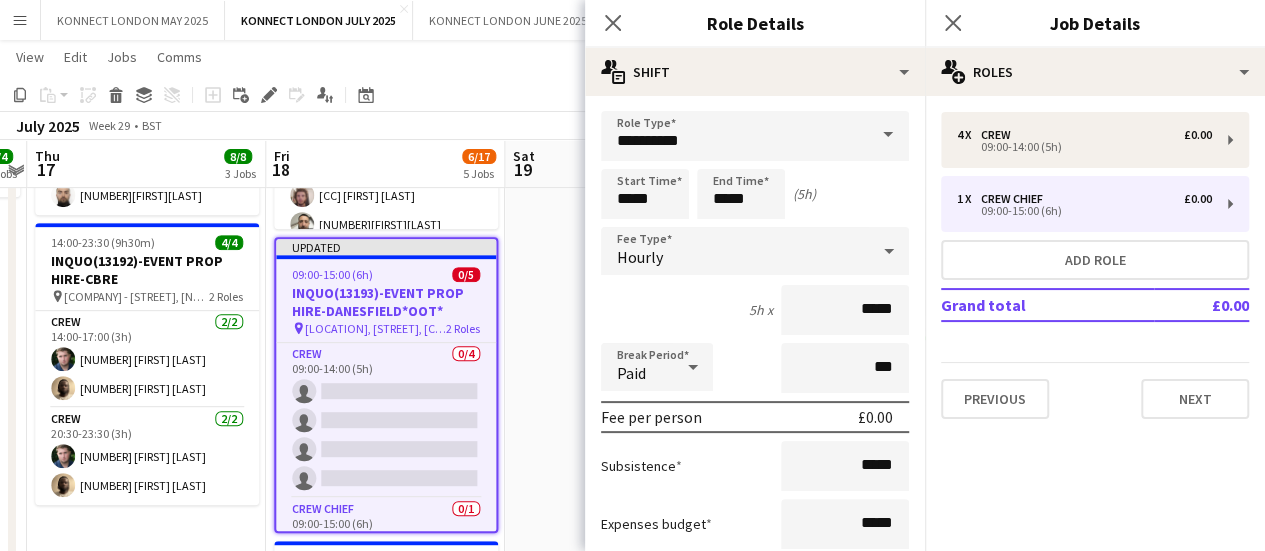 click on "[TIME]-[TIME] ([DURATION])    [NUMBER]/[NUMBER]   [COMPANY_CODE]-[COMPANY_NAME]-[LOCATION]
pin
[LOCATION]   [NUMBER] Roles   Crew   [NUMBER]/[NUMBER]   [TIME]-[TIME] ([DURATION])
[NUMBER] [FIRST] [LAST] [NUMBER] [FIRST] [LAST] [NUMBER] [FIRST] [LAST] [NUMBER] [FIRST] [LAST] [NUMBER][FIRST] [LAST]  Crew Chief   [NUMBER]/[NUMBER]   [TIME]-[TIME] ([DURATION])
[CC] [FIRST] [LAST]" at bounding box center (624, 699) 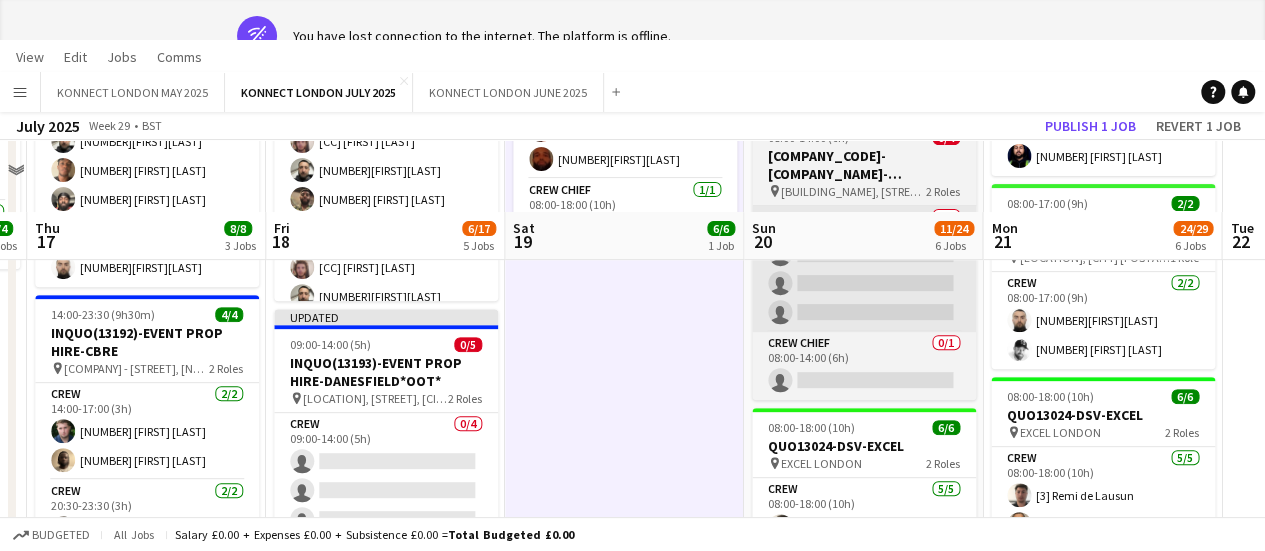 scroll, scrollTop: 0, scrollLeft: 608, axis: horizontal 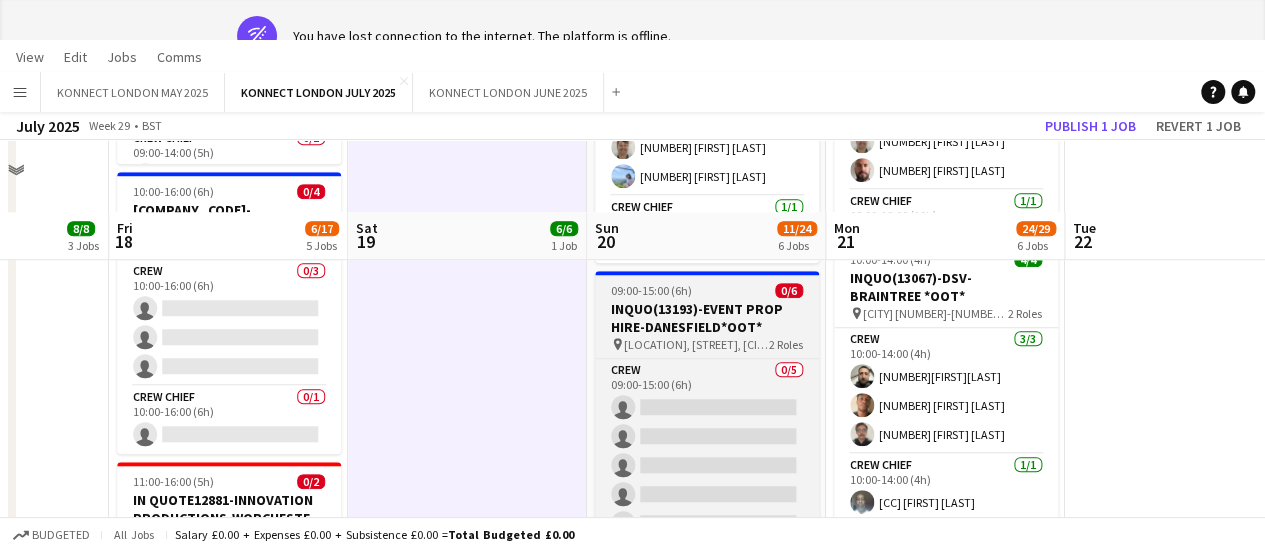click on "INQUO(13193)-EVENT PROP HIRE-DANESFIELD*OOT*" at bounding box center [707, 318] 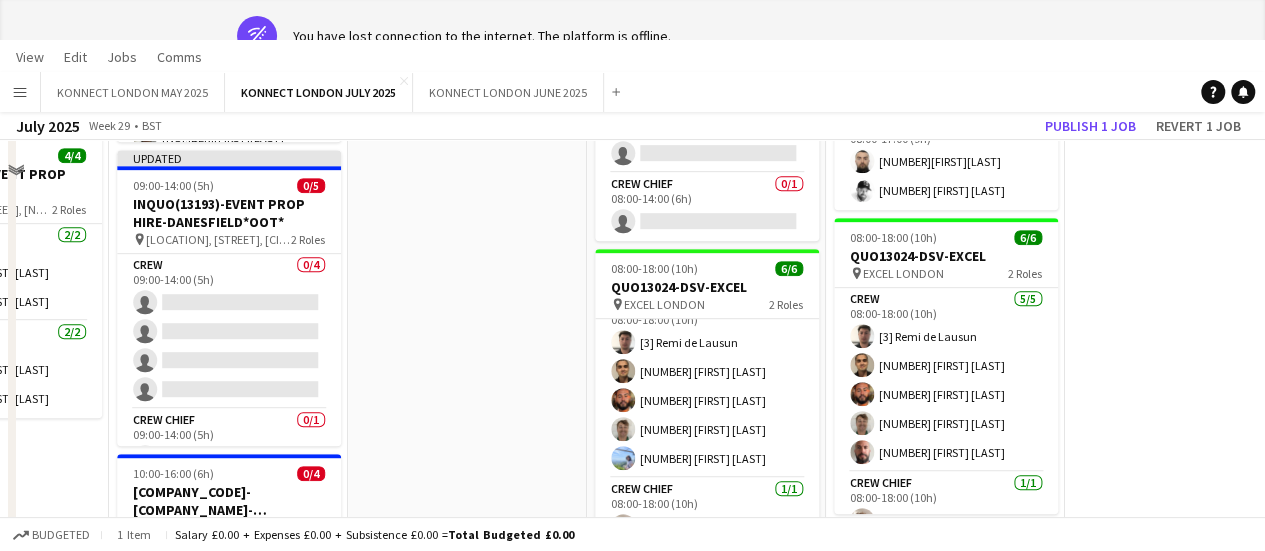 scroll, scrollTop: 0, scrollLeft: 0, axis: both 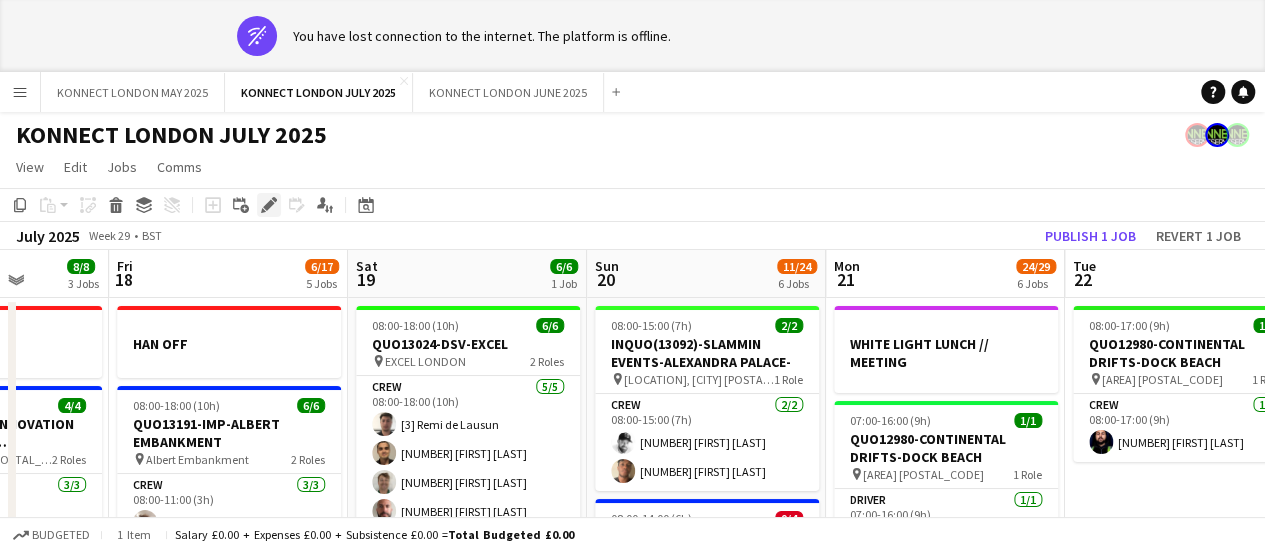 click on "Edit" 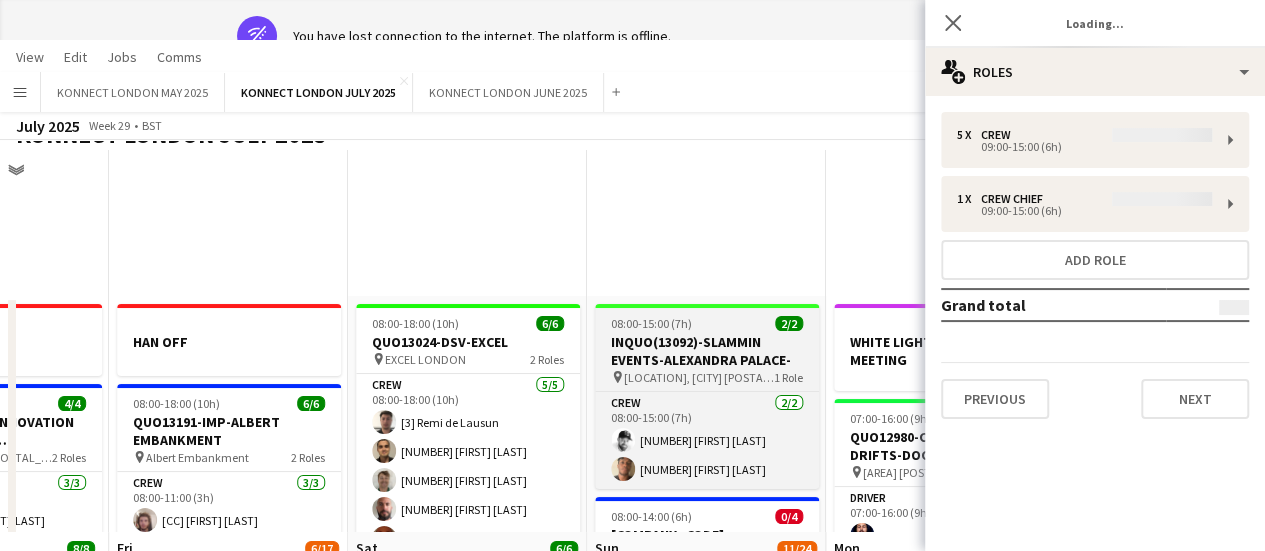 scroll, scrollTop: 320, scrollLeft: 0, axis: vertical 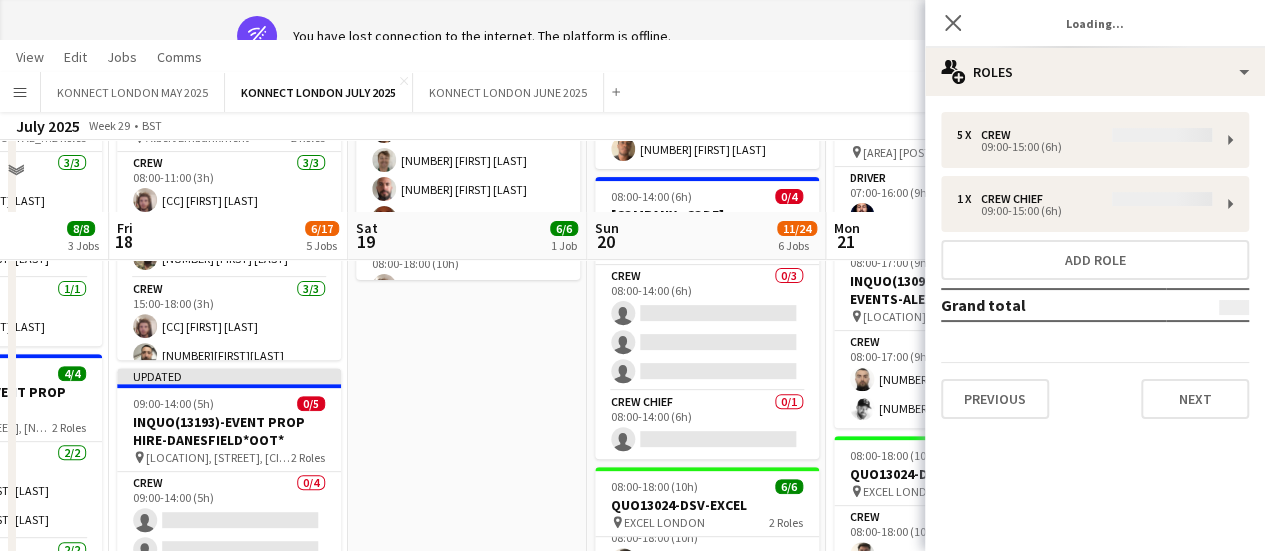 click on "[NUMBER] x   Crew   [TIME]-[TIME] ([DURATION])   [NUMBER] x   Crew Chief   [TIME]-[TIME] ([DURATION])   Add role   Grand total   Previous   Next" at bounding box center (1095, 265) 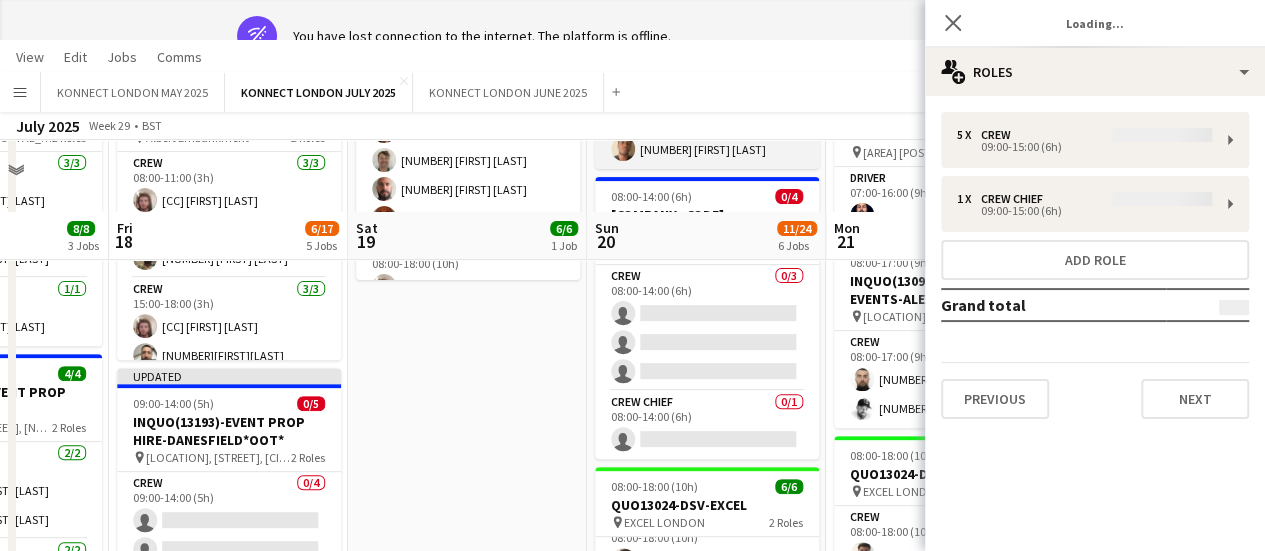 scroll, scrollTop: 0, scrollLeft: 825, axis: horizontal 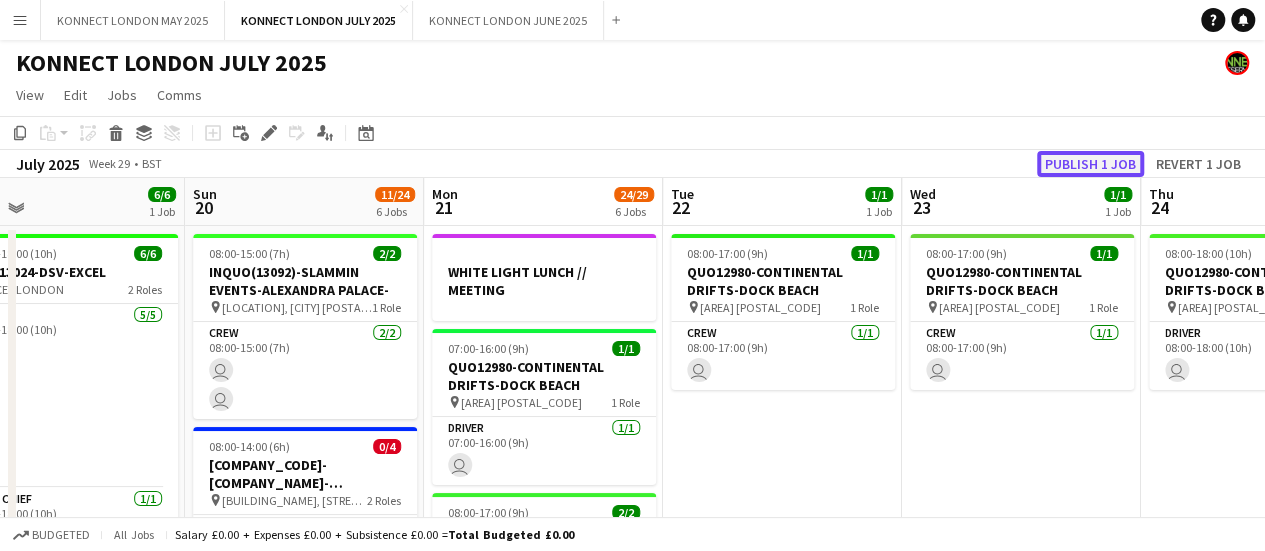 click on "Publish 1 job" 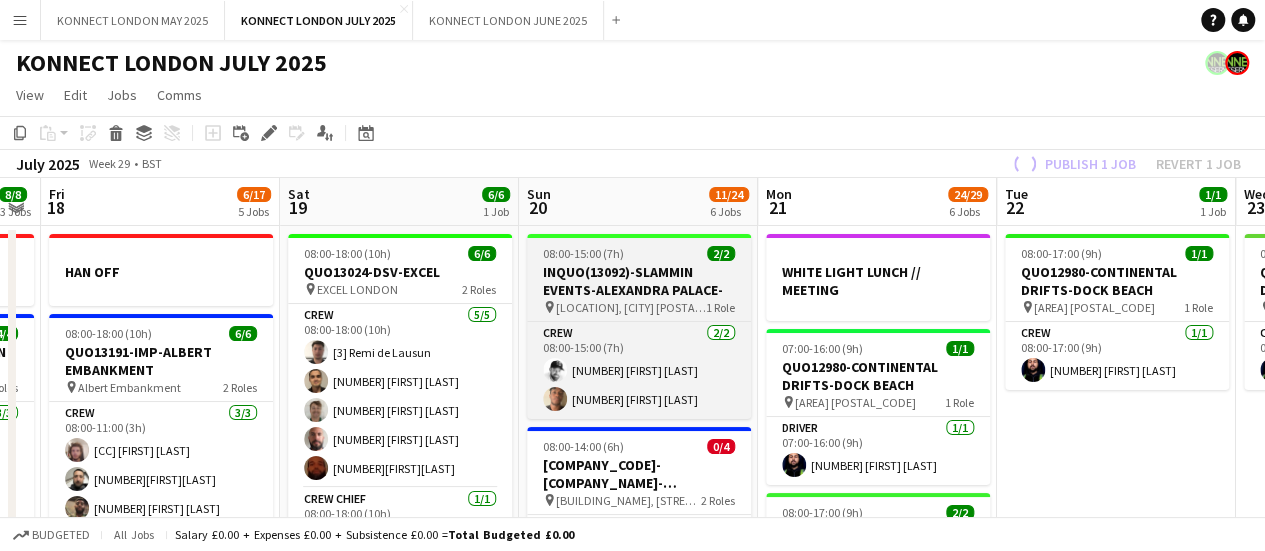 scroll, scrollTop: 0, scrollLeft: 434, axis: horizontal 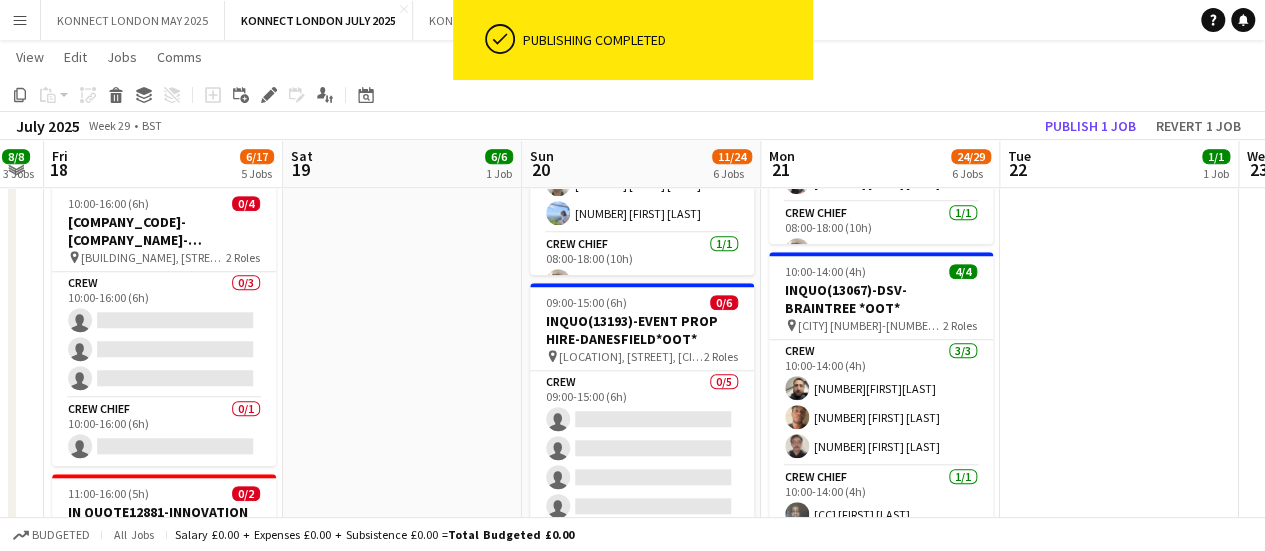 click on "09:00-15:00 (6h)    0/6" at bounding box center (642, 302) 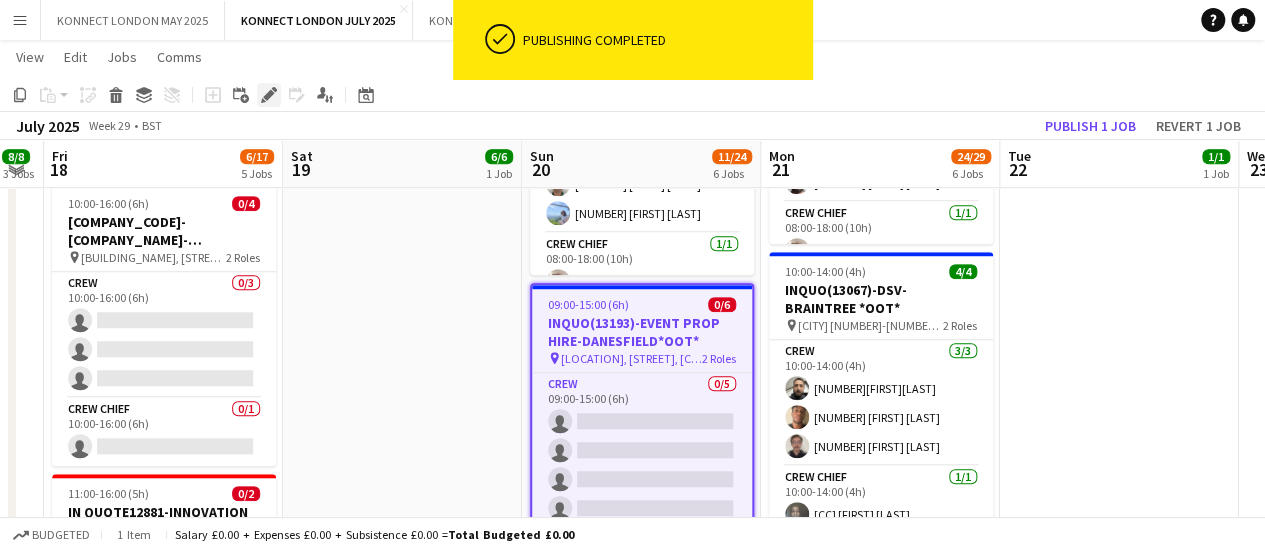 click on "Edit" 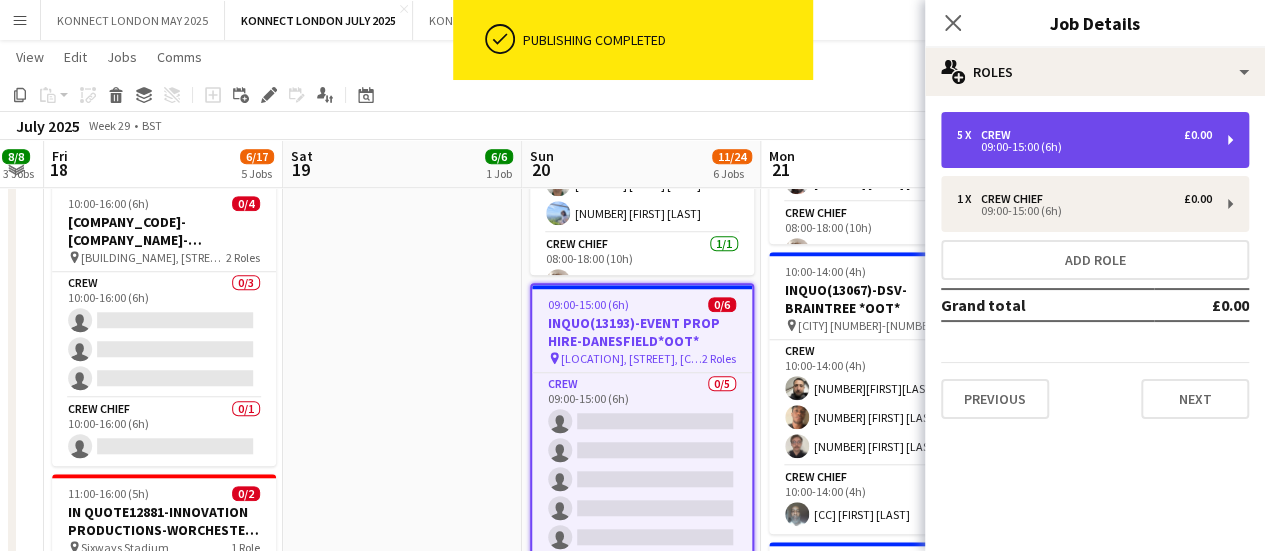 click on "09:00-15:00 (6h)" at bounding box center (1084, 147) 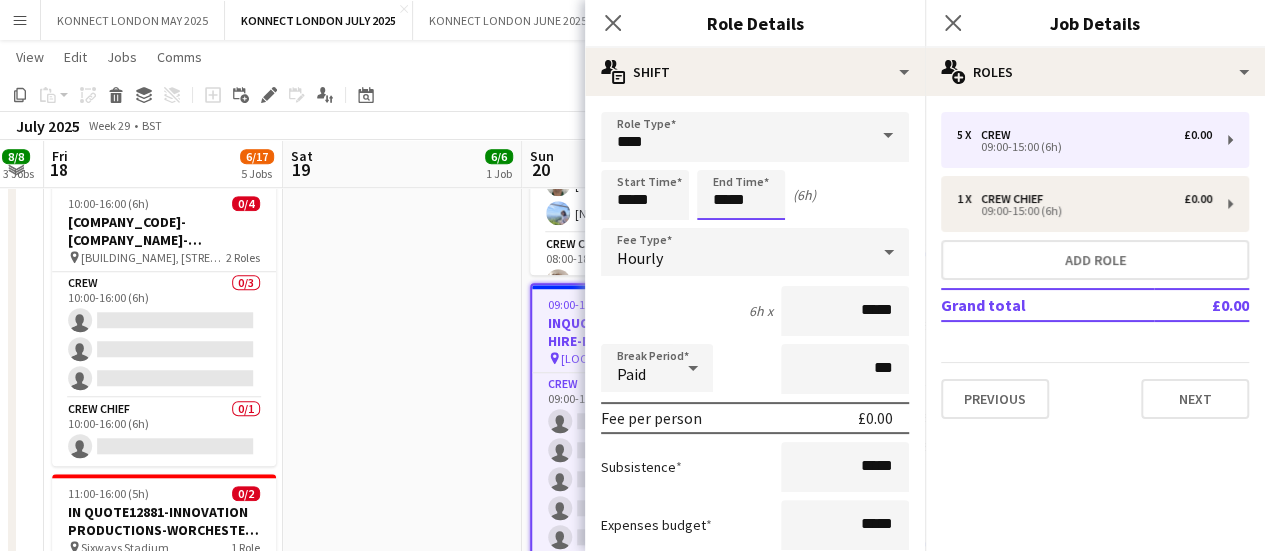 click on "*****" at bounding box center (741, 195) 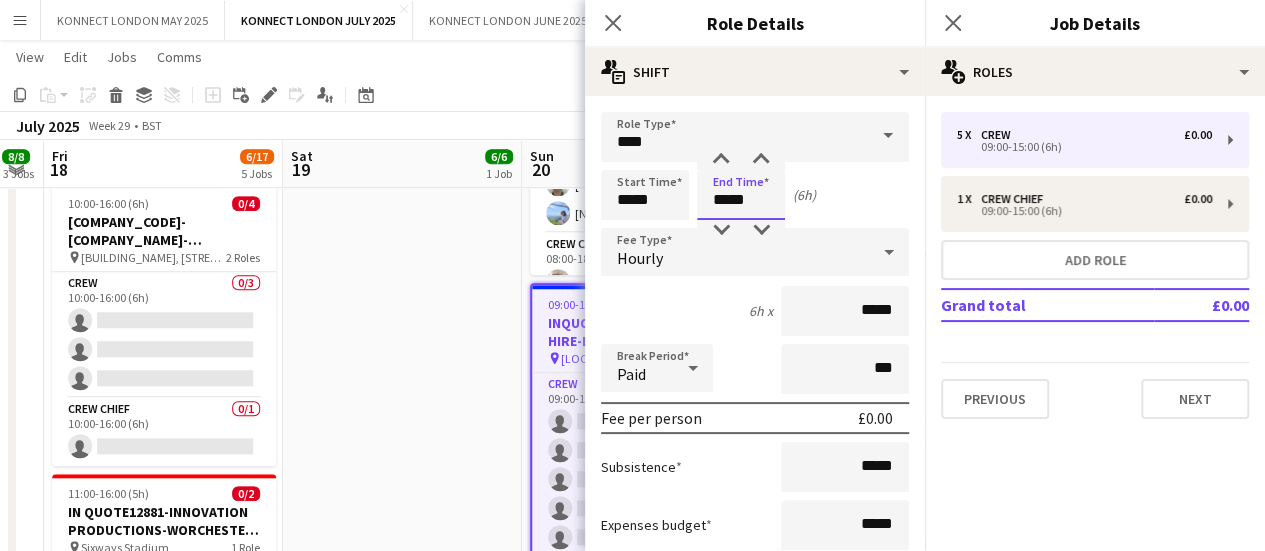 click on "*****" at bounding box center (741, 195) 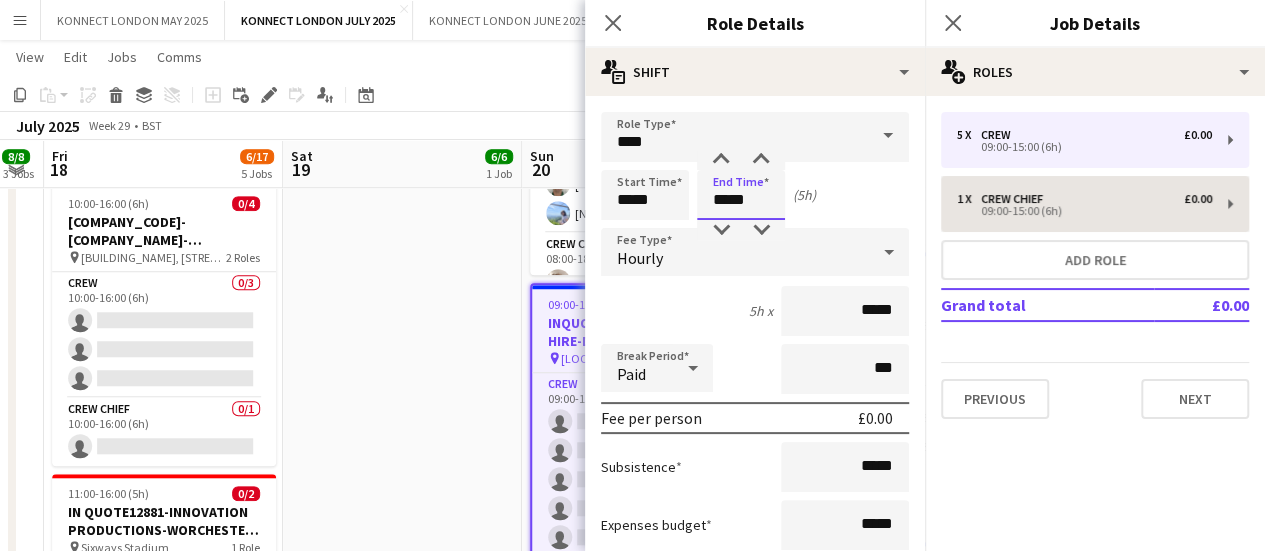 type on "*****" 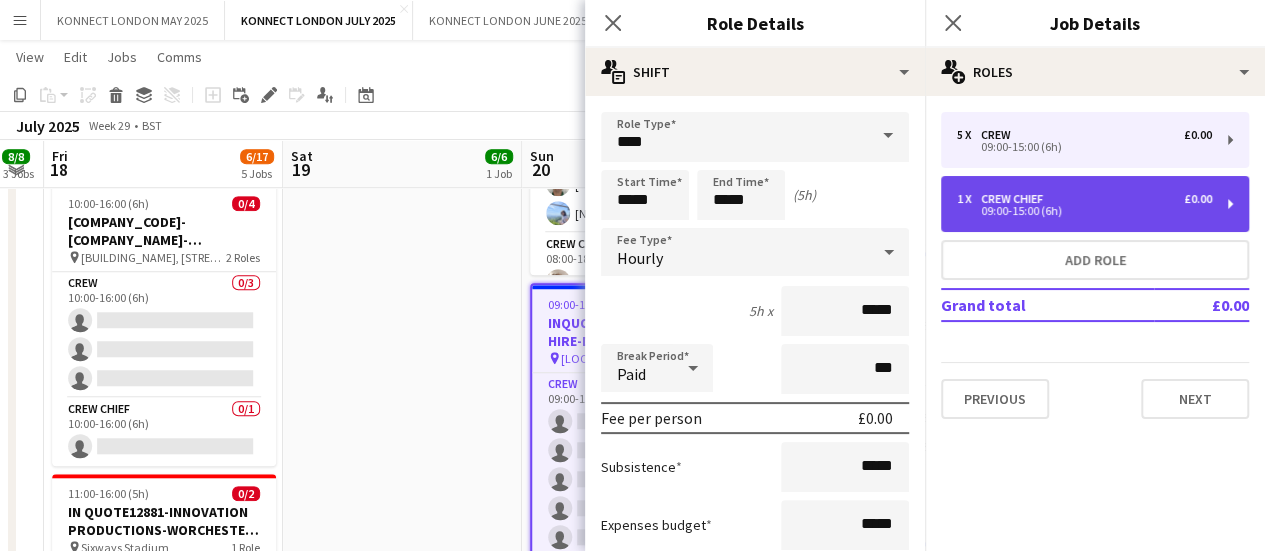 click on "1 x   Crew Chief   £0.00   09:00-15:00 (6h)" at bounding box center [1095, 204] 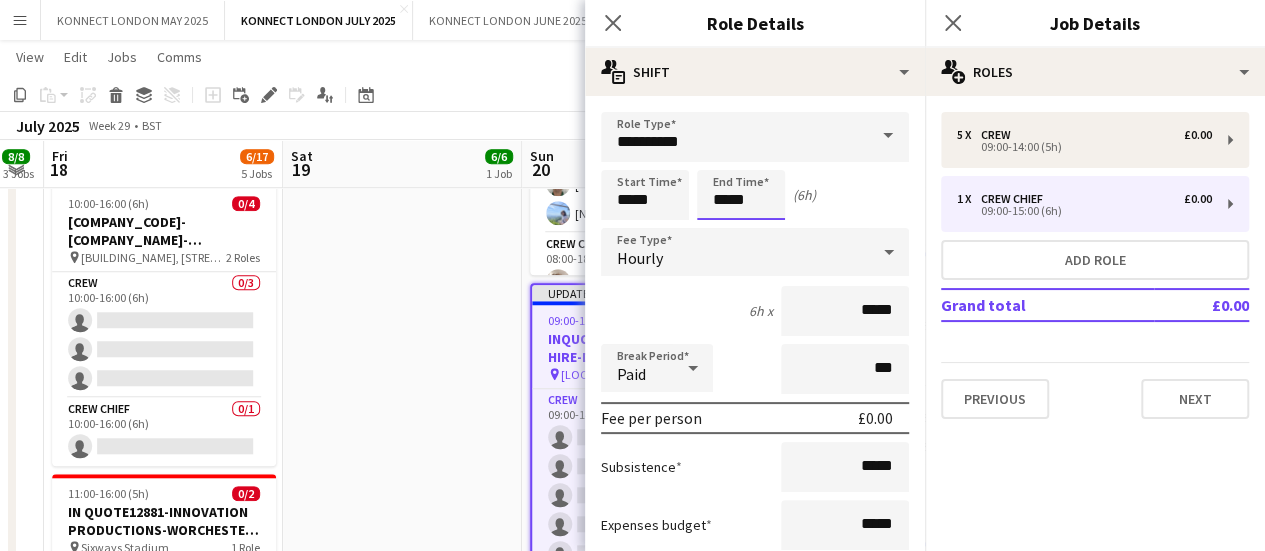 click on "*****" at bounding box center (741, 195) 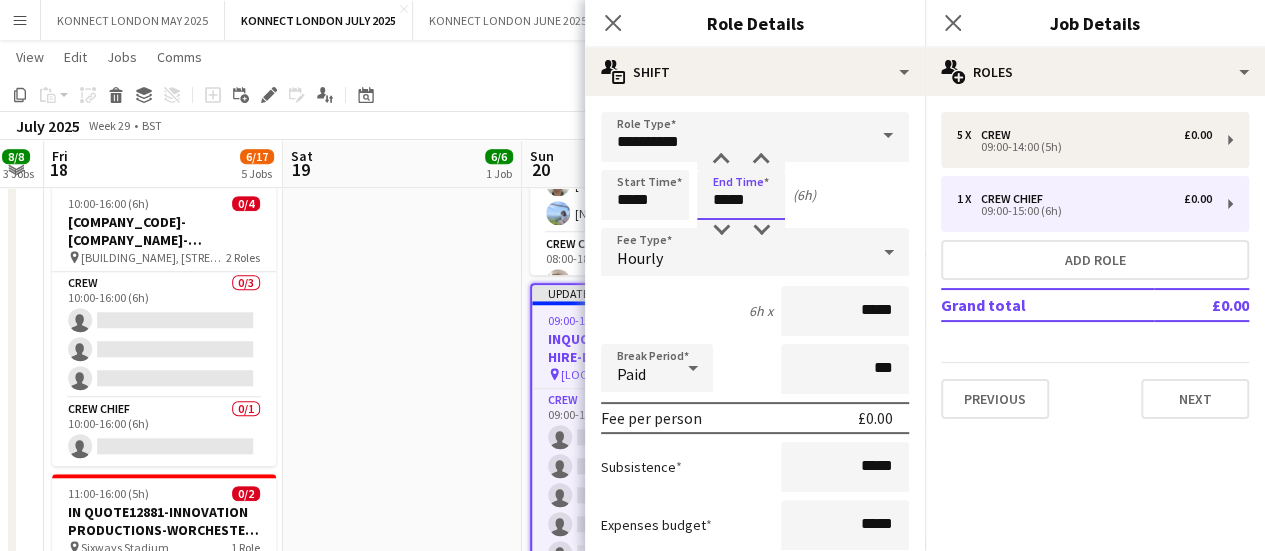 click on "*****" at bounding box center [741, 195] 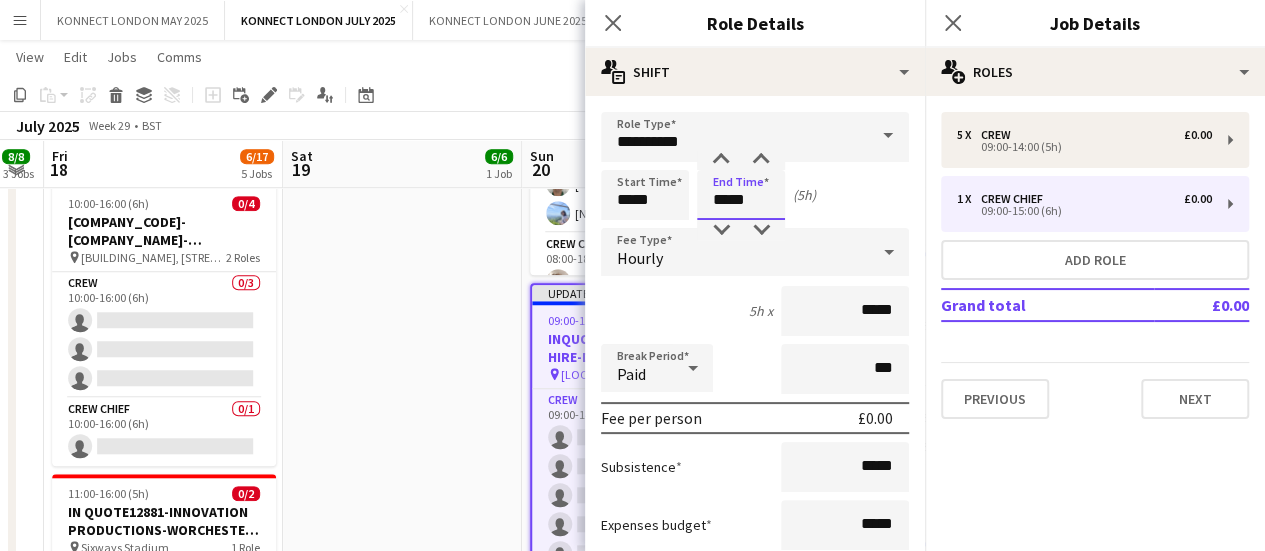 type on "*****" 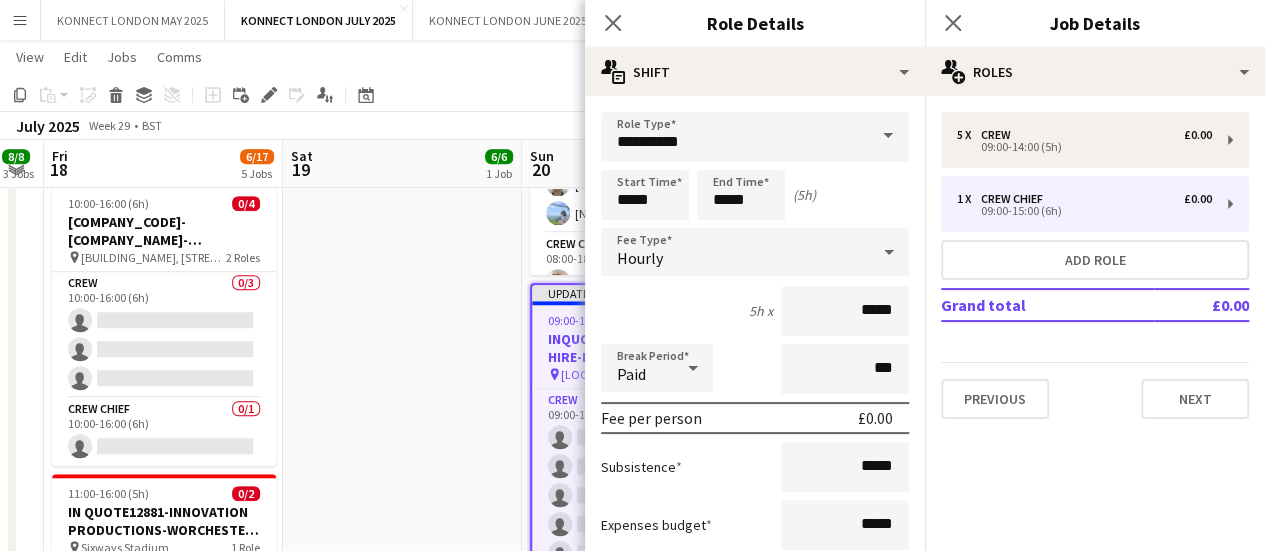 click on "[TIME]-[TIME] ([DURATION])    [NUMBER]/[NUMBER]   [COMPANY_CODE]-[COMPANY_NAME]-[LOCATION]
pin
[LOCATION]   [NUMBER] Roles   Crew   [NUMBER]/[NUMBER]   [TIME]-[TIME] ([DURATION])
[NUMBER] [FIRST] [LAST] [NUMBER] [FIRST] [LAST] [NUMBER] [FIRST] [LAST] [NUMBER] [FIRST] [LAST] [NUMBER][FIRST] [LAST]  Crew Chief   [NUMBER]/[NUMBER]   [TIME]-[TIME] ([DURATION])
[CC] [FIRST] [LAST]" at bounding box center [402, 298] 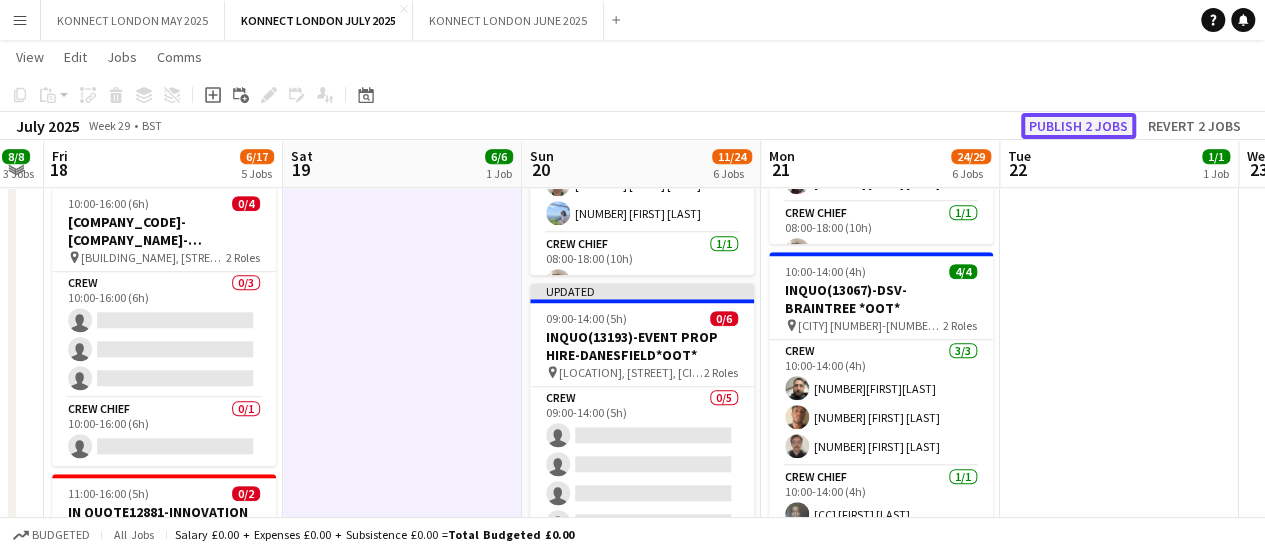 click on "Publish 2 jobs" 